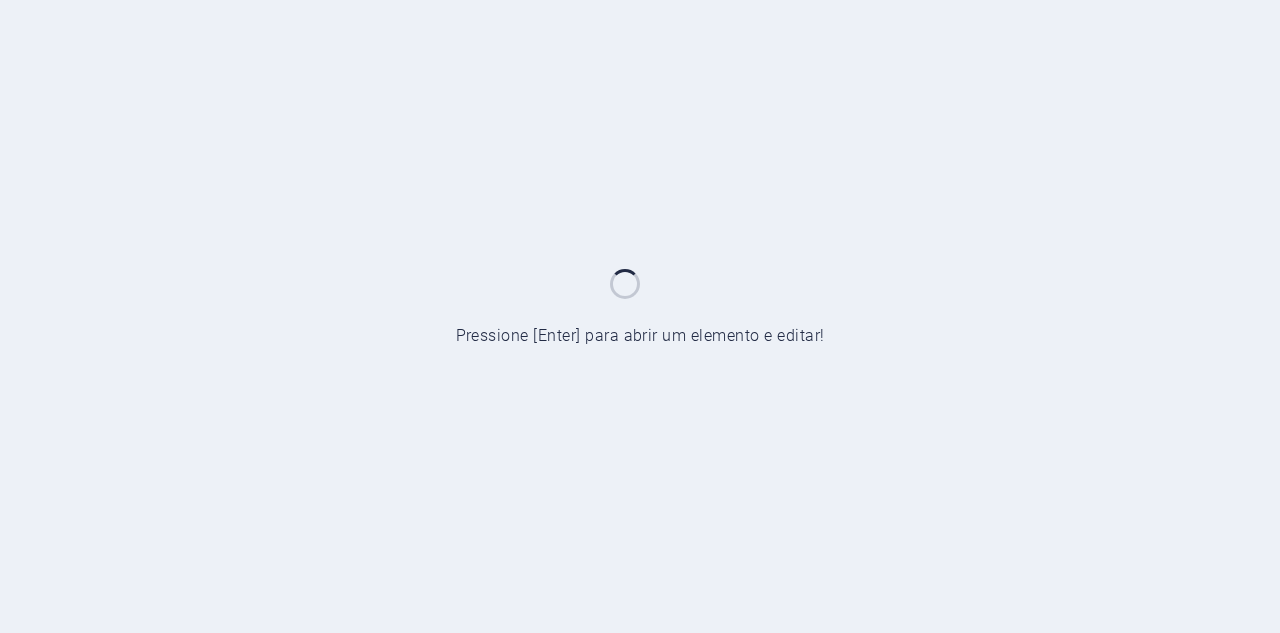 scroll, scrollTop: 0, scrollLeft: 0, axis: both 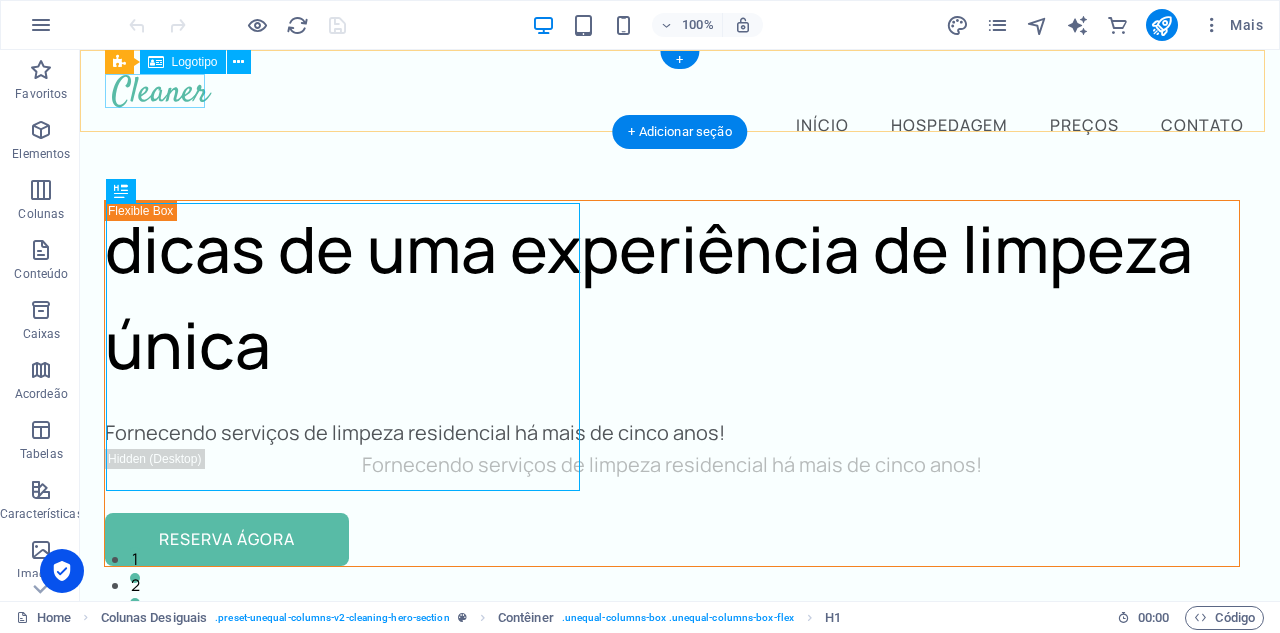 click at bounding box center (680, 91) 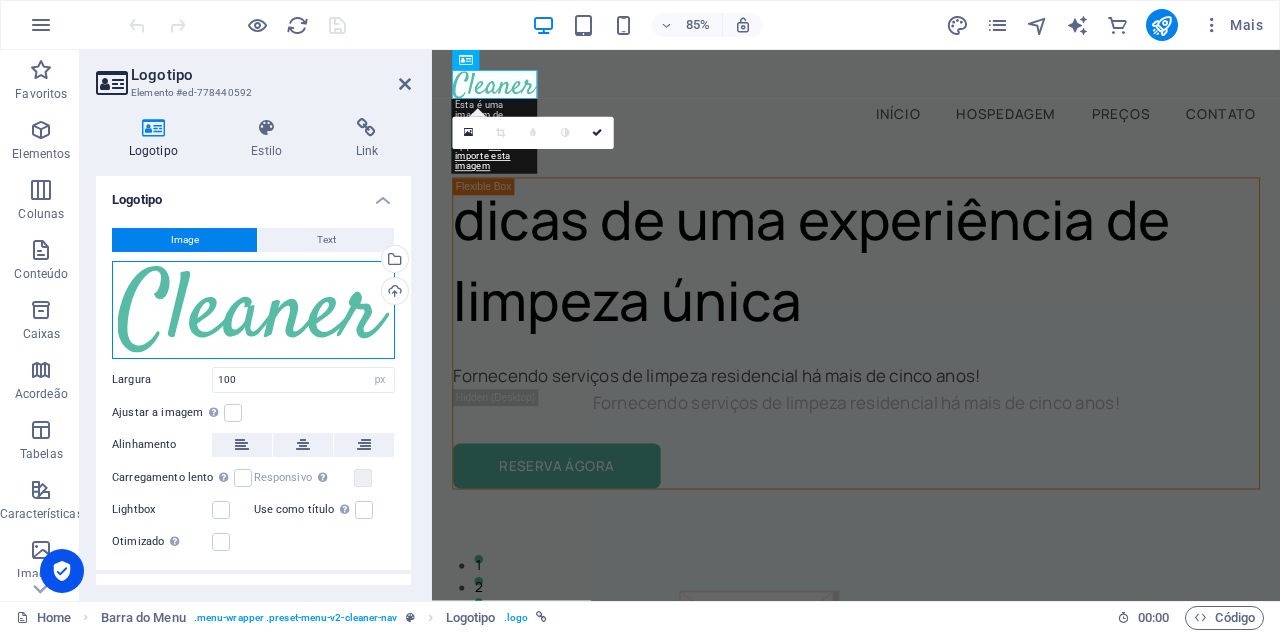 click on "Arraste os arquivos aqui, clique para escolher os arquivos ou selecione os arquivos em Arquivos ou em nossa galeria de fotos e vídeos gratuitos" at bounding box center [253, 310] 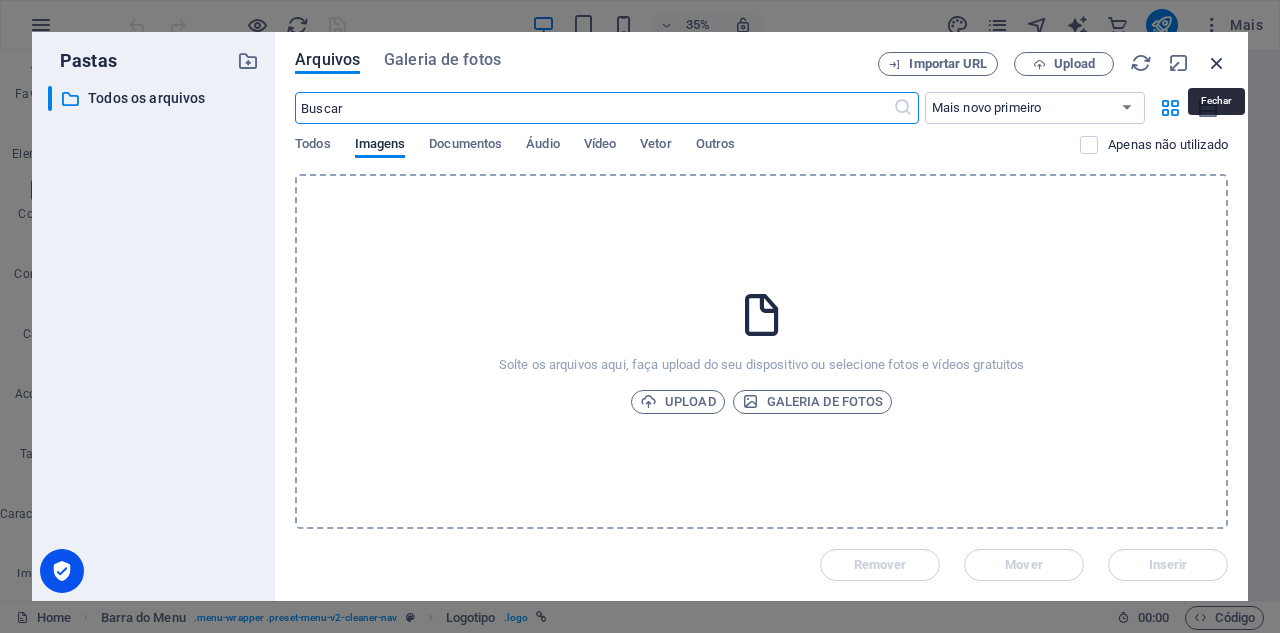 click at bounding box center (1217, 63) 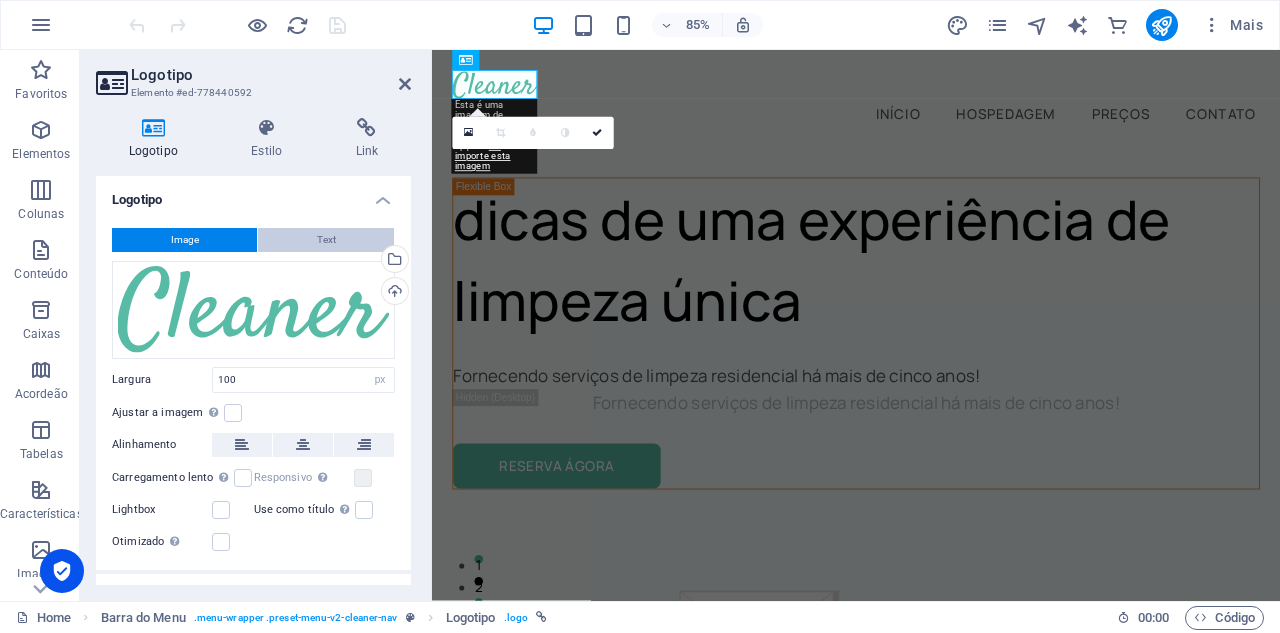 click on "Text" at bounding box center [326, 240] 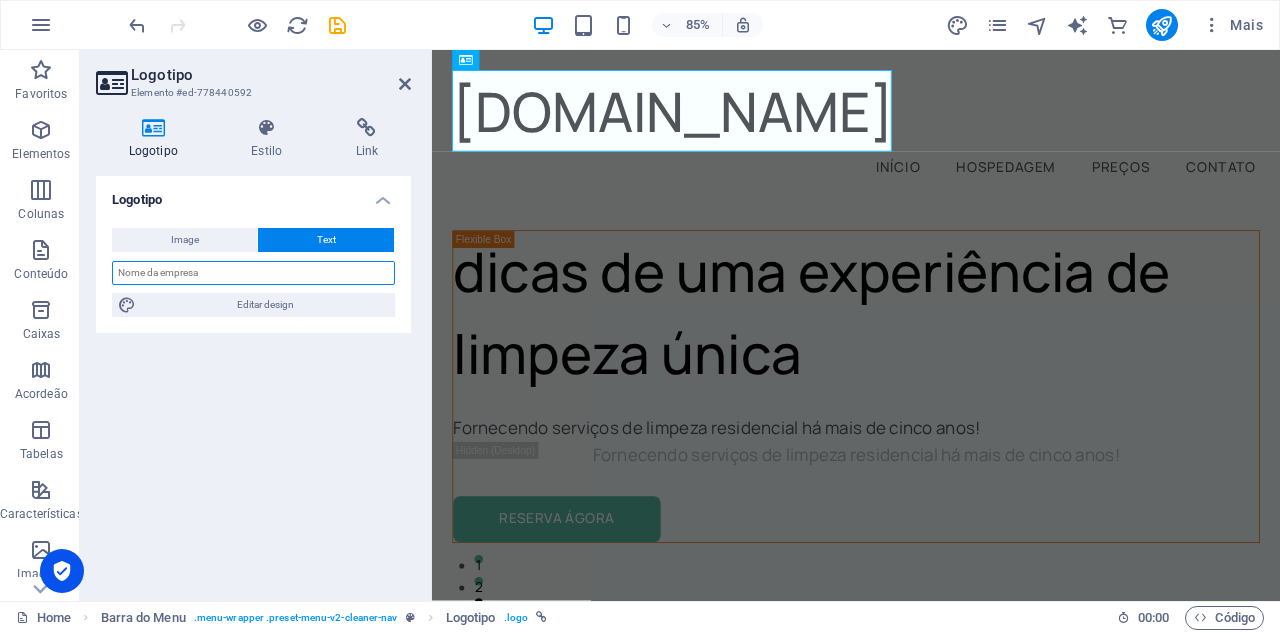 click at bounding box center (253, 273) 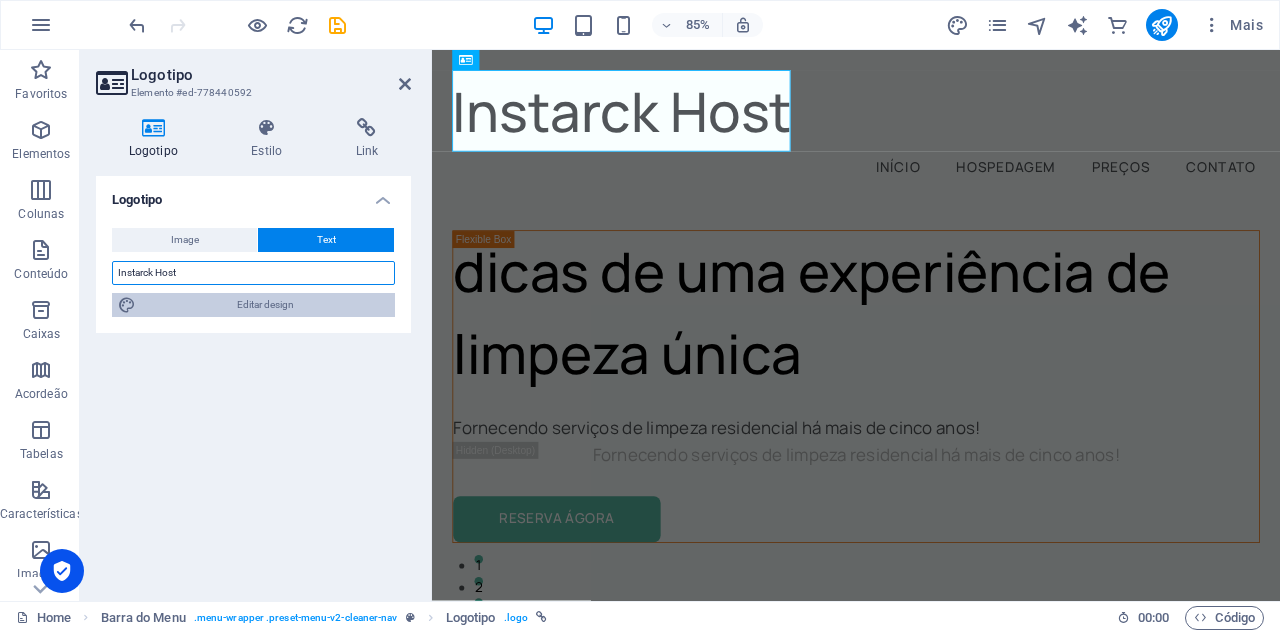 type on "Instarck Host" 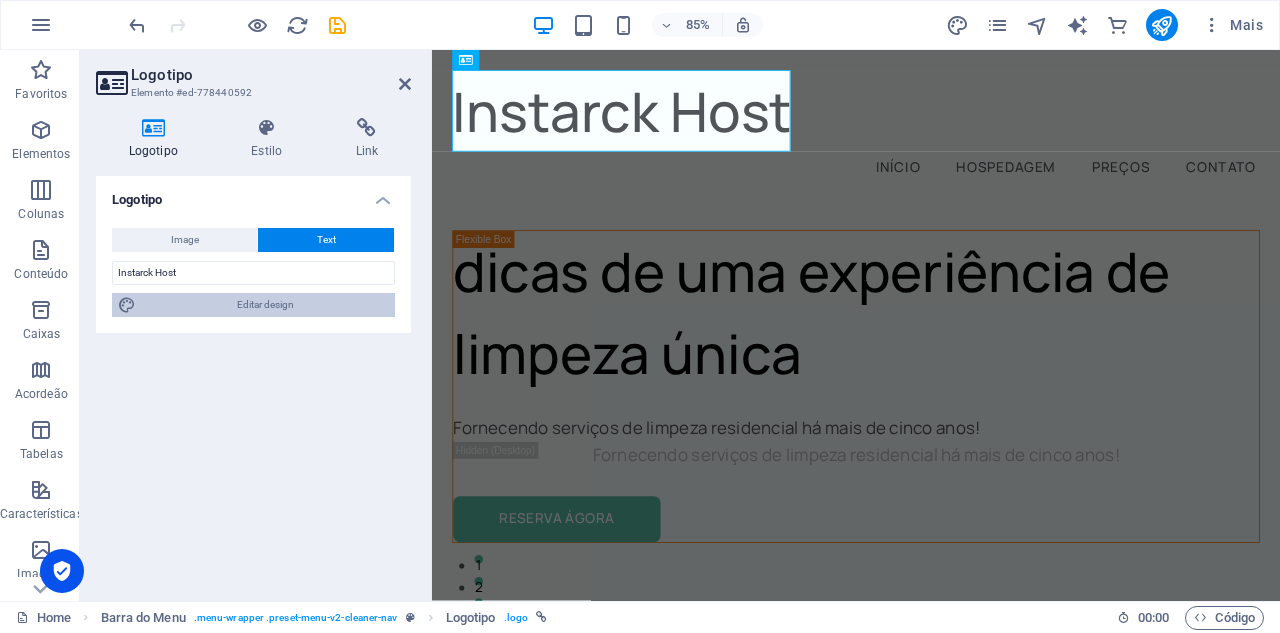 click on "Editar design" at bounding box center (265, 305) 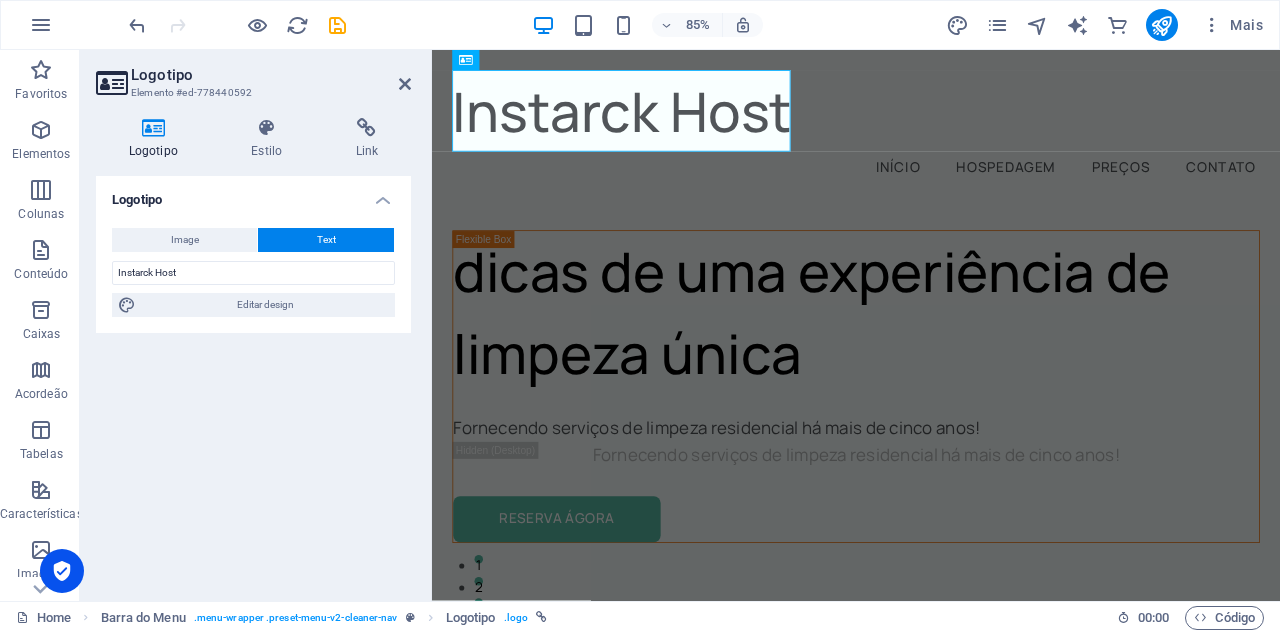 select on "px" 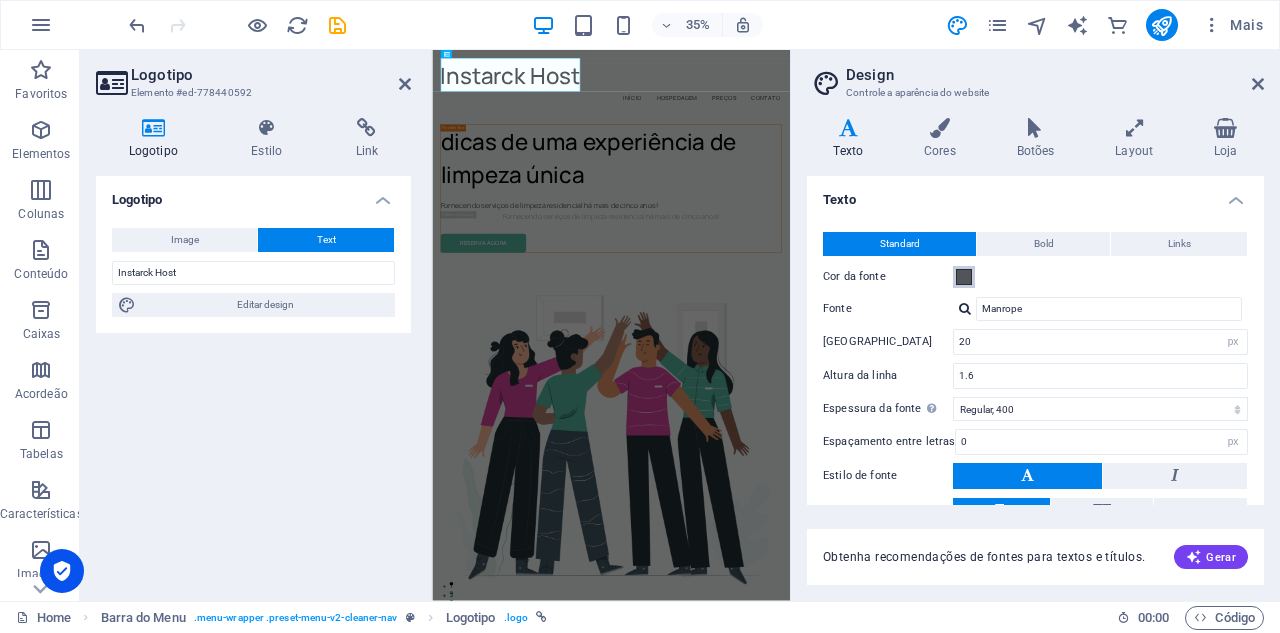 click at bounding box center [964, 277] 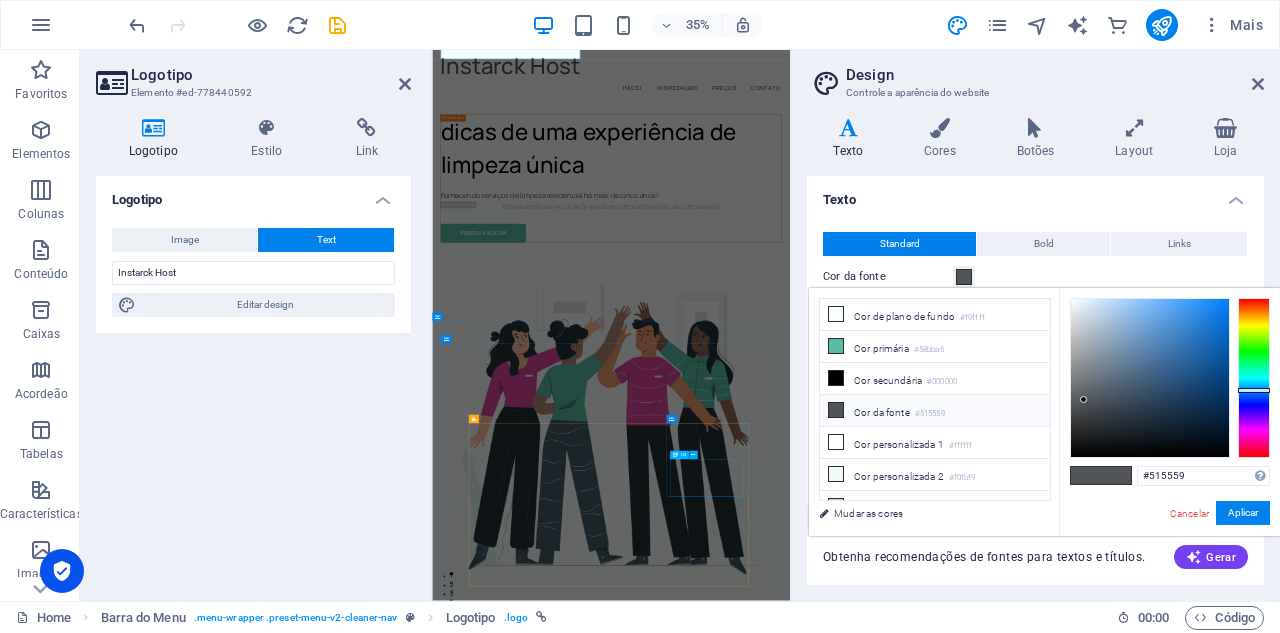 scroll, scrollTop: 0, scrollLeft: 0, axis: both 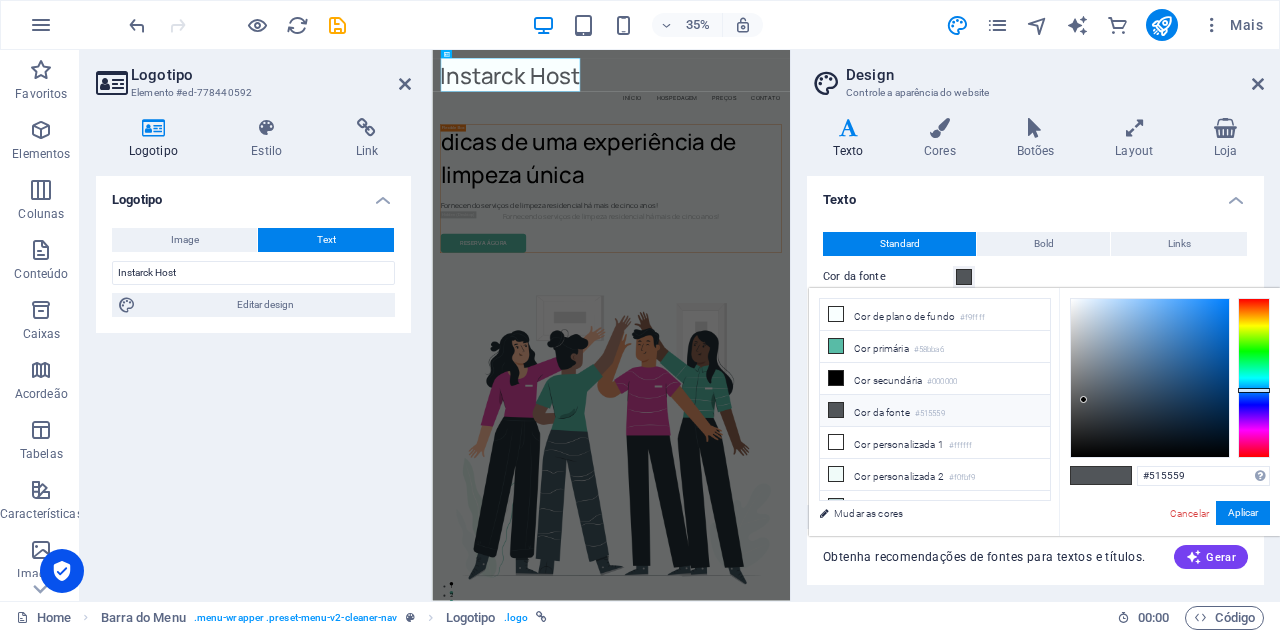 click on "Cor da fonte
#515559" at bounding box center (935, 411) 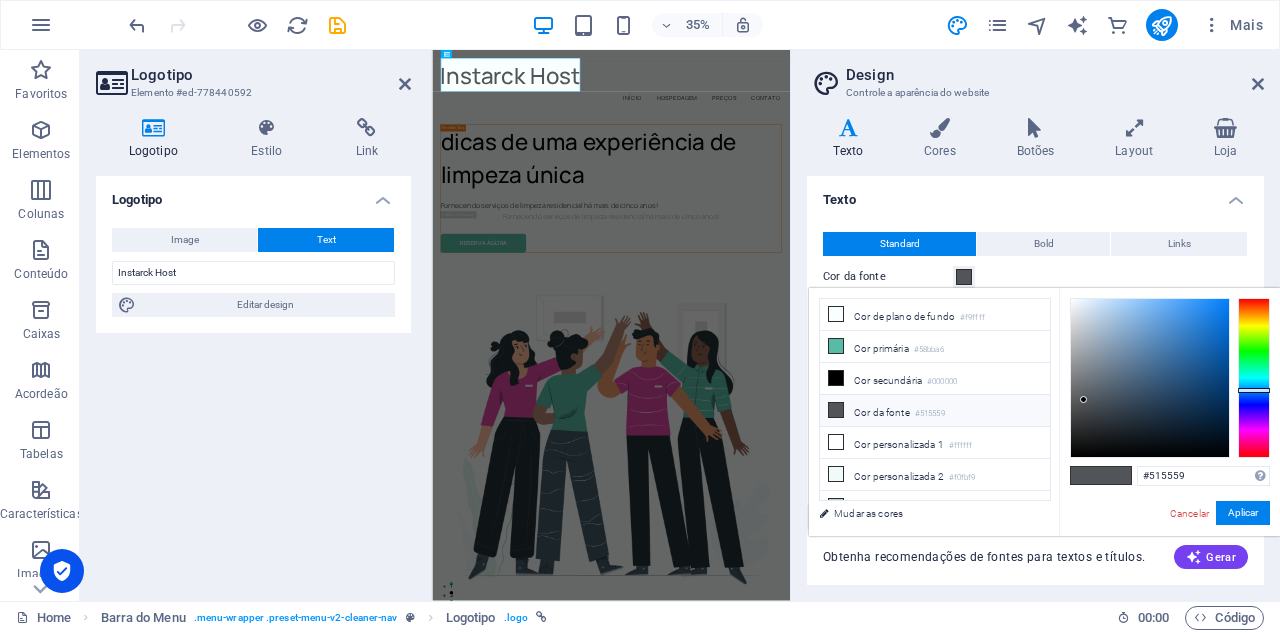 click on "Cor da fonte
#515559" at bounding box center [935, 411] 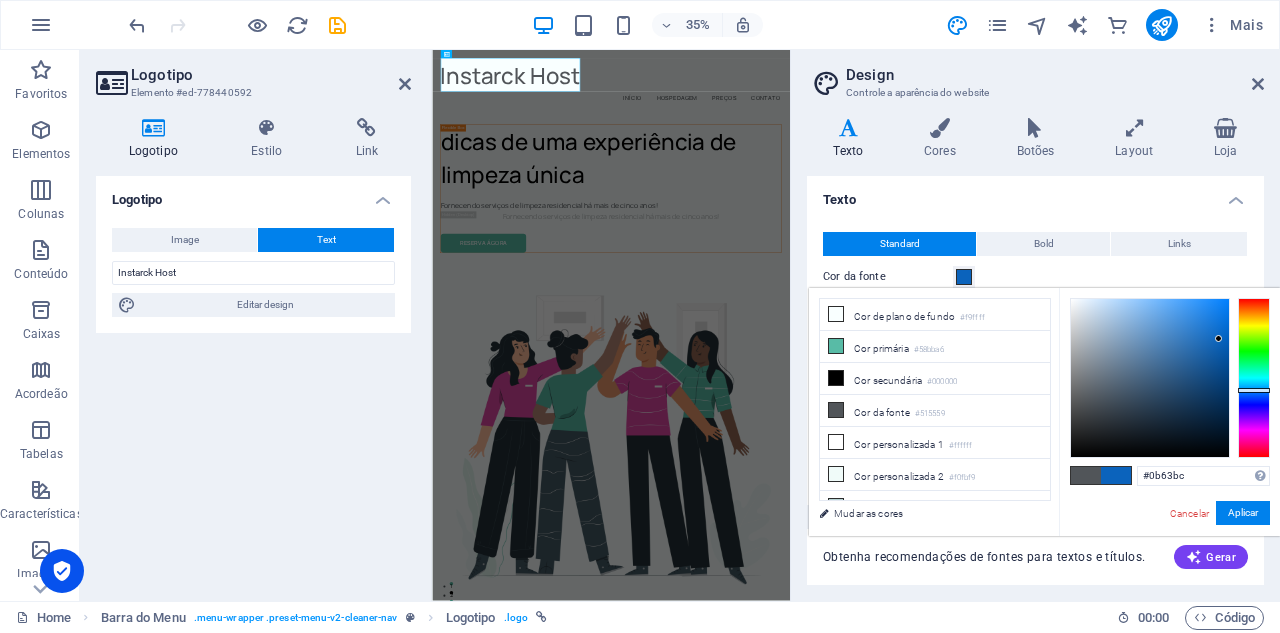 click at bounding box center [1150, 378] 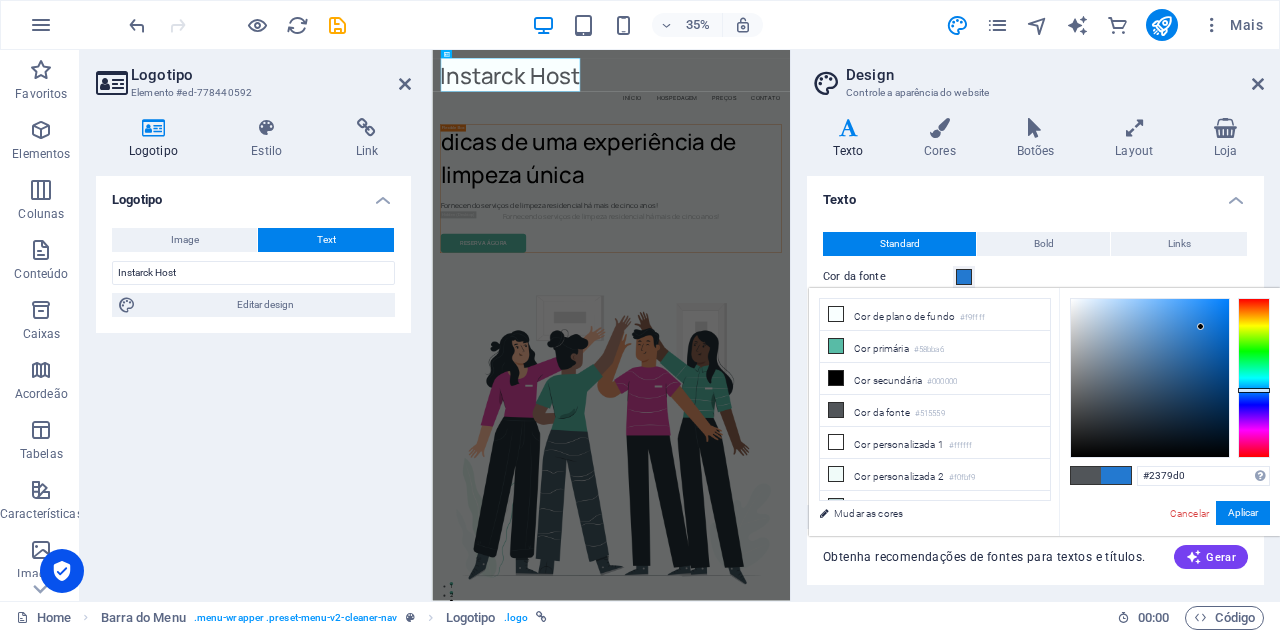 click at bounding box center [1150, 378] 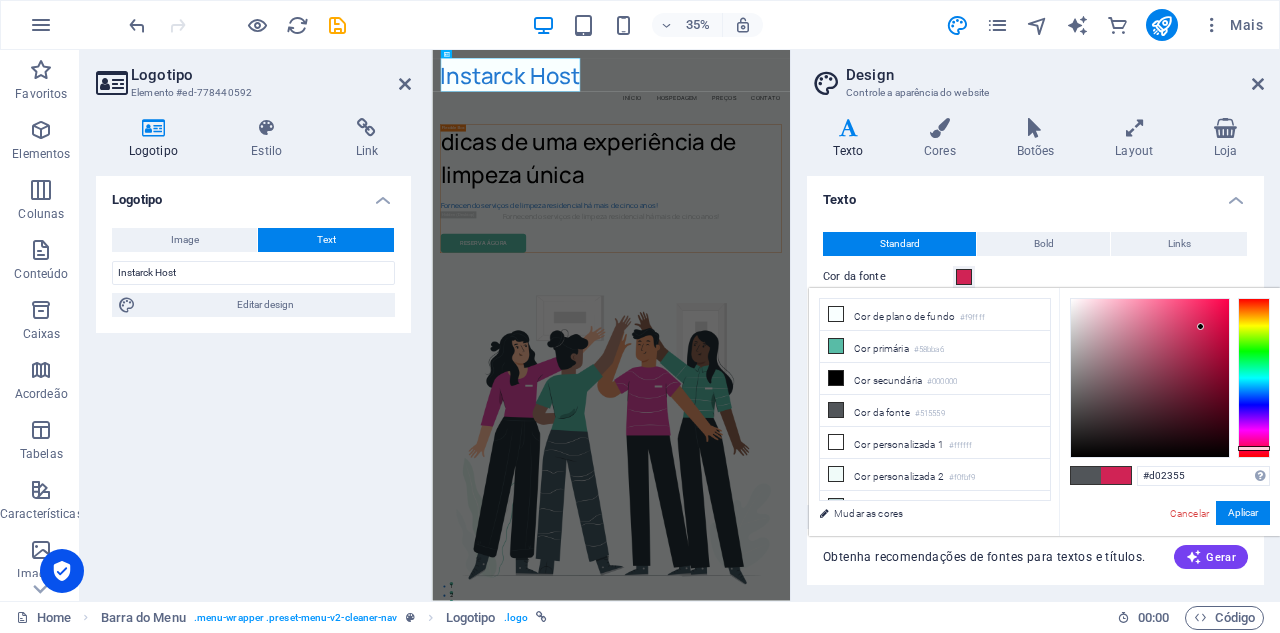click at bounding box center (1254, 378) 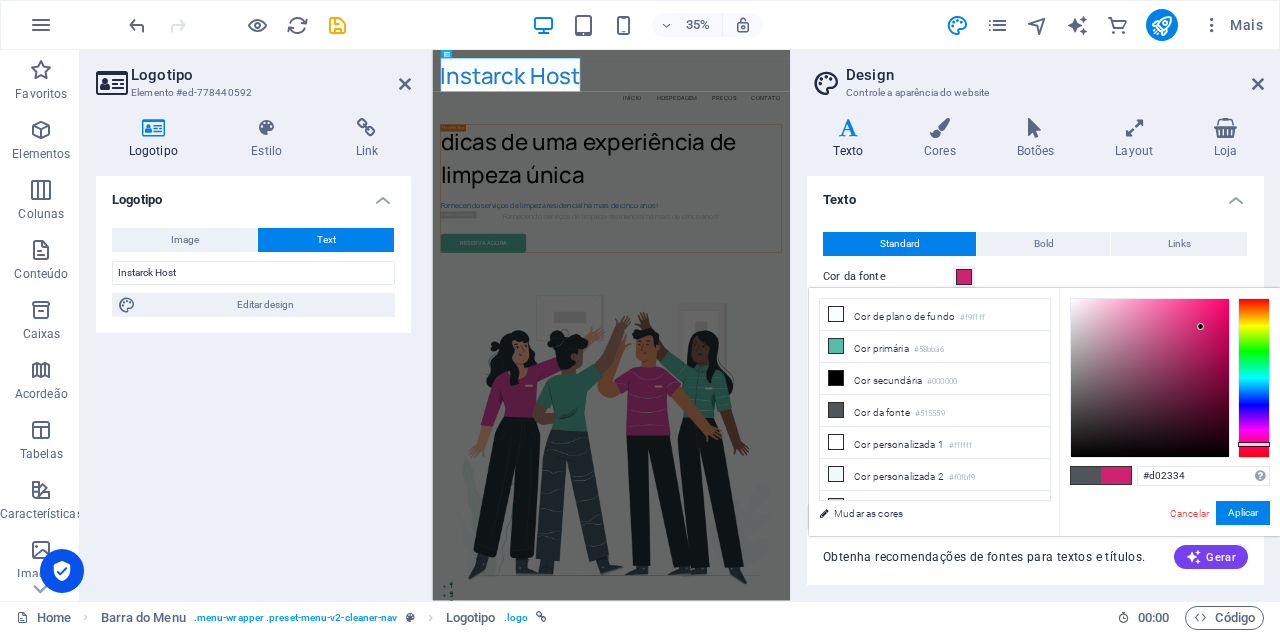 type on "#d0232d" 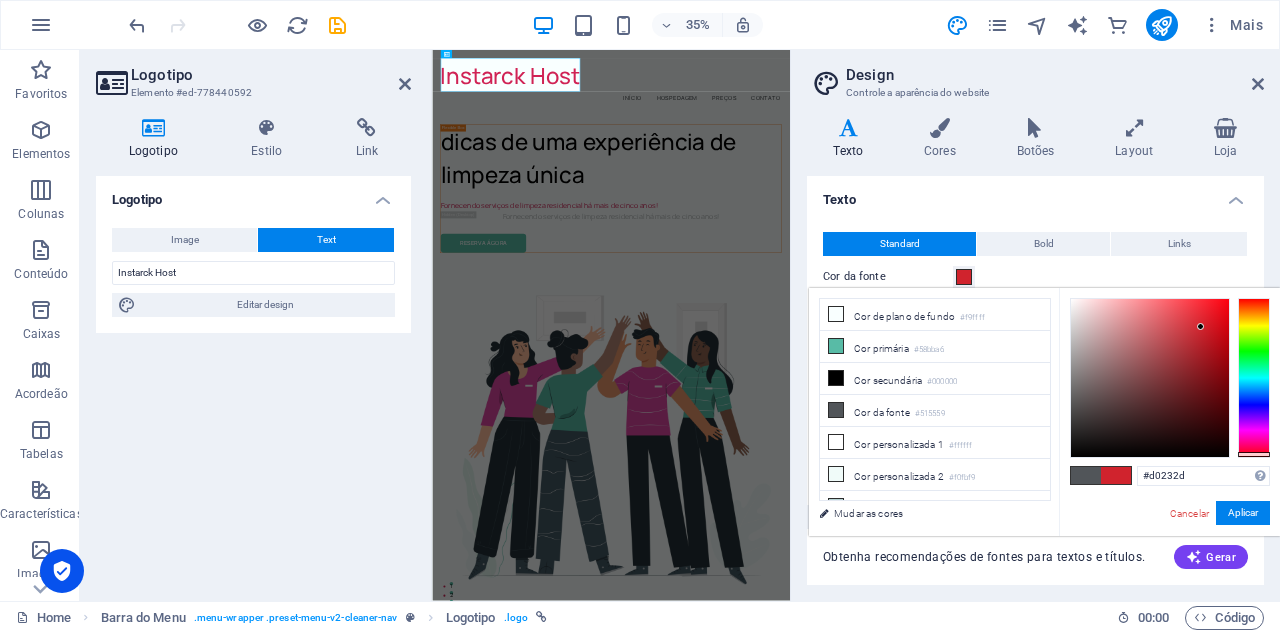 drag, startPoint x: 1251, startPoint y: 444, endPoint x: 1253, endPoint y: 454, distance: 10.198039 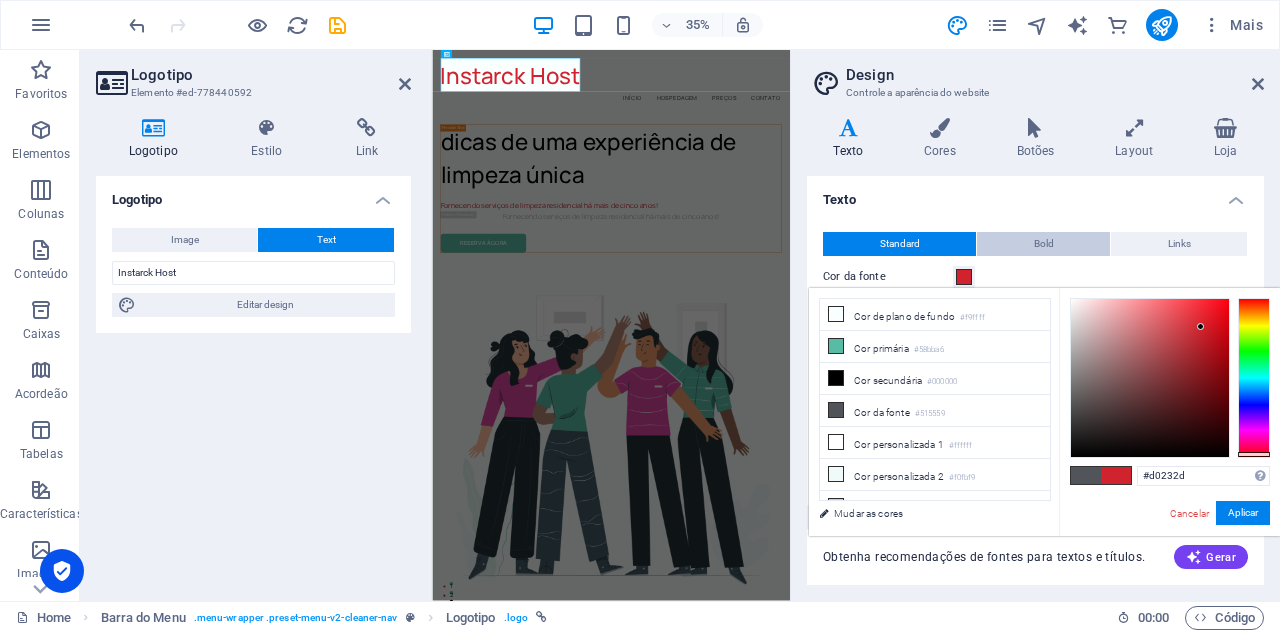 click on "Bold" at bounding box center (1044, 244) 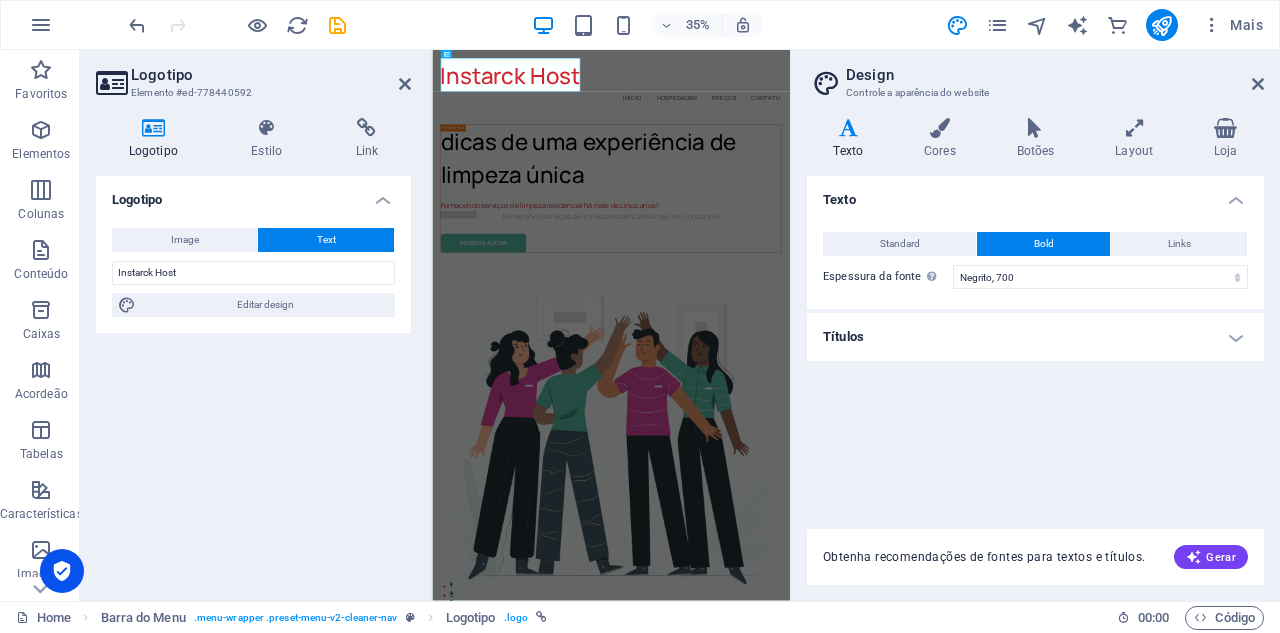 click on "Títulos" at bounding box center [1035, 337] 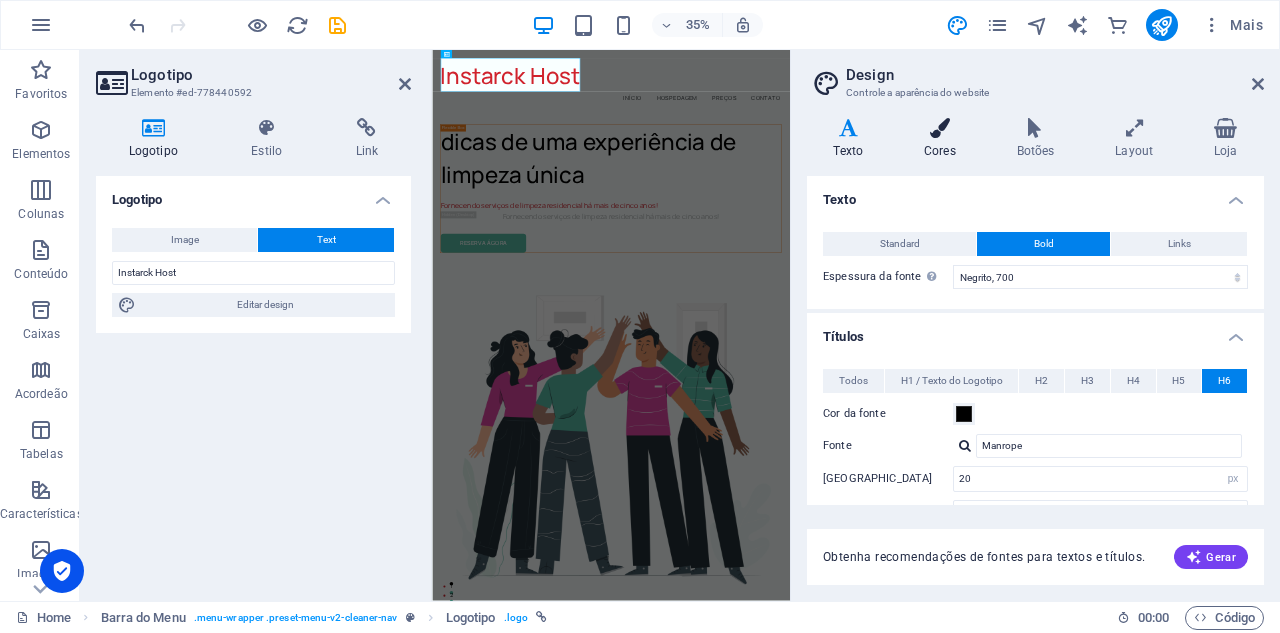 click on "Cores" at bounding box center [944, 139] 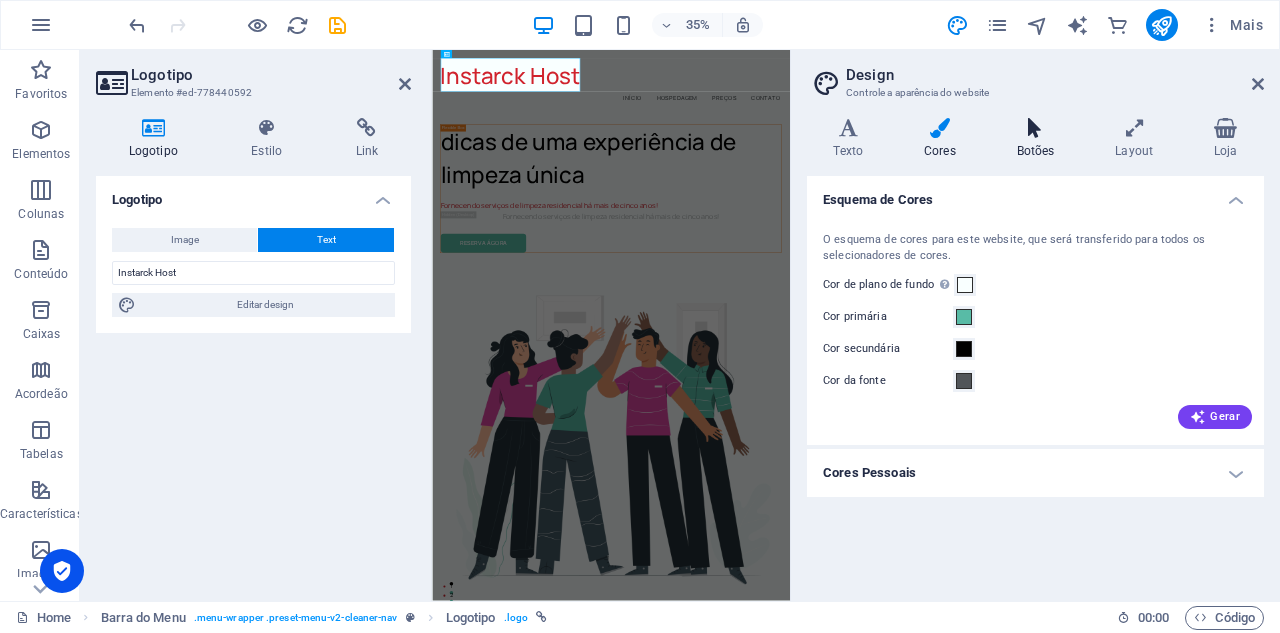 click on "Botões" at bounding box center (1039, 139) 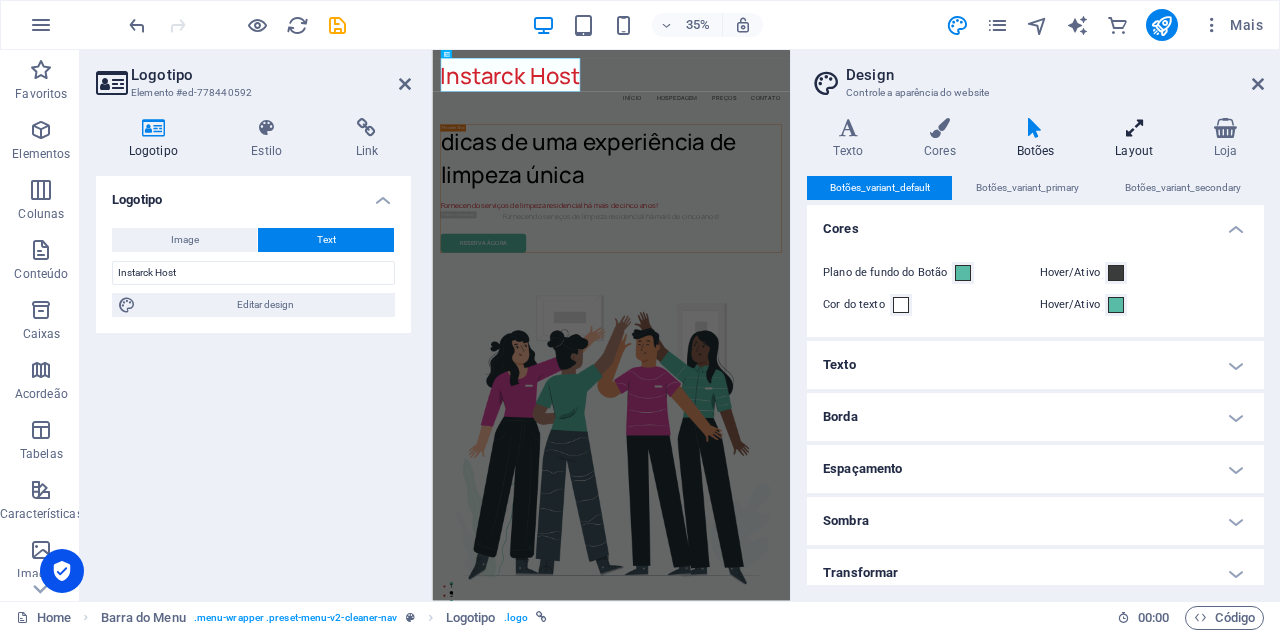 click on "Layout" at bounding box center (1138, 139) 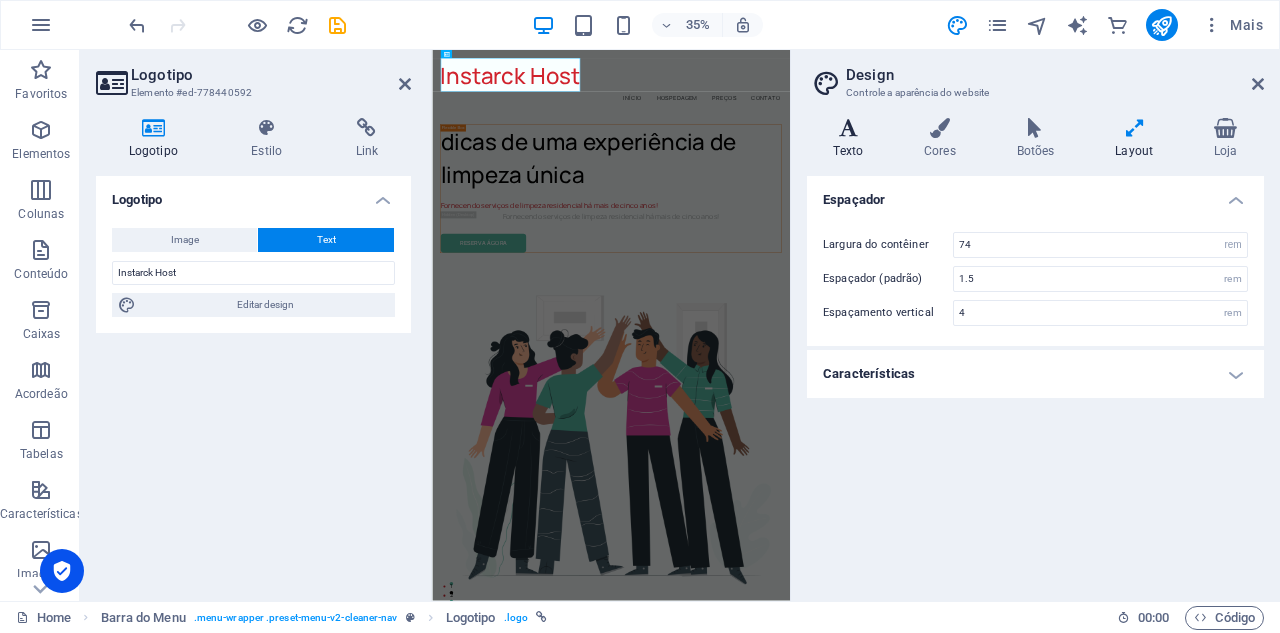 click on "Texto" at bounding box center (852, 139) 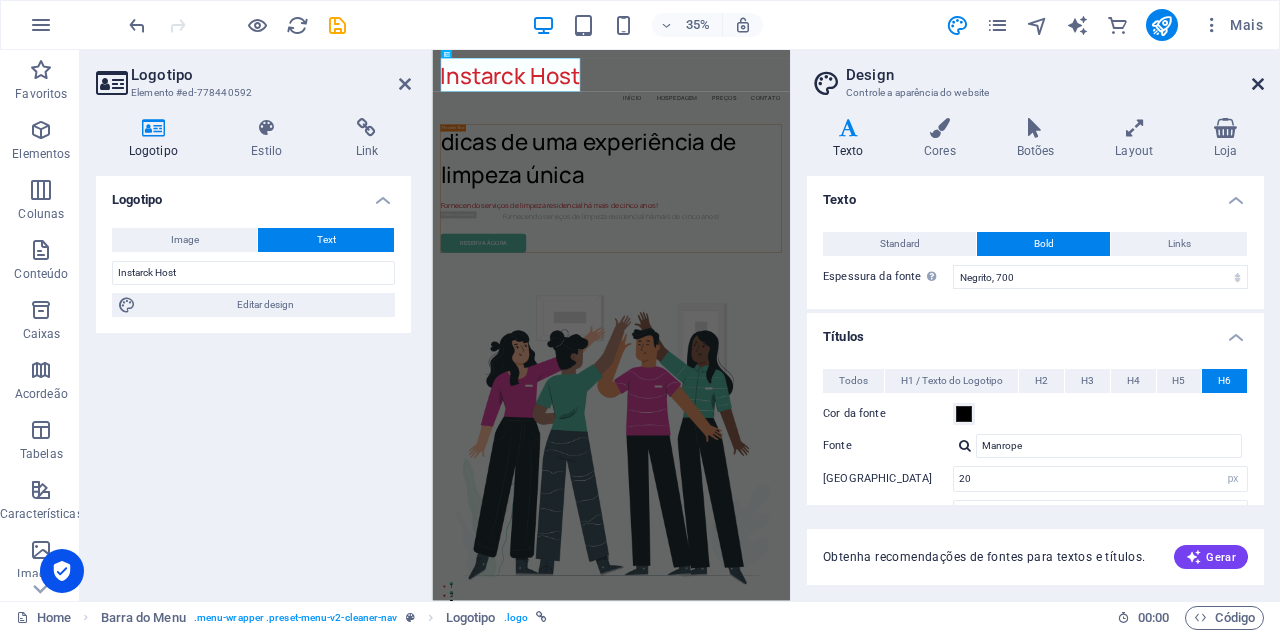 click at bounding box center [1258, 84] 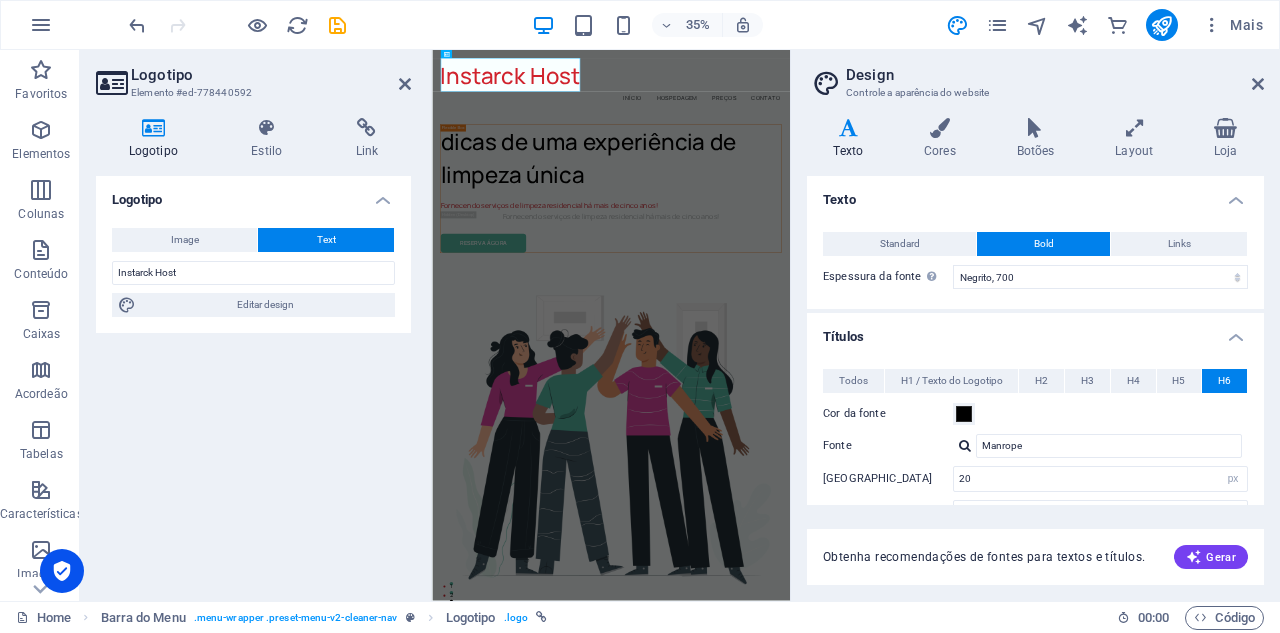 select on "header" 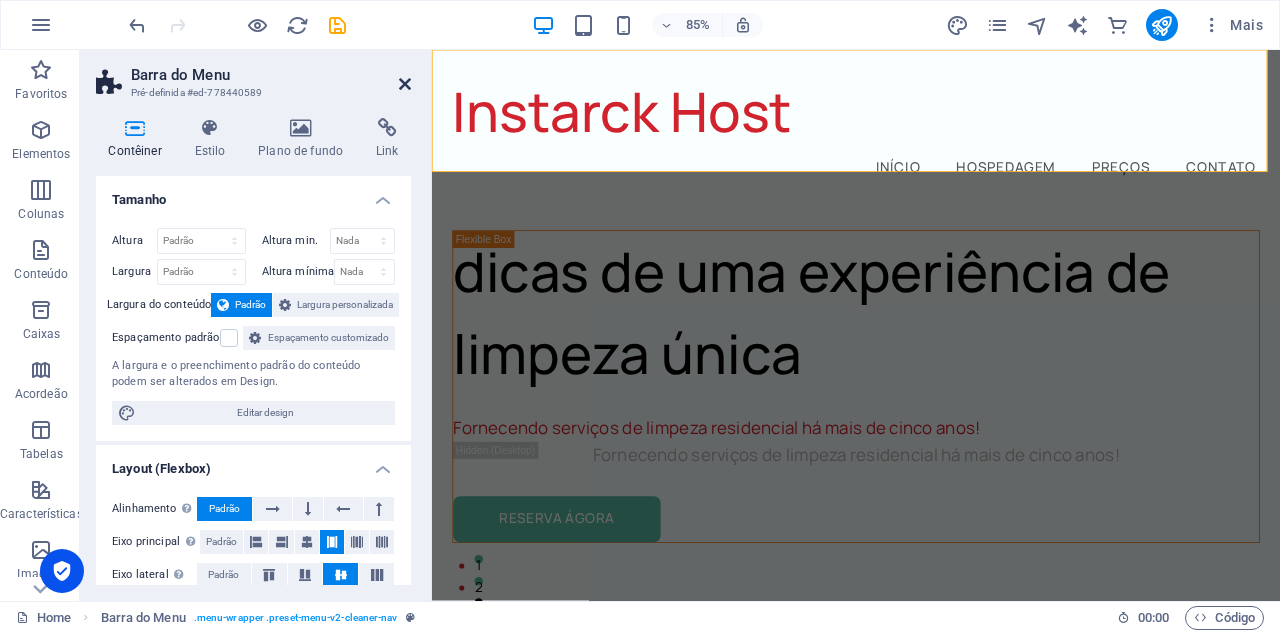 click at bounding box center [405, 84] 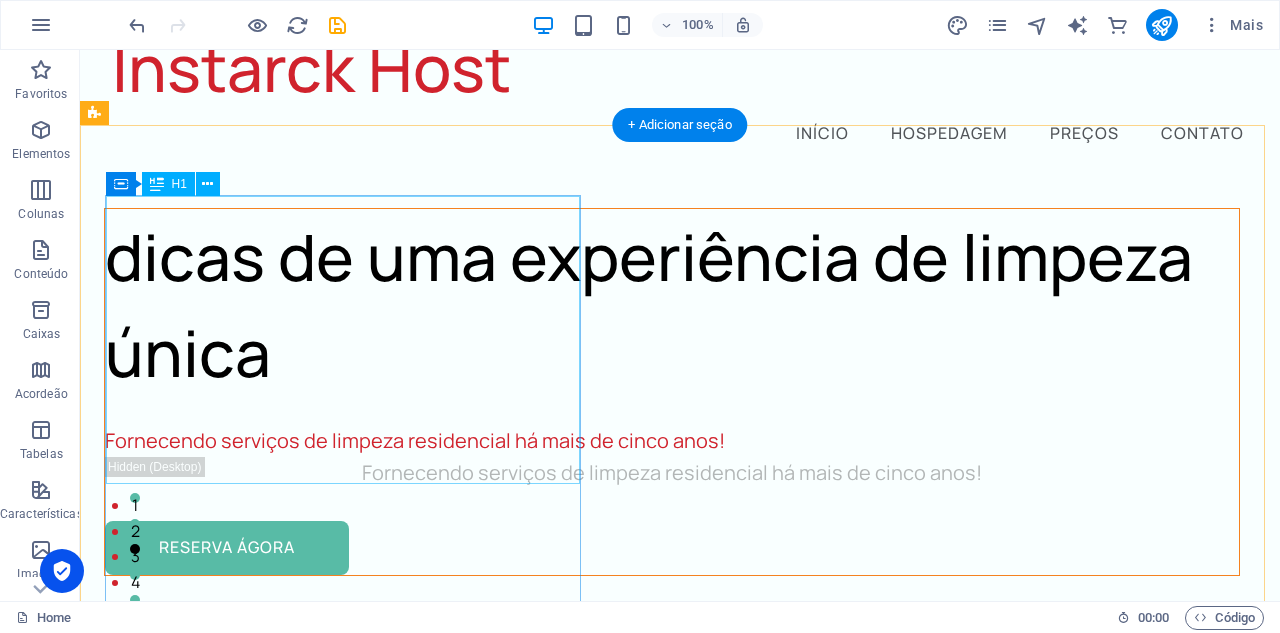 scroll, scrollTop: 100, scrollLeft: 0, axis: vertical 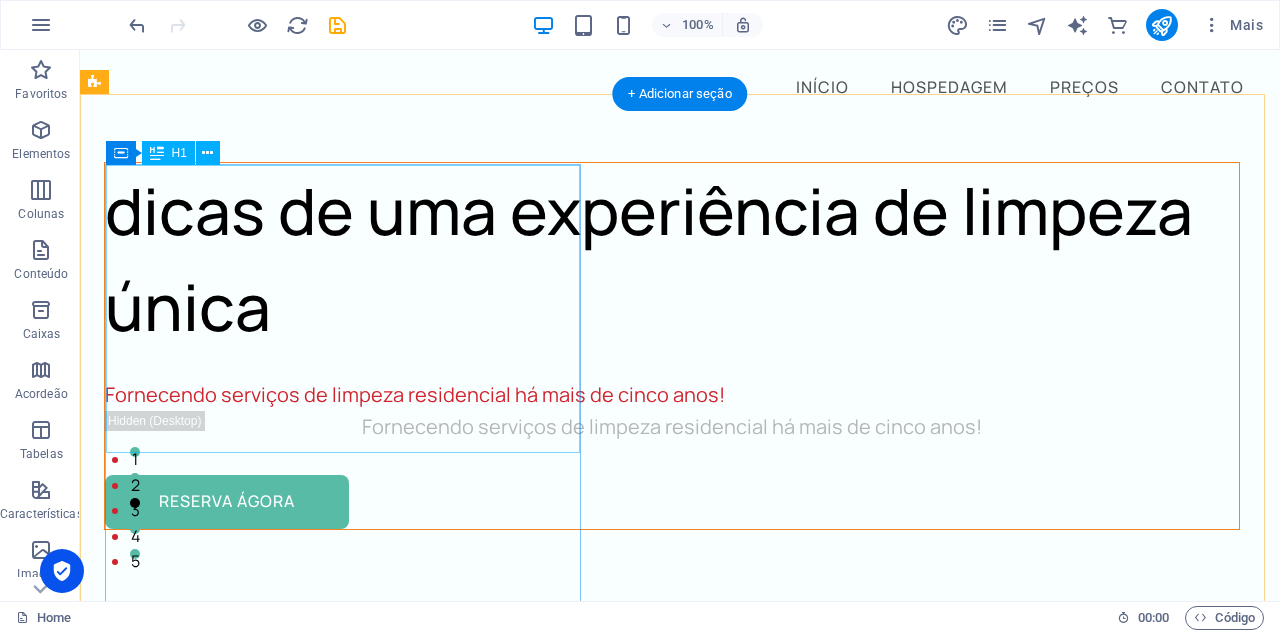click on "dicas de uma experiência de limpeza única" at bounding box center (672, 259) 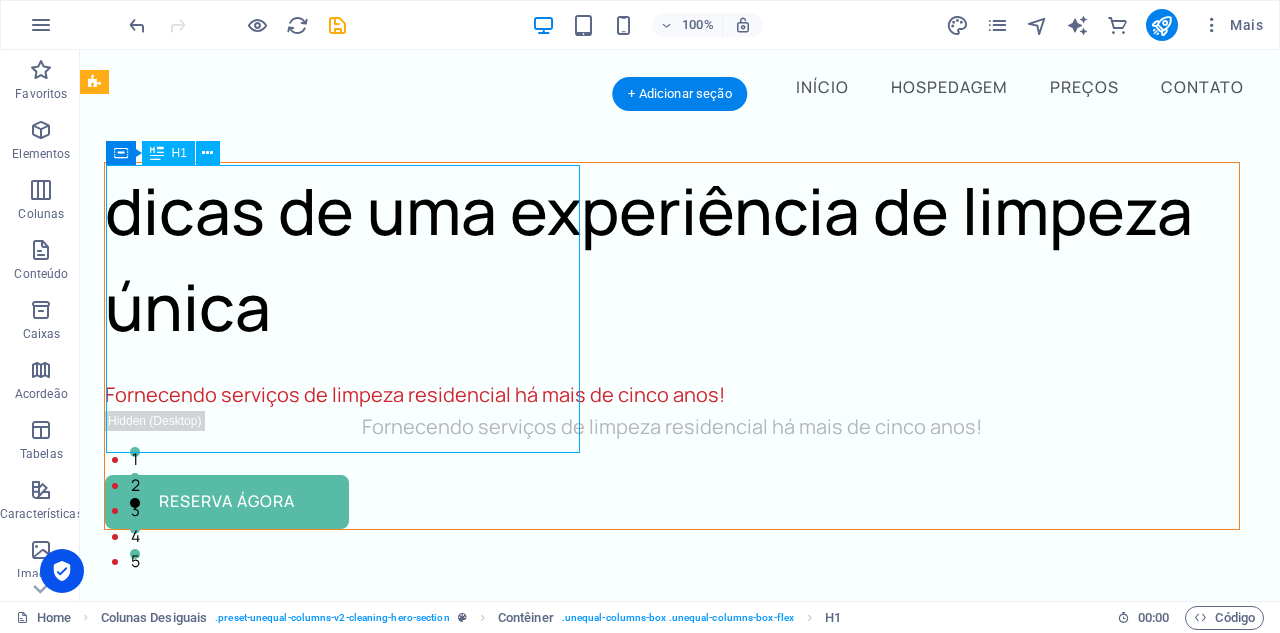 click on "dicas de uma experiência de limpeza única" at bounding box center (672, 259) 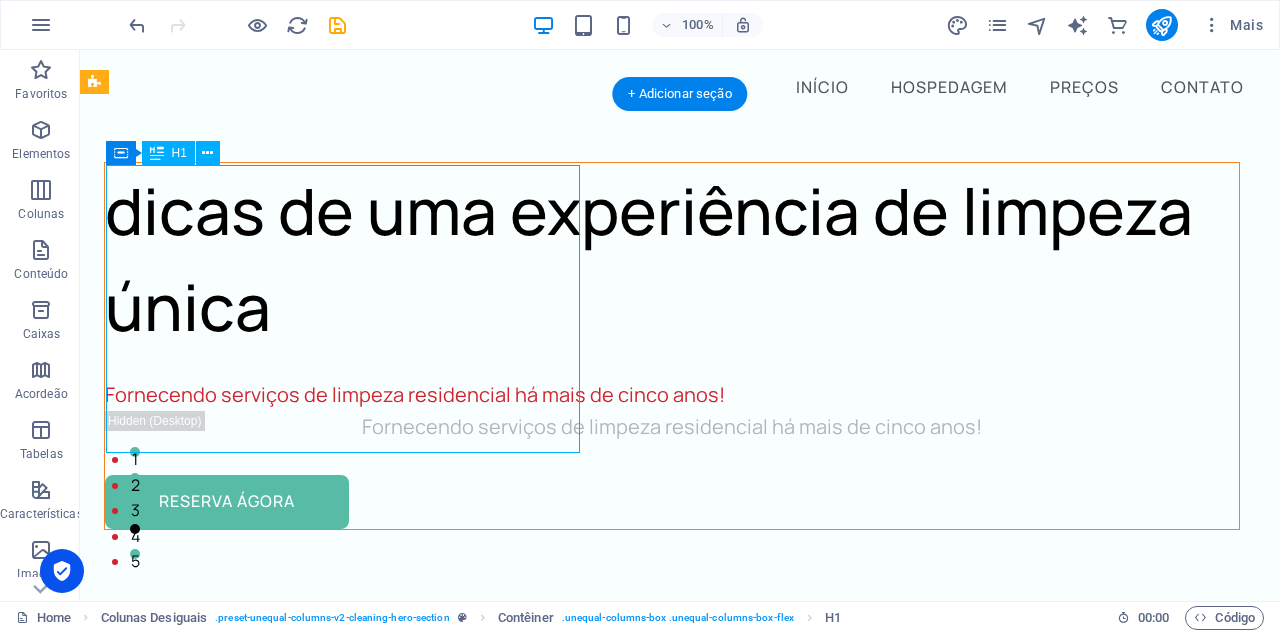 click on "dicas de uma experiência de limpeza única" at bounding box center [672, 259] 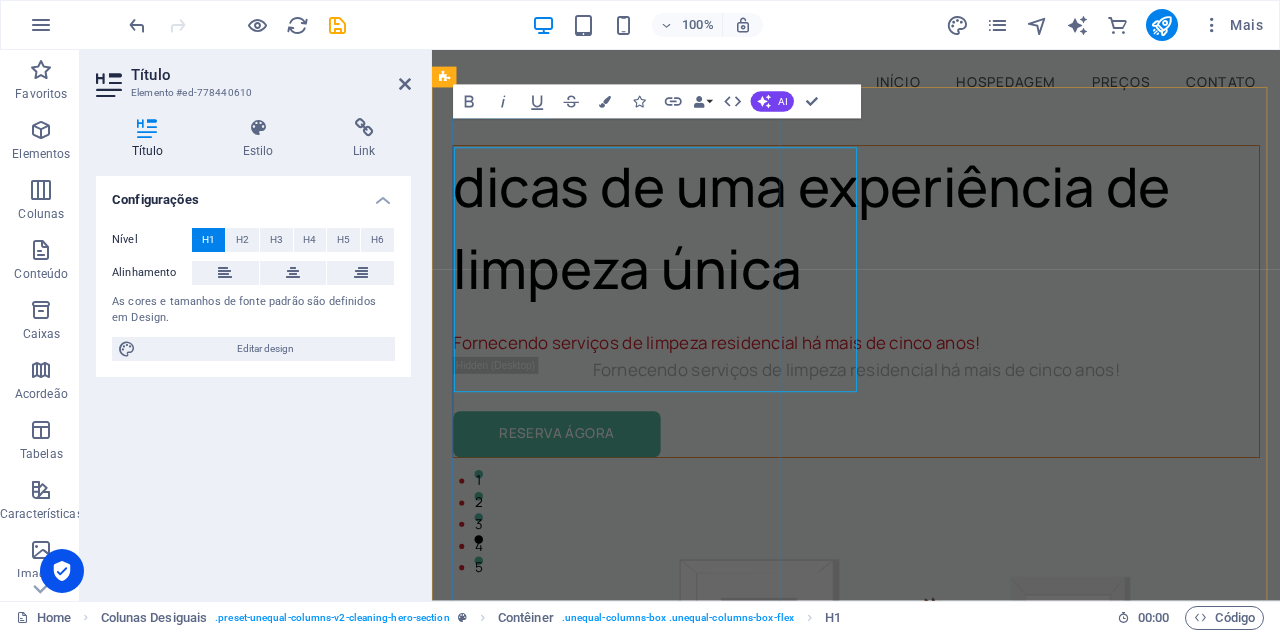 click on "dicas de uma experiência de limpeza única Fornecendo serviços de limpeza residencial há mais de cinco anos! Fornecendo serviços de limpeza residencial há mais de cinco anos! Reserva ágora" at bounding box center [931, 346] 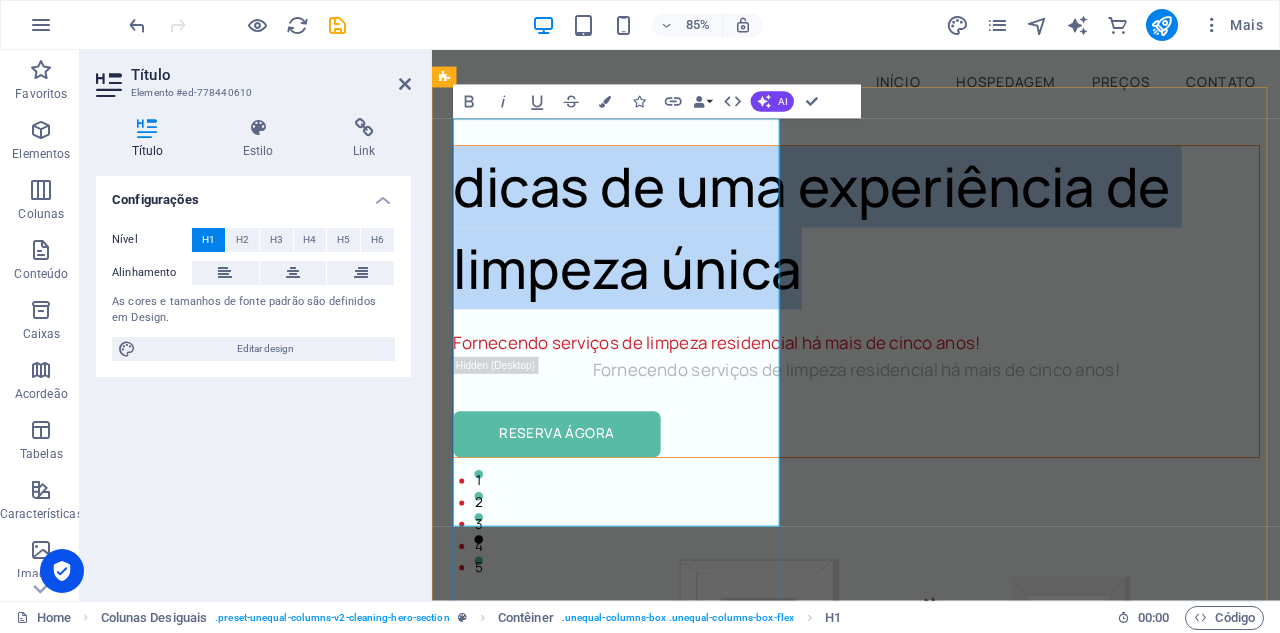 click on "dicas de uma experiência de limpeza única" at bounding box center (931, 259) 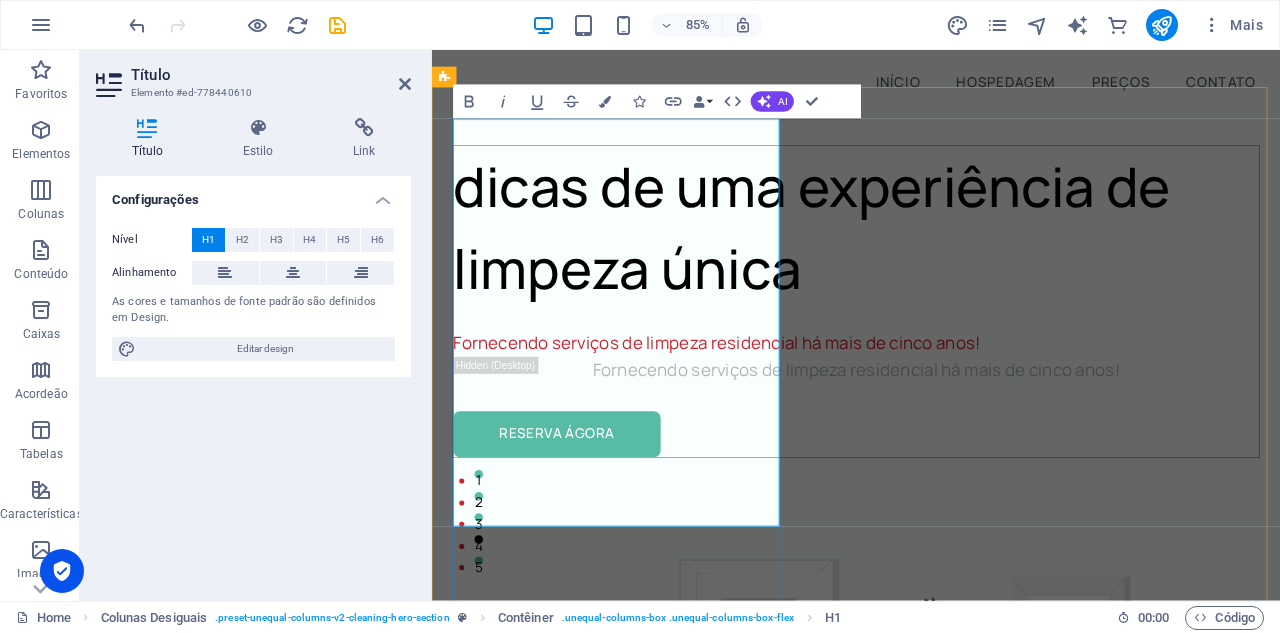 click on "dicas de uma experiência de limpeza única" at bounding box center [931, 259] 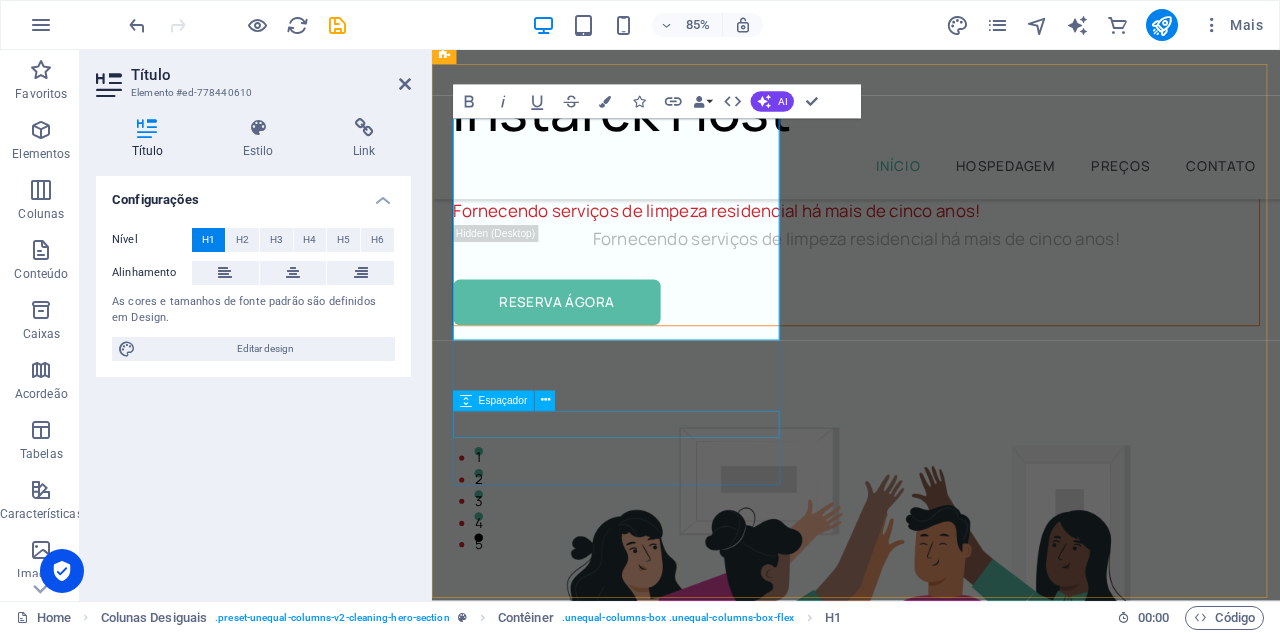 scroll, scrollTop: 175, scrollLeft: 0, axis: vertical 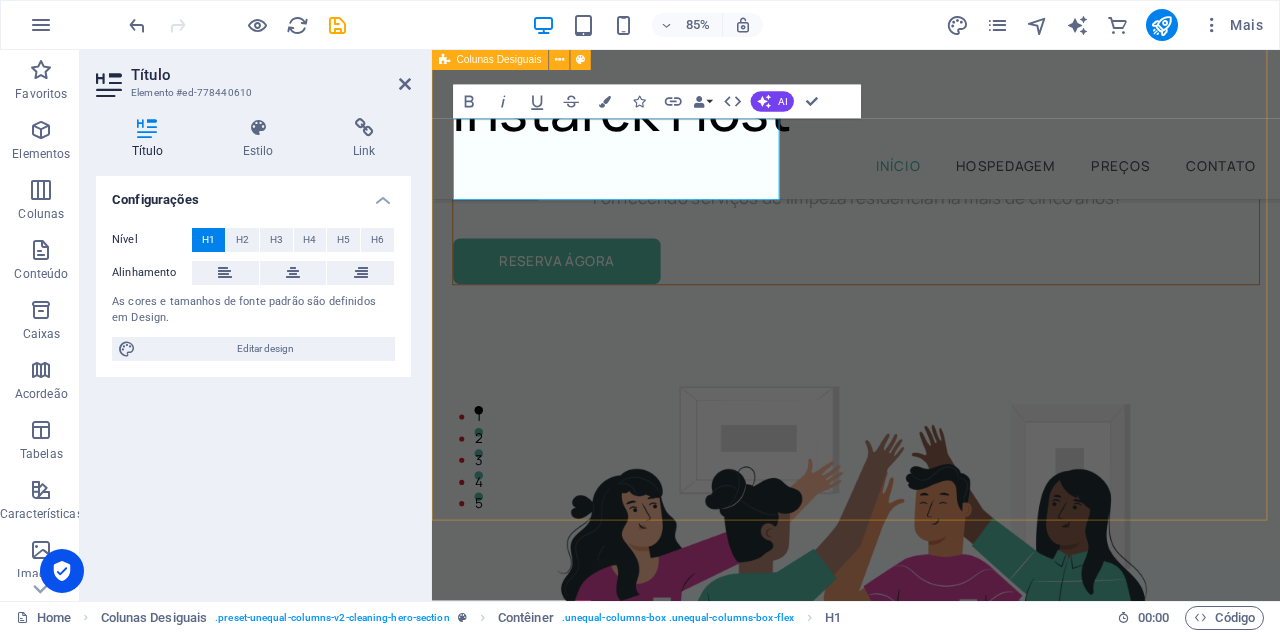 type 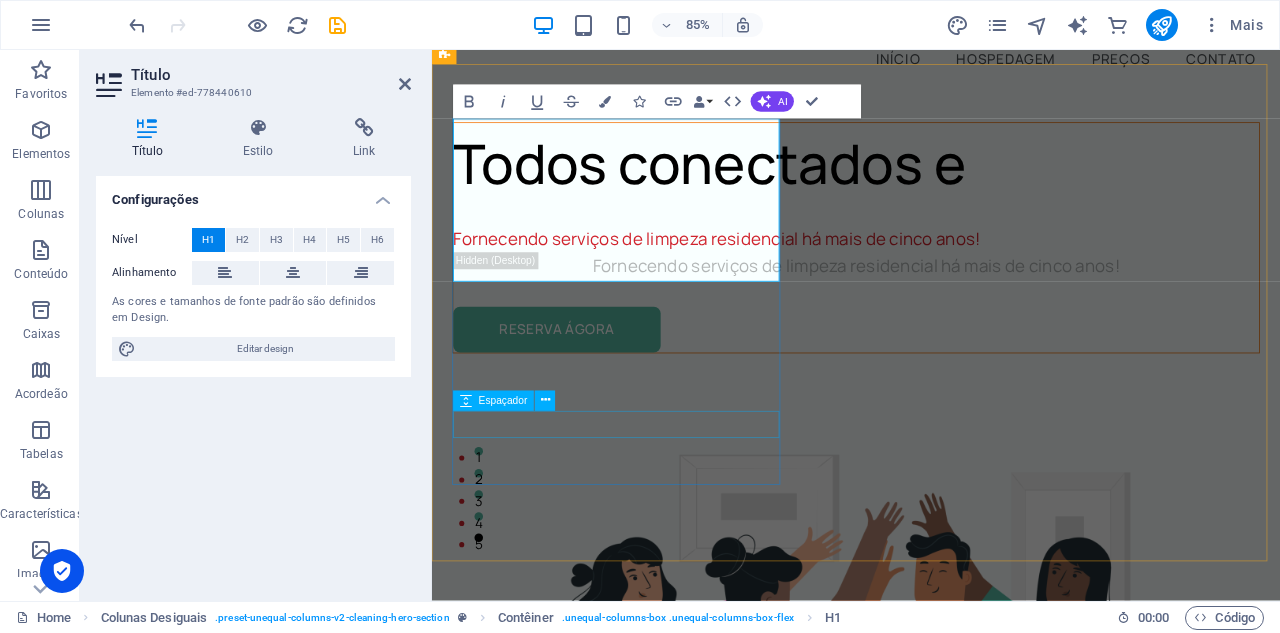 scroll, scrollTop: 100, scrollLeft: 0, axis: vertical 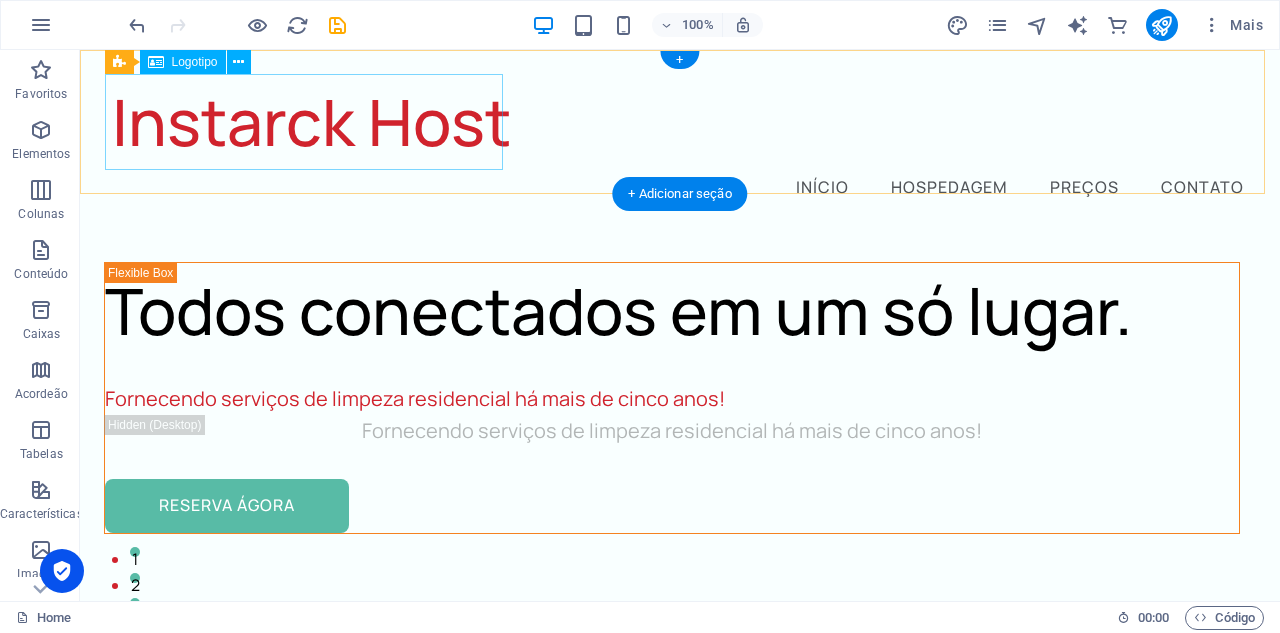 click on "Instarck Host" at bounding box center (680, 122) 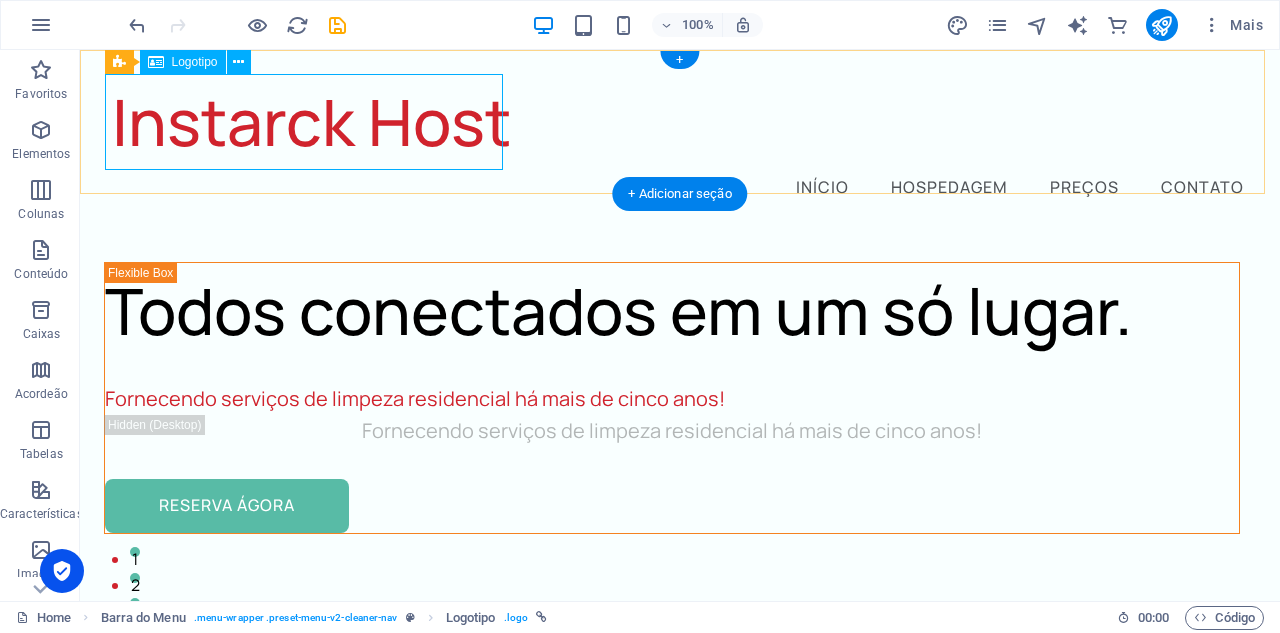click on "Instarck Host" at bounding box center (680, 122) 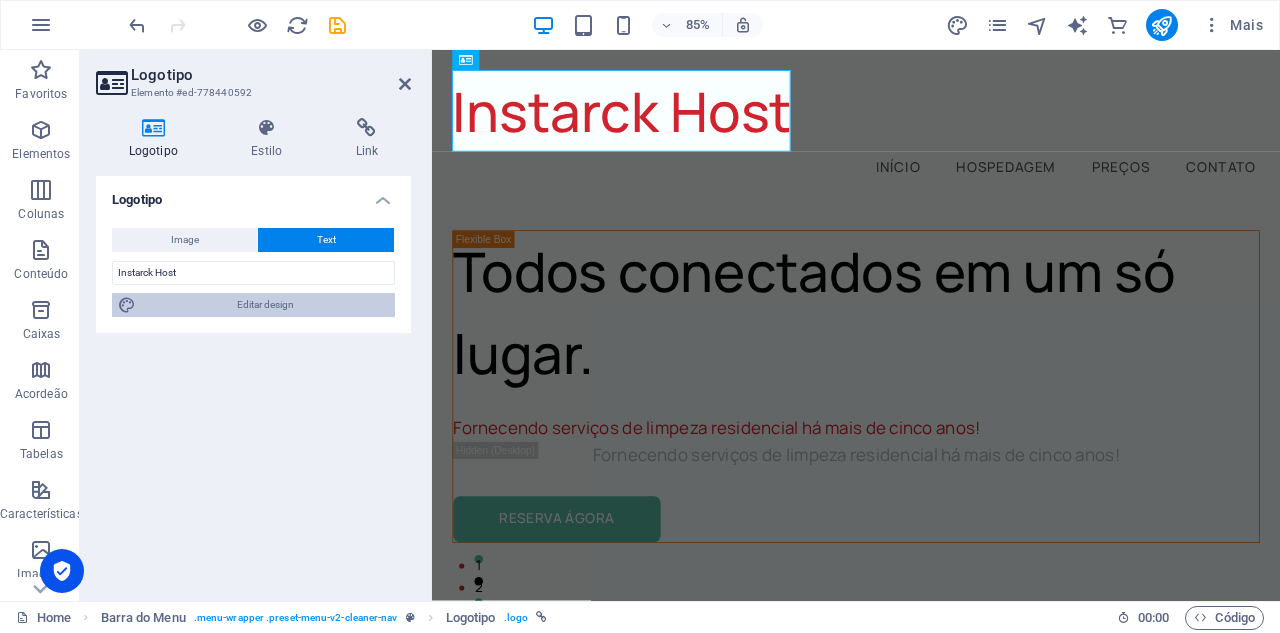 click on "Editar design" at bounding box center (265, 305) 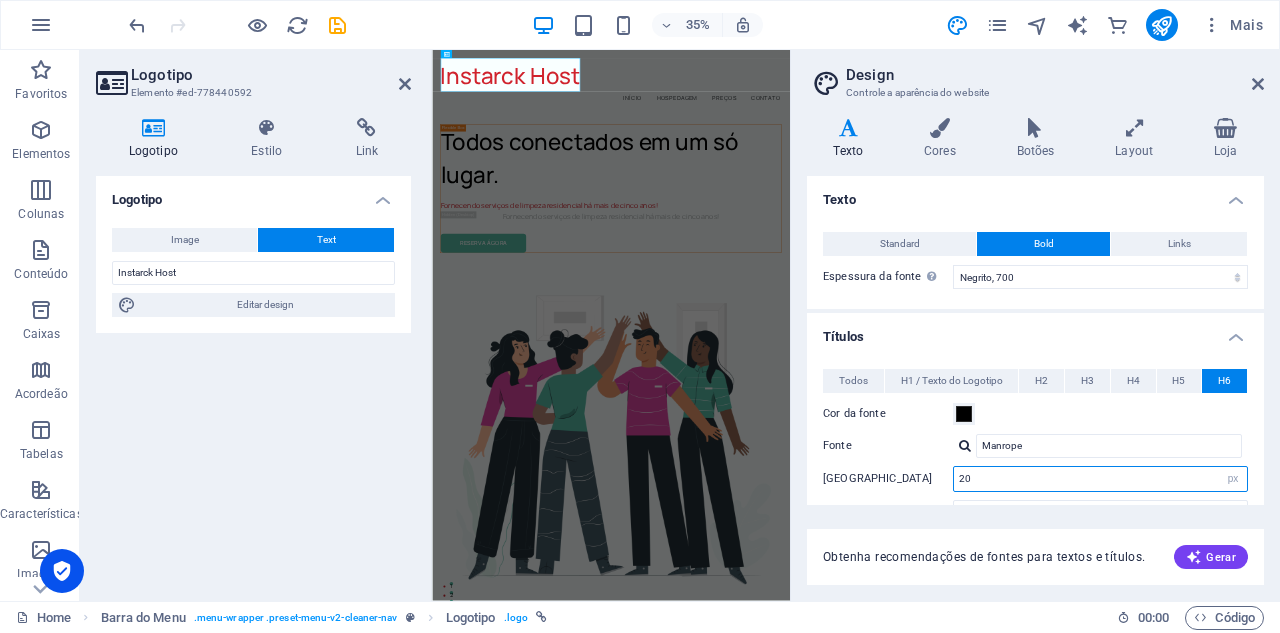 click on "20" at bounding box center [1100, 479] 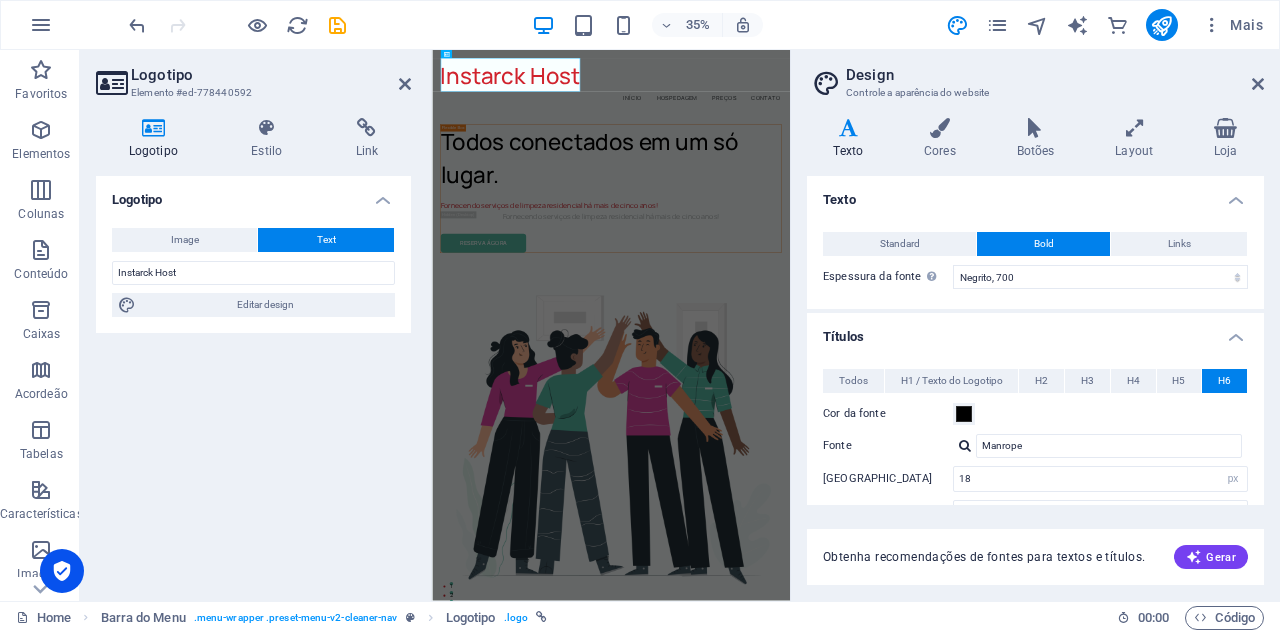 click on "Tamanho da fonte 18 rem px em %" at bounding box center (1035, 479) 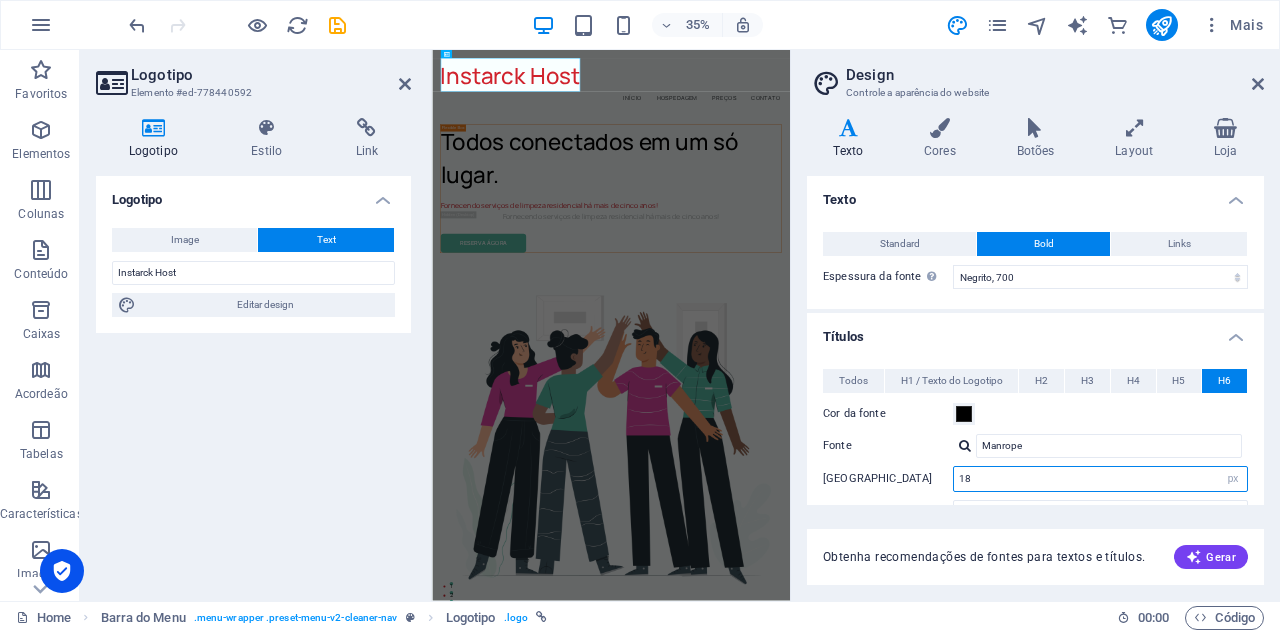 click on "18" at bounding box center (1100, 479) 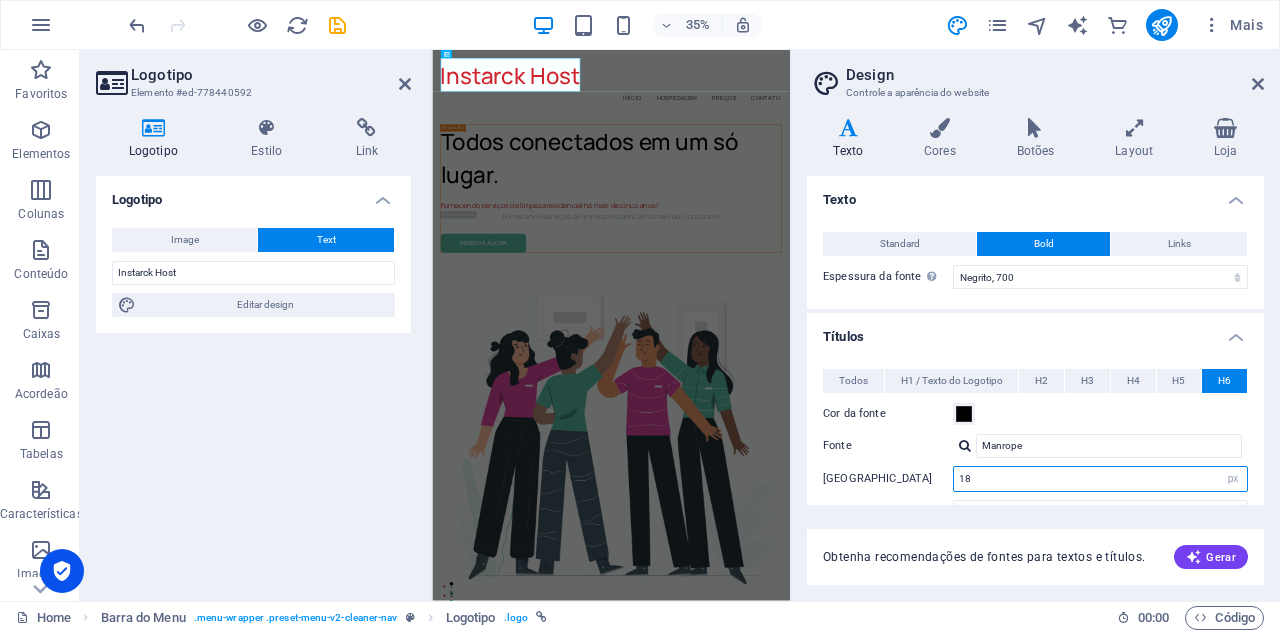 click on "18" at bounding box center [1100, 479] 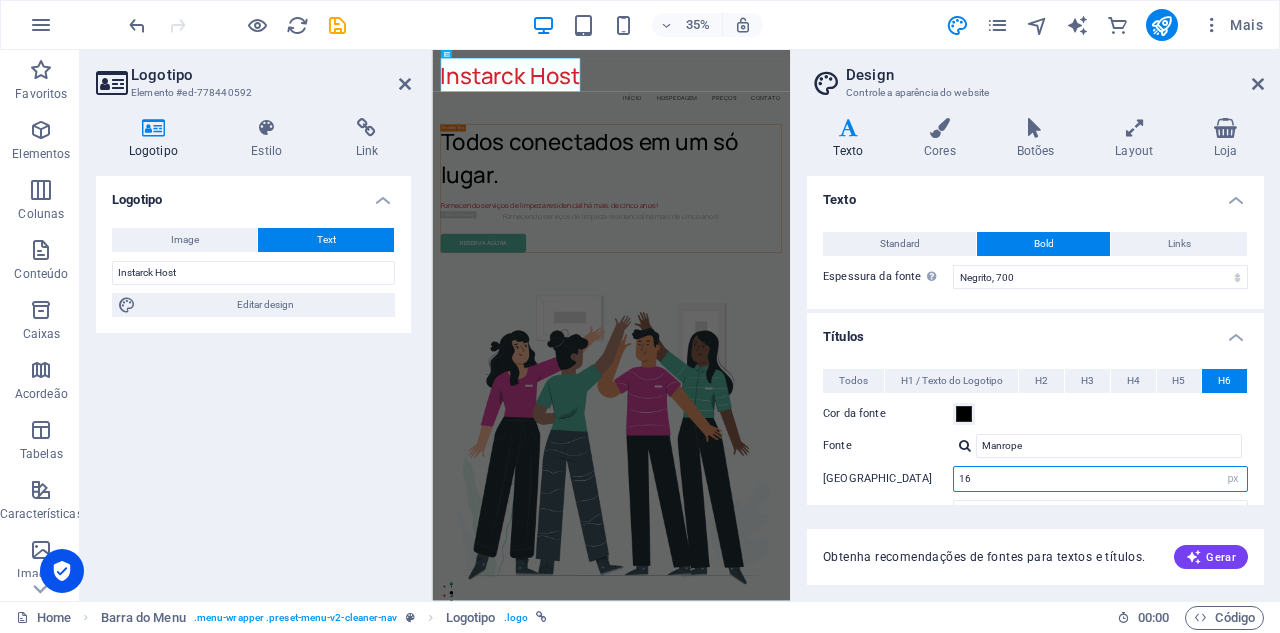 type on "16" 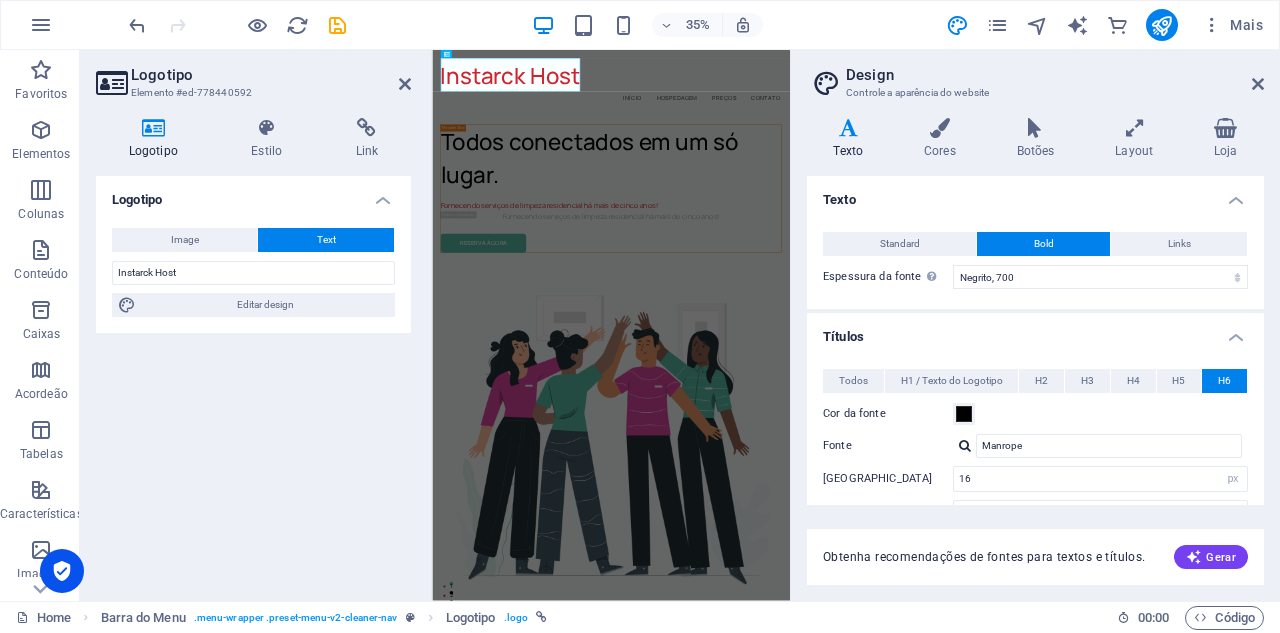 click on "[GEOGRAPHIC_DATA]" at bounding box center (888, 478) 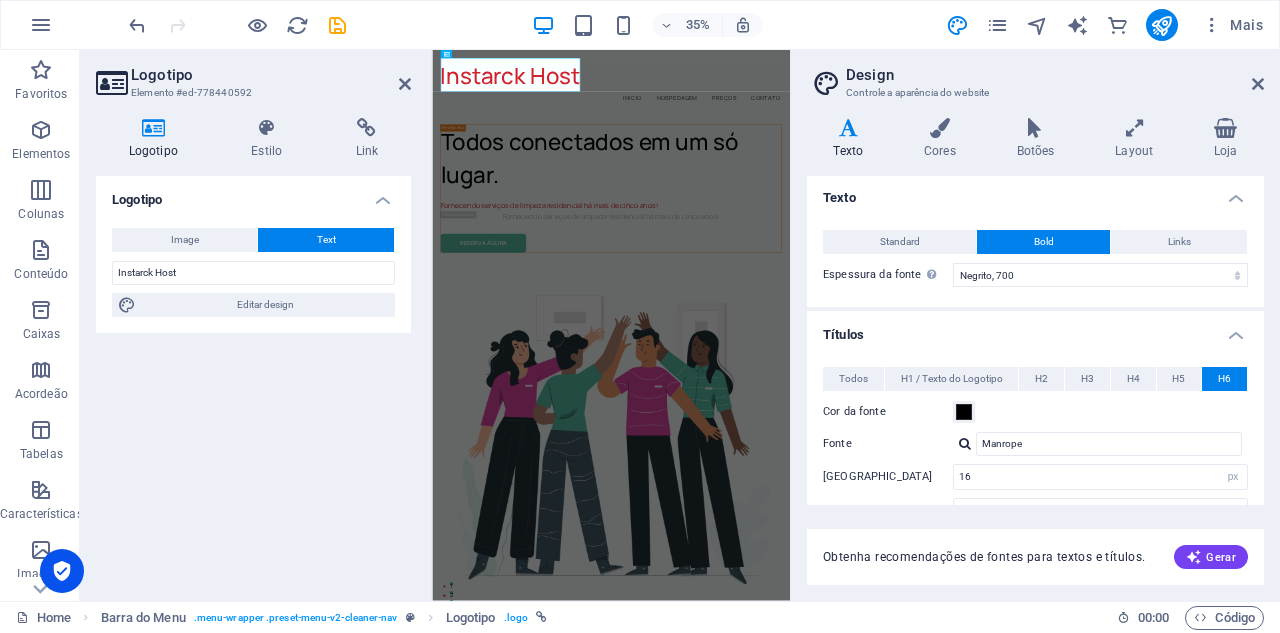 scroll, scrollTop: 0, scrollLeft: 0, axis: both 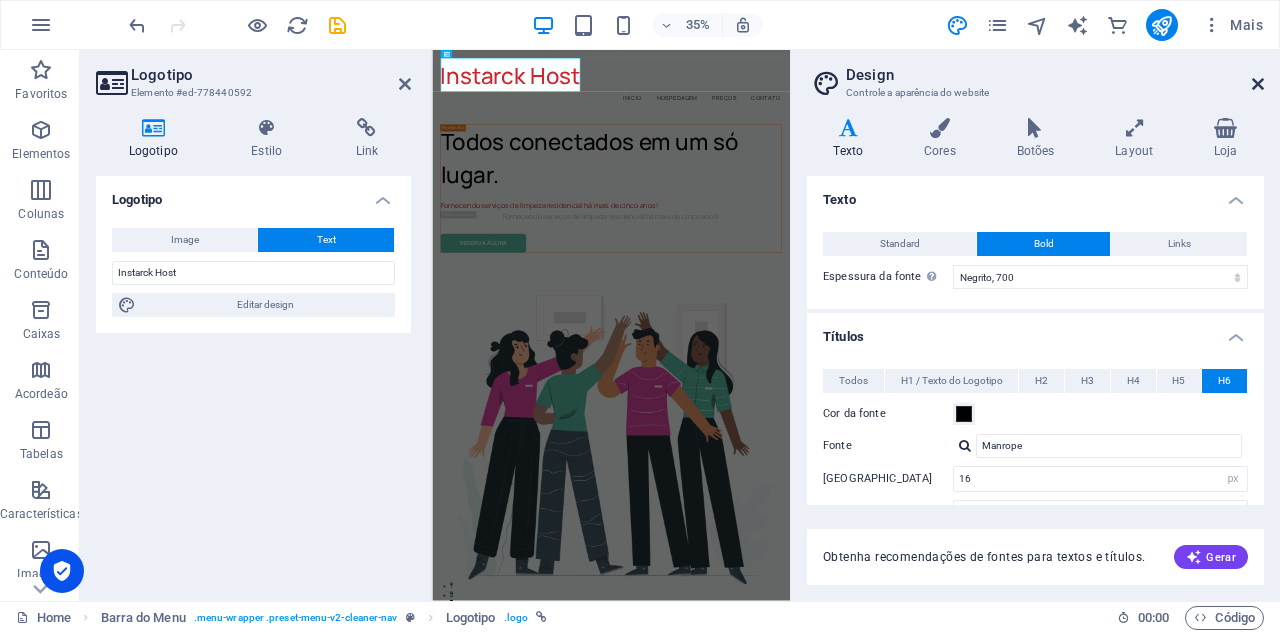 click at bounding box center (1258, 84) 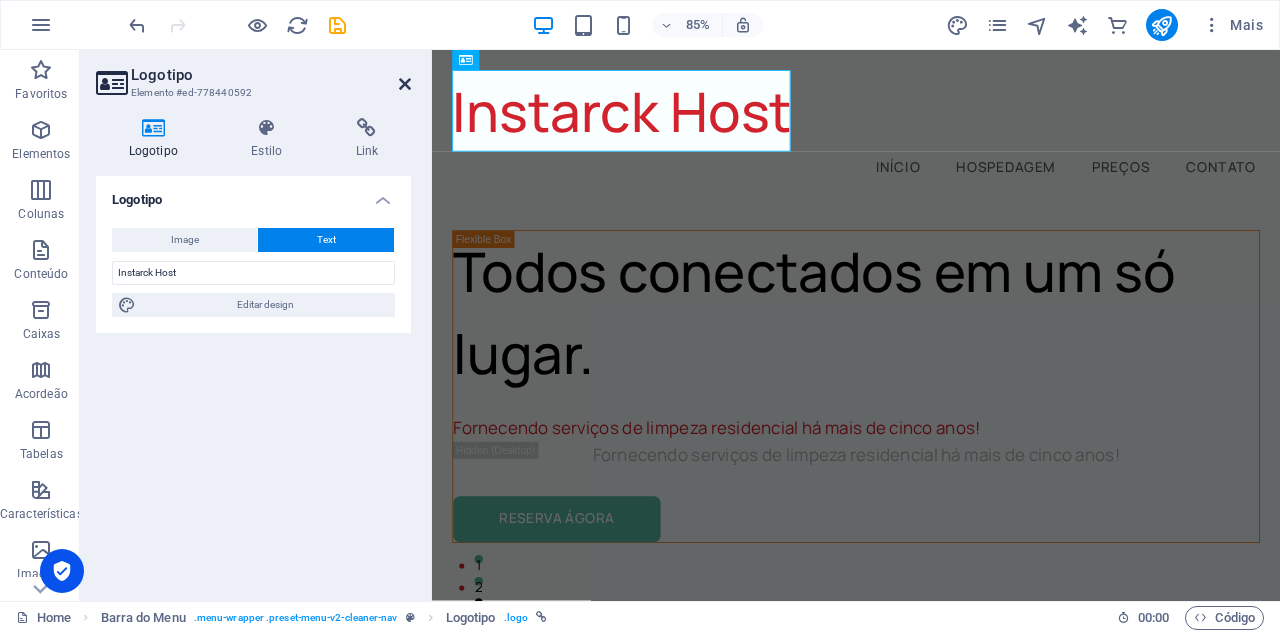 click at bounding box center [405, 84] 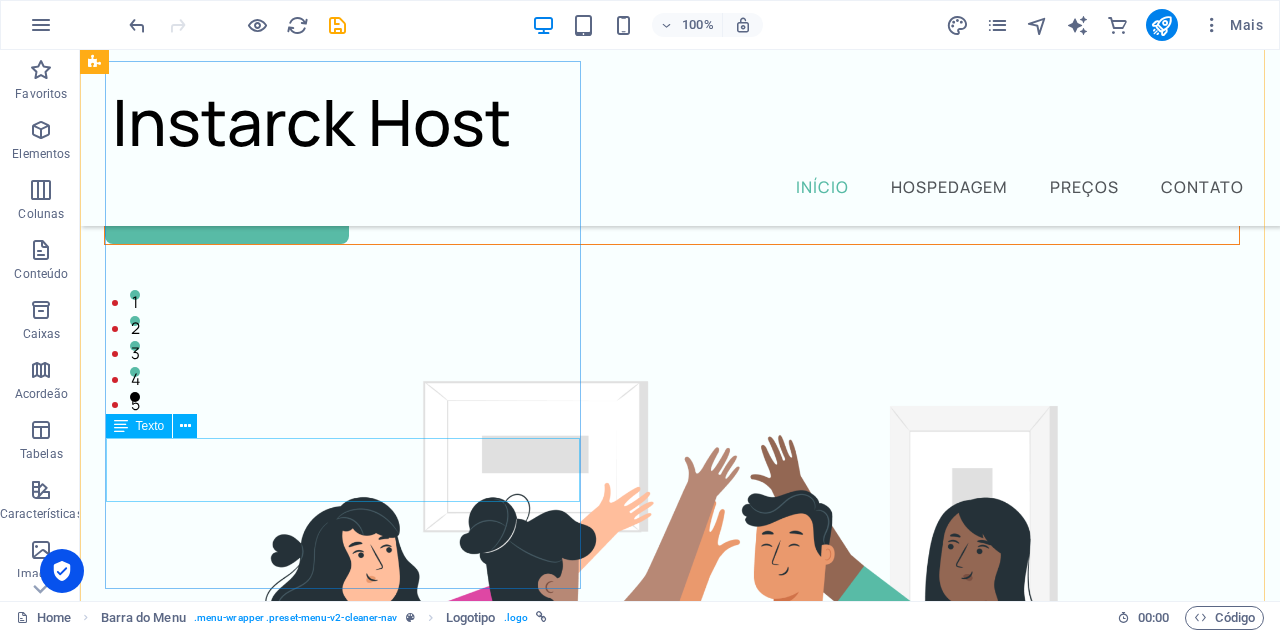 scroll, scrollTop: 300, scrollLeft: 0, axis: vertical 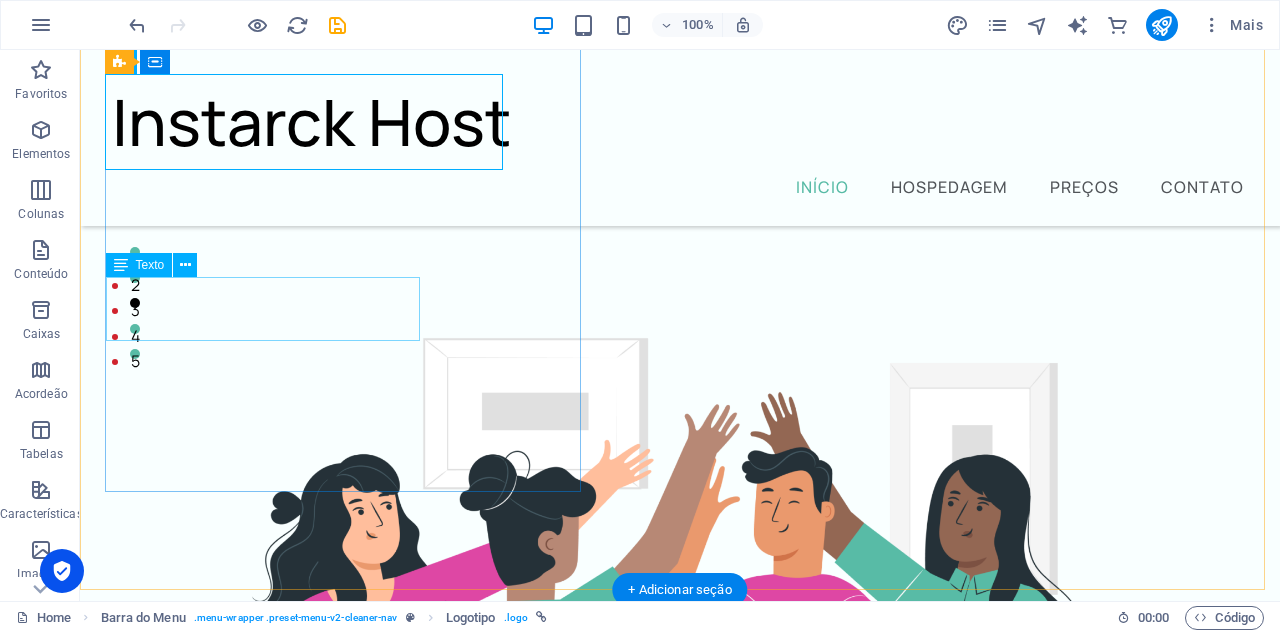 click on "Fornecendo serviços de limpeza residencial há mais de cinco anos!" at bounding box center [672, 67] 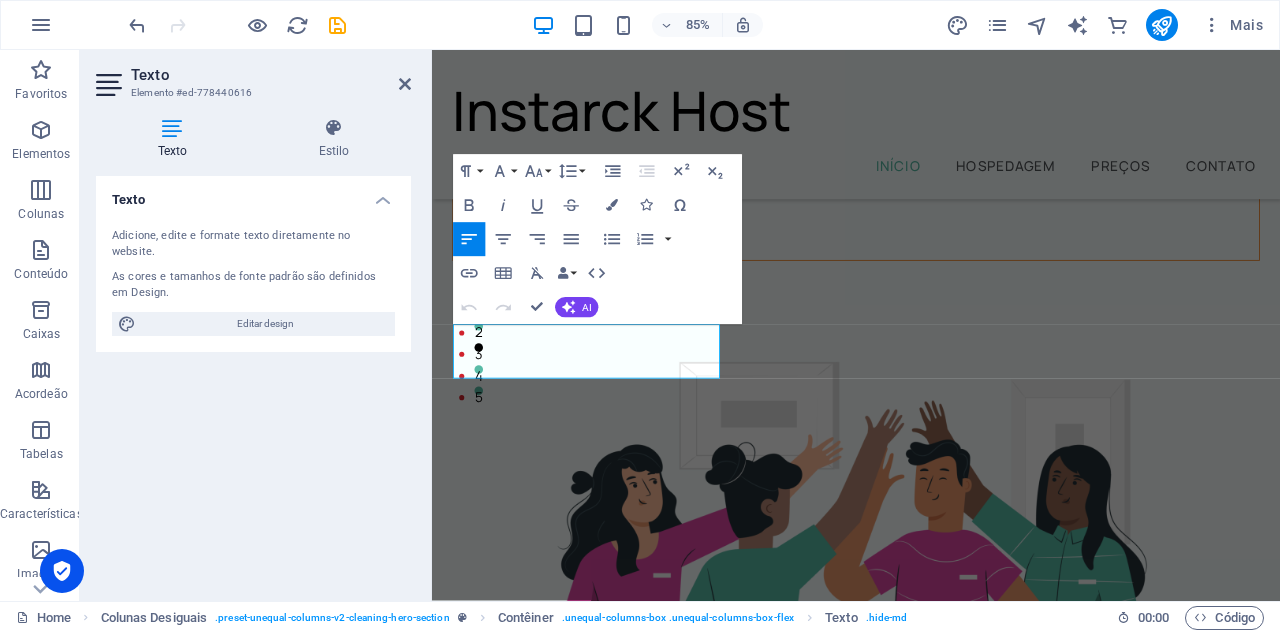 scroll, scrollTop: 266, scrollLeft: 0, axis: vertical 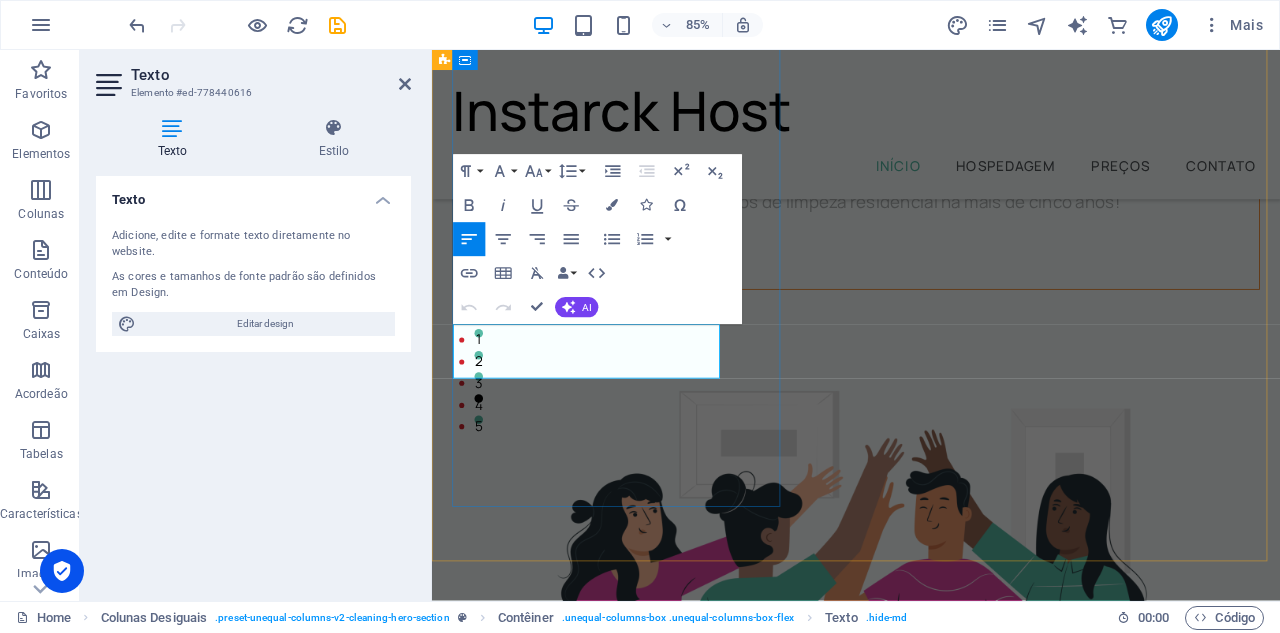 click on "Fornecendo serviços de limpeza residencial há mais de cinco anos!" at bounding box center [931, 197] 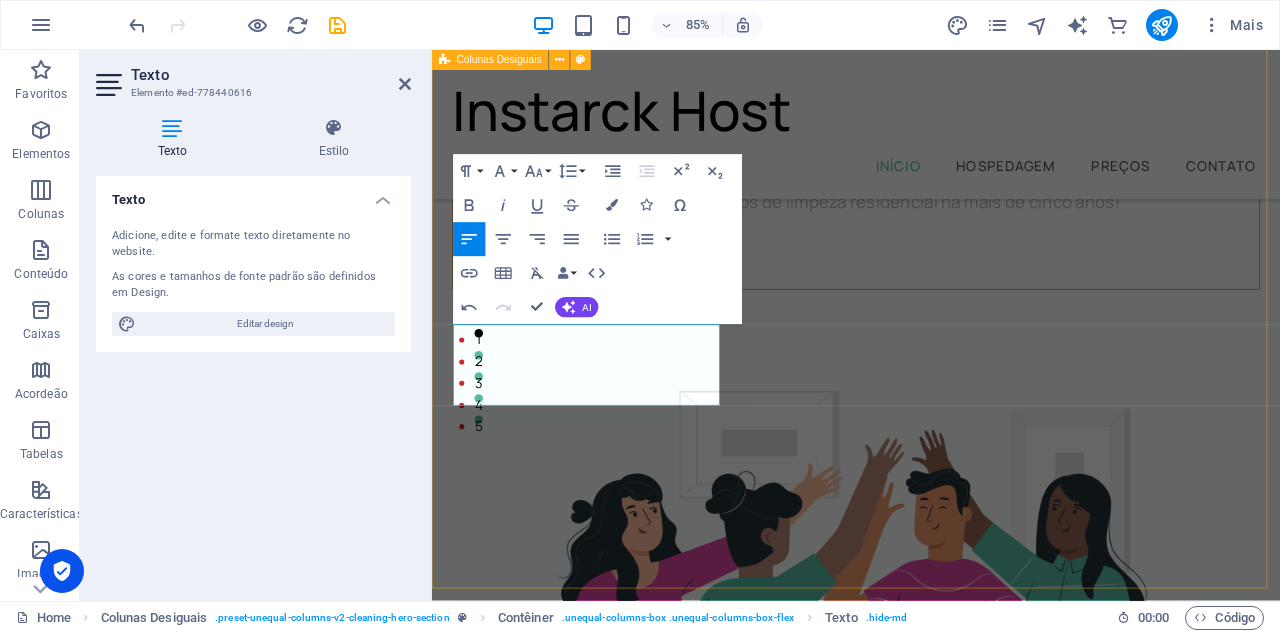 type 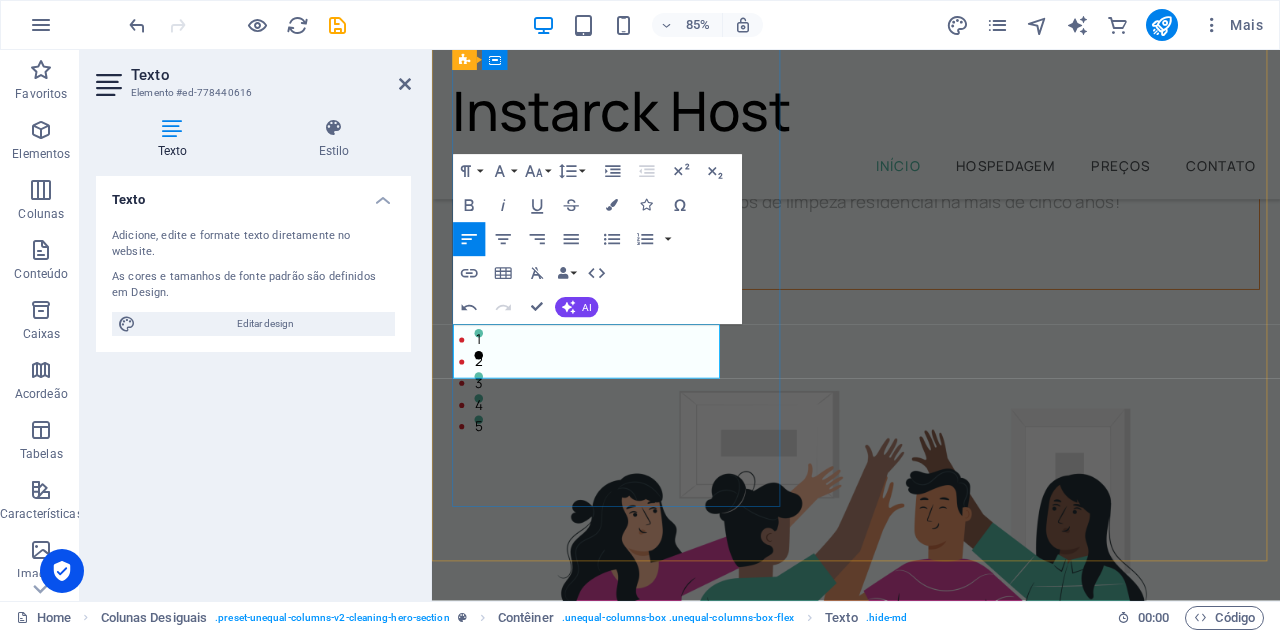 click on "Fornecendo serviços de alta residencial há mais de cinco anos!" at bounding box center (931, 197) 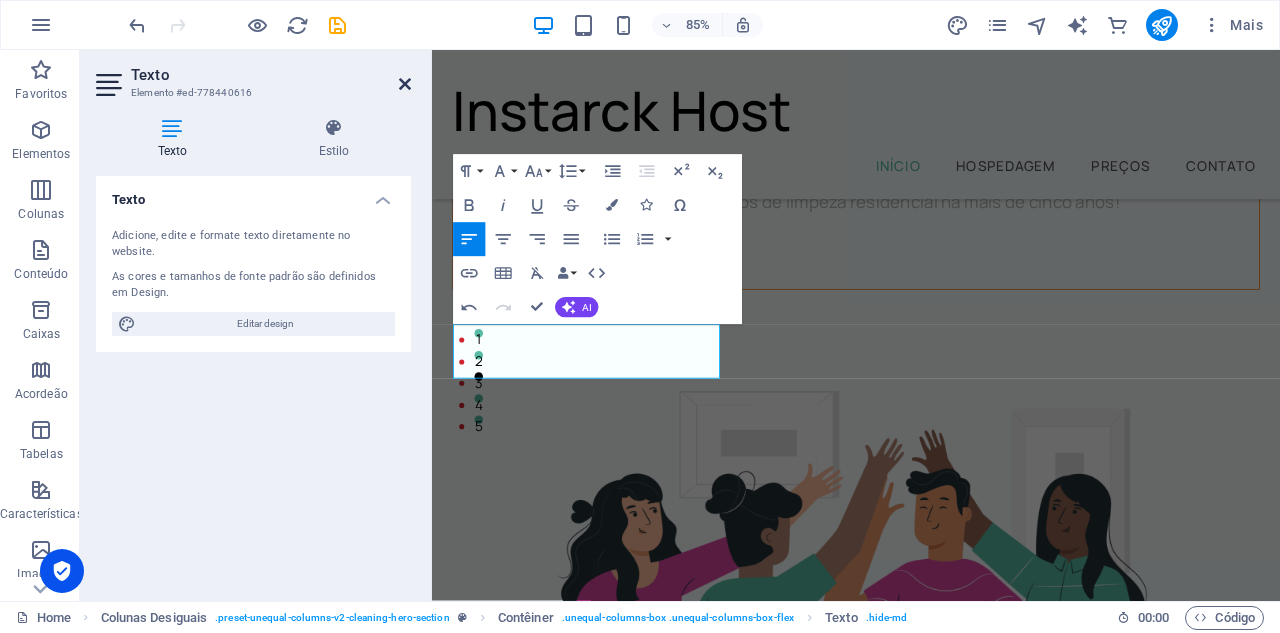 click at bounding box center (405, 84) 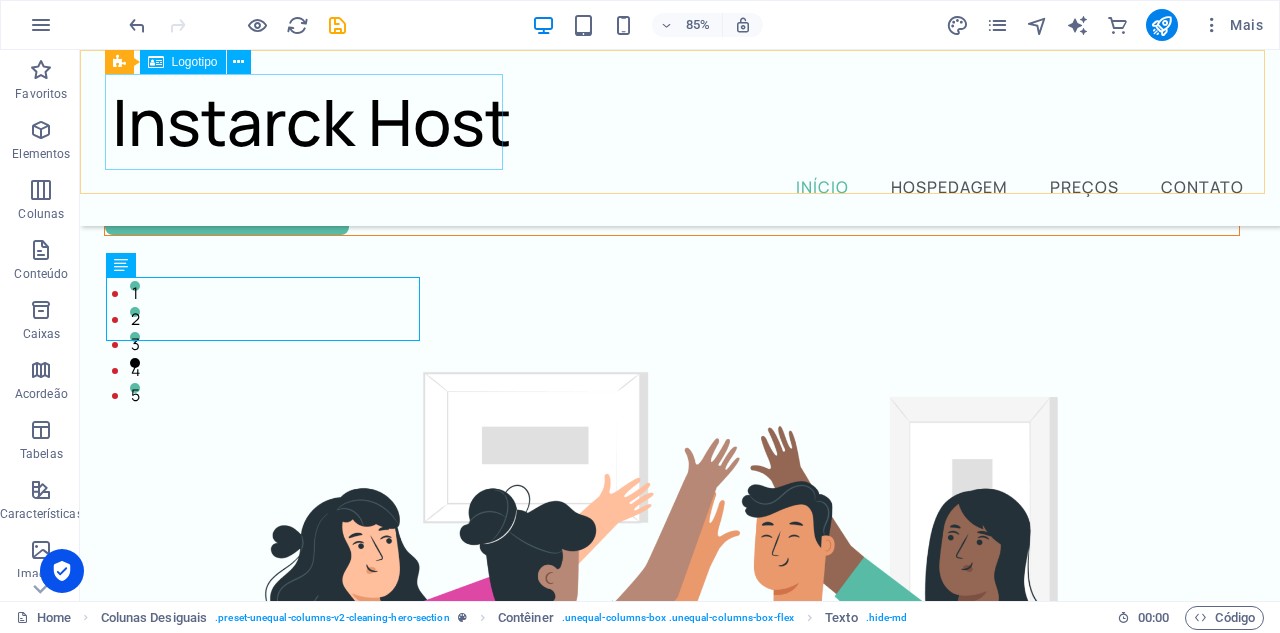 scroll, scrollTop: 300, scrollLeft: 0, axis: vertical 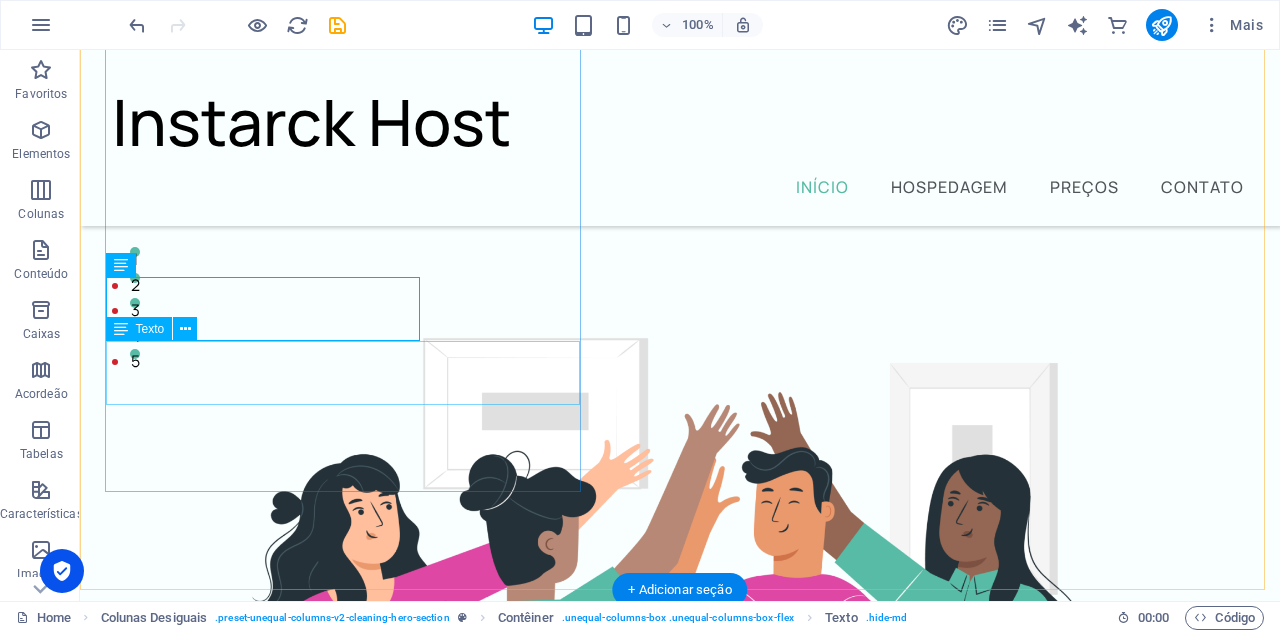 click on "Fornecendo serviços de limpeza residencial há mais de cinco anos!" at bounding box center [672, 99] 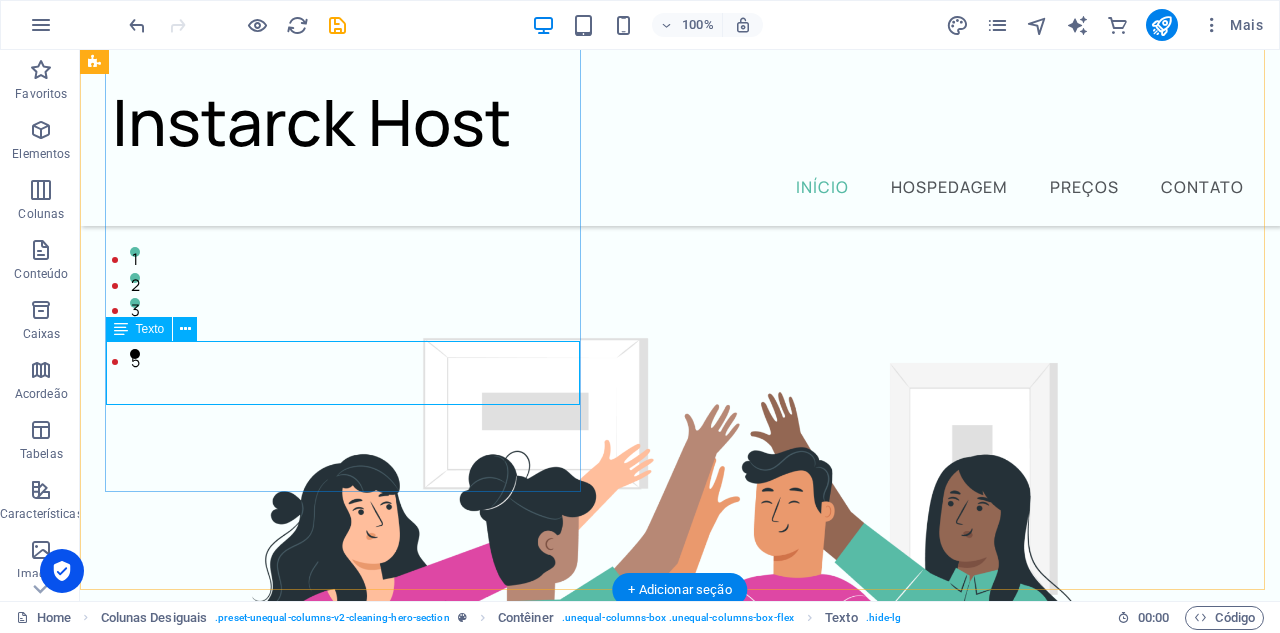 click on "Fornecendo serviços de limpeza residencial há mais de cinco anos!" at bounding box center [672, 99] 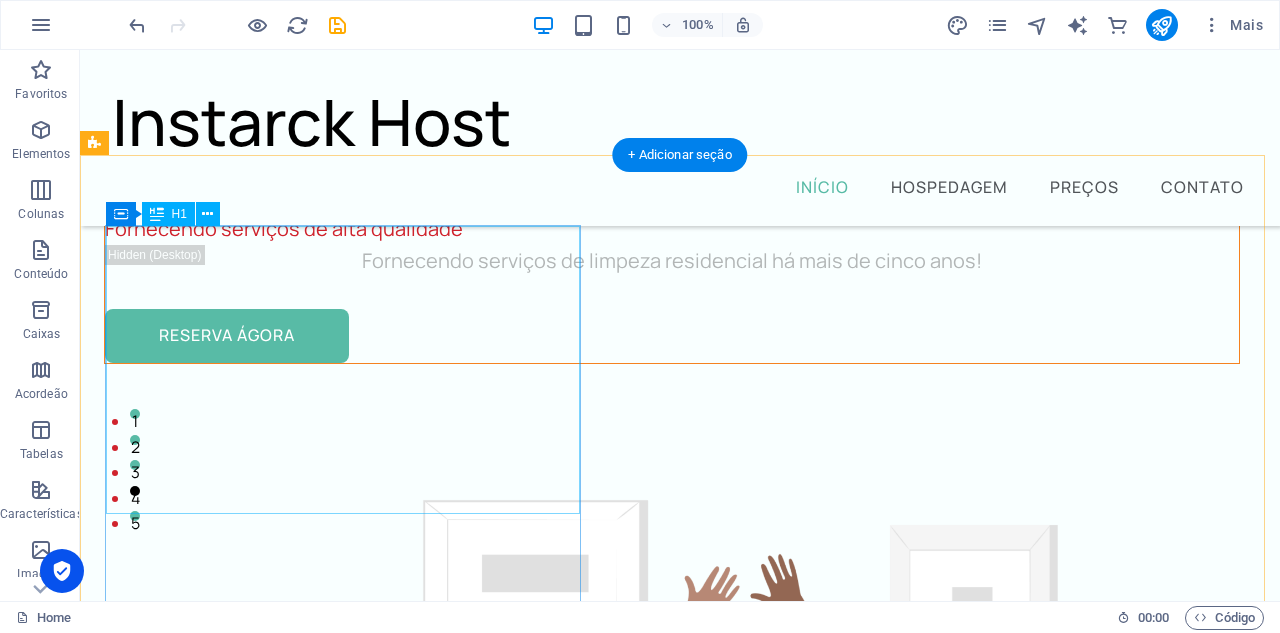 scroll, scrollTop: 200, scrollLeft: 0, axis: vertical 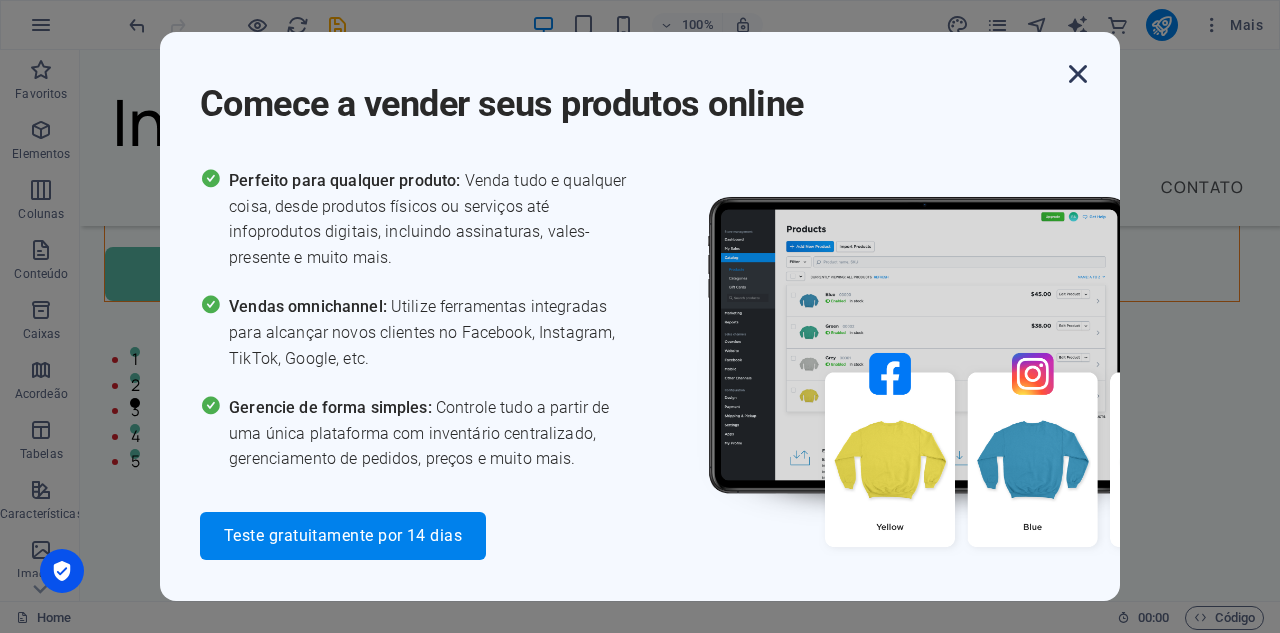 click at bounding box center (1078, 74) 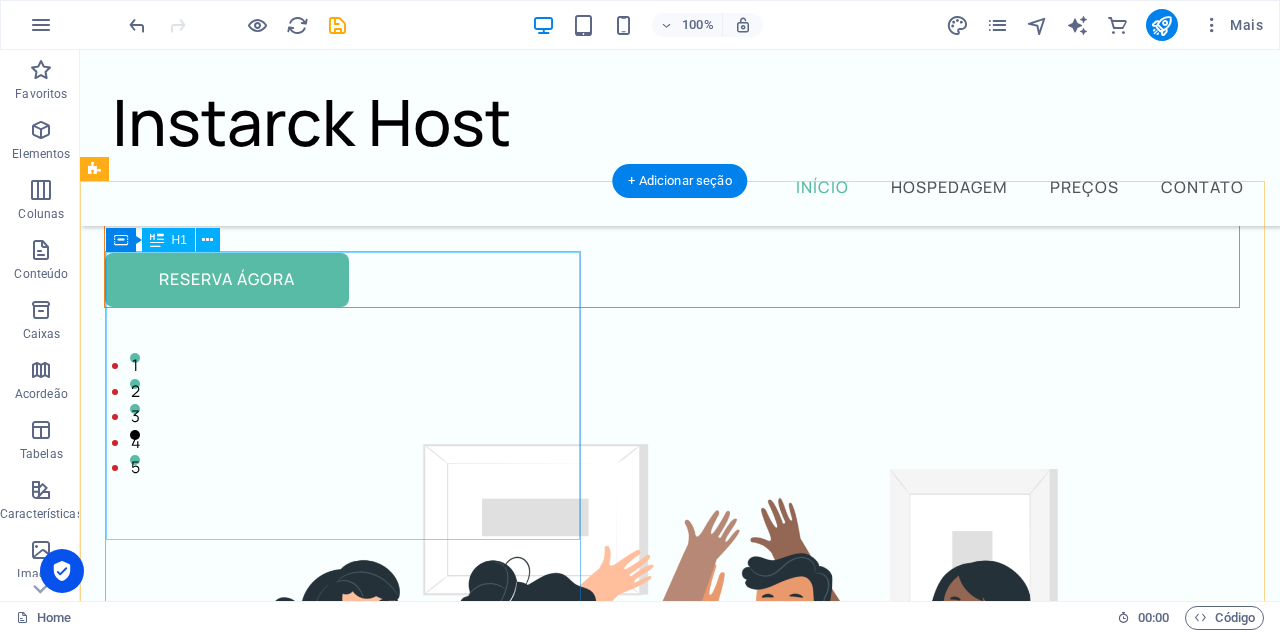scroll, scrollTop: 200, scrollLeft: 0, axis: vertical 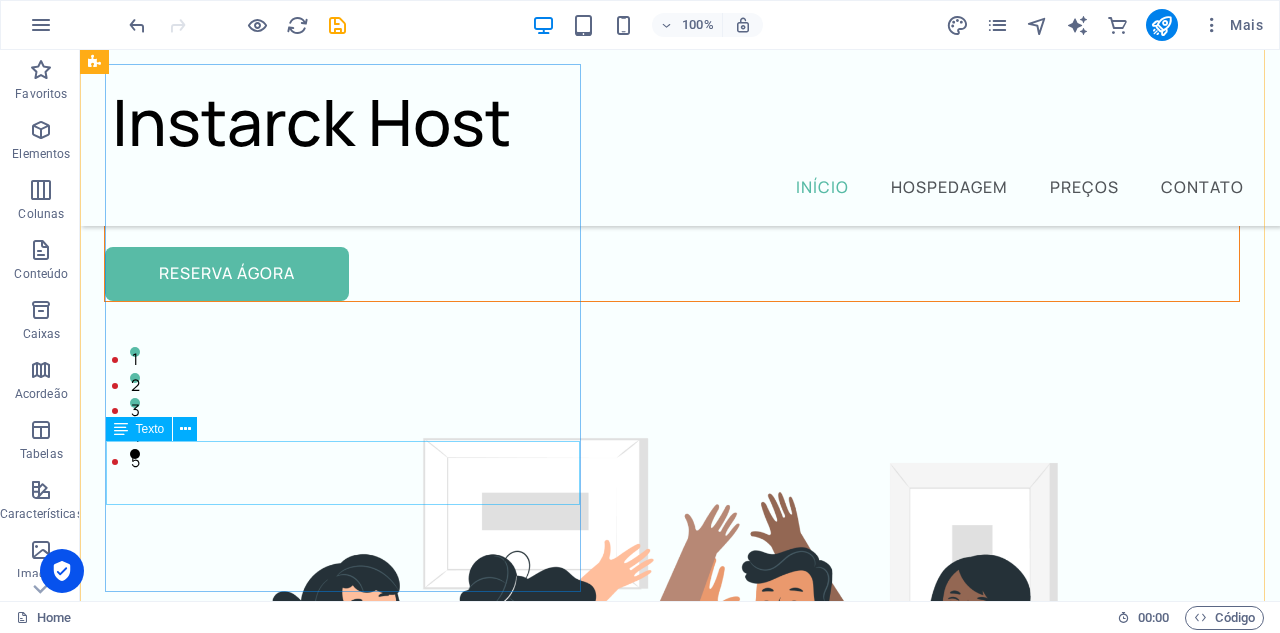 click on "Fornecendo serviços de limpeza residencial há mais de cinco anos!" at bounding box center [672, 199] 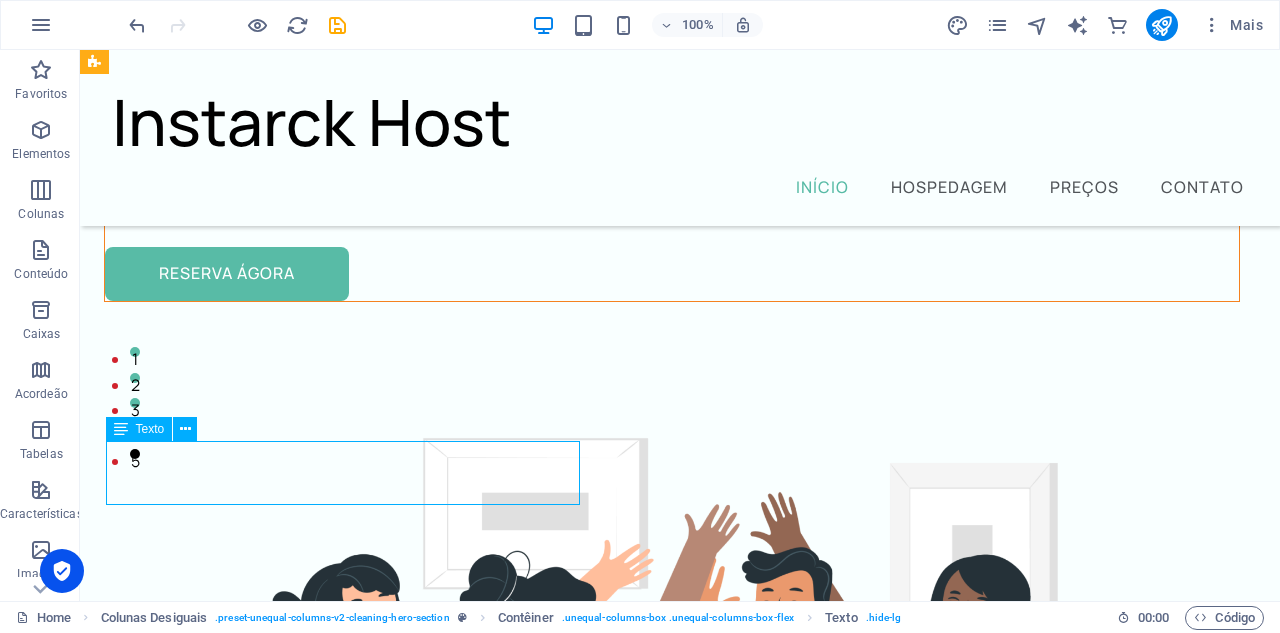 click on "Fornecendo serviços de limpeza residencial há mais de cinco anos!" at bounding box center [672, 199] 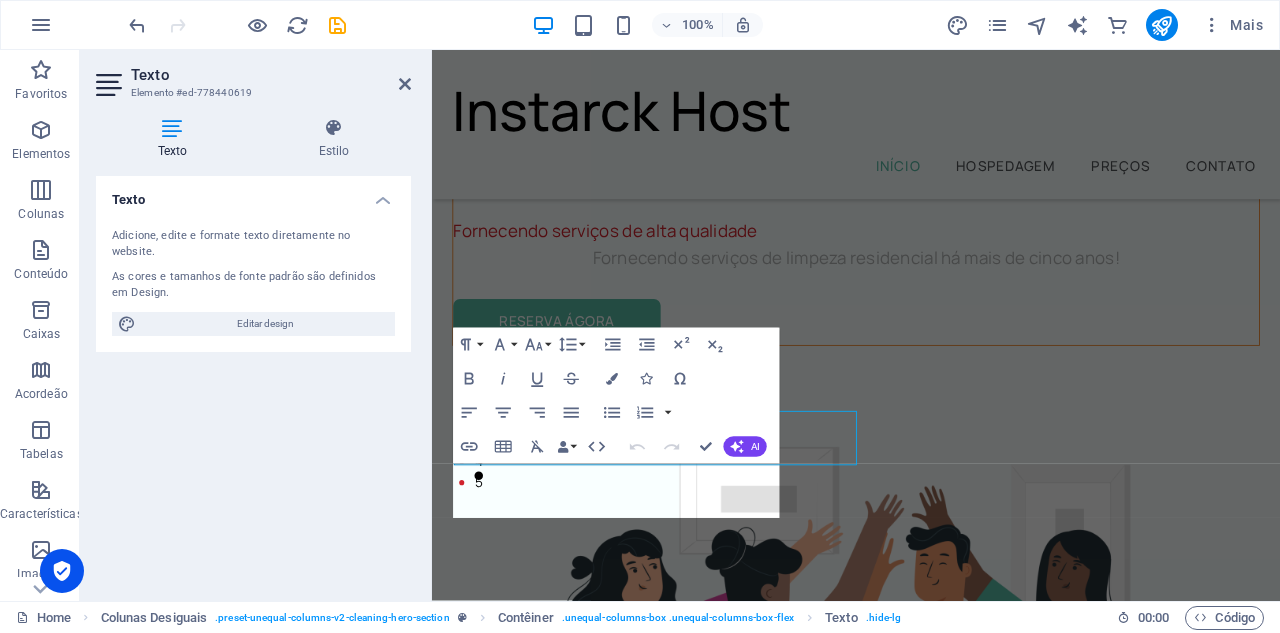 click on "Texto Elemento #ed-778440619 Texto Estilo Texto Adicione, edite e formate texto diretamente no website. As cores e tamanhos de fonte padrão são definidos em Design. Editar design Alinhamento Esquerda alinhada Centralizada Direita alinhada Colunas Desiguais Element
Contêiner   H1   Colunas Desiguais   Contêiner   Contêiner   Imagem   Contêiner   Espaçador   Texto   Texto   Espaçador   Botão   Barra do Menu   Logotipo   Menu   Contêiner   Contêiner   H2   Espaçador   Texto   Espaçador   Contêiner   Lista da Ícone   Contêiner   H3   Ícone   Lista da Ícone   Contêiner Paragraph Format Normal Heading 1 Heading 2 Heading 3 Heading 4 Heading 5 Heading 6 Code Font Family Arial [US_STATE] Impact Tahoma Times New Roman Verdana Manrope Font Size 8 9 10 11 12 14 18 24 30 36 48 60 72 96 Line Height Default Single 1.15 1.5 Double Increase Indent Decrease Indent Superscript Subscript Bold Italic Underline Strikethrough Colors Icons Special Characters Align Left Align Center Align Right" at bounding box center [680, 325] 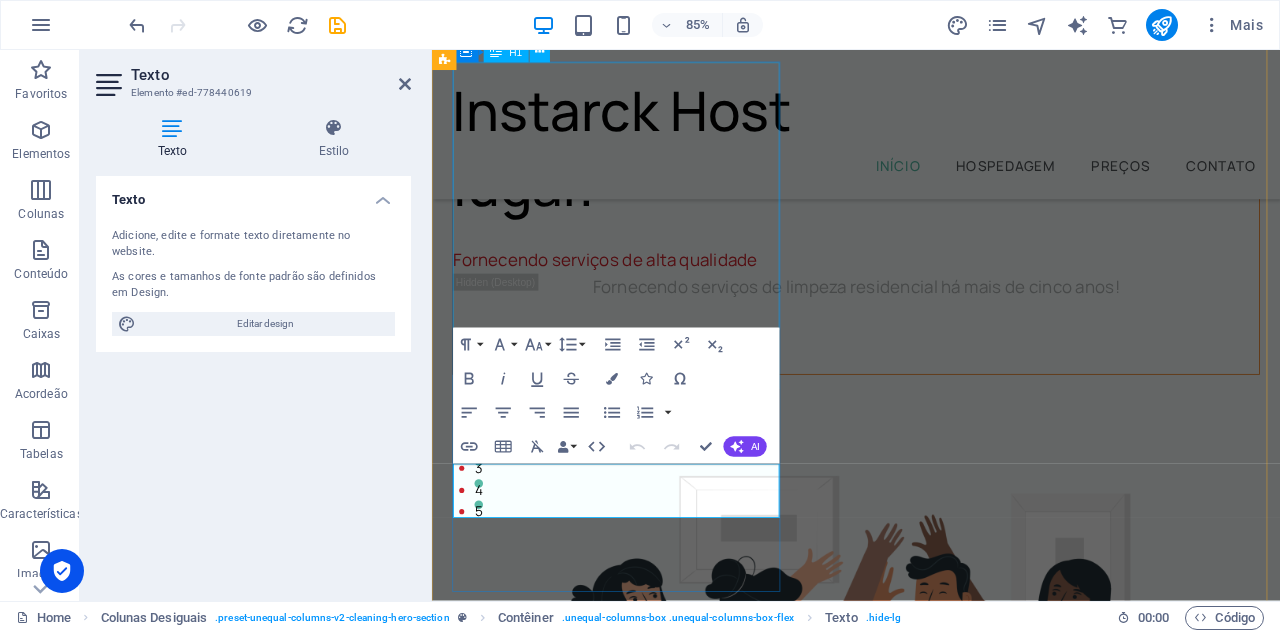 click on "Todos conectados em um só lugar." at bounding box center [931, 161] 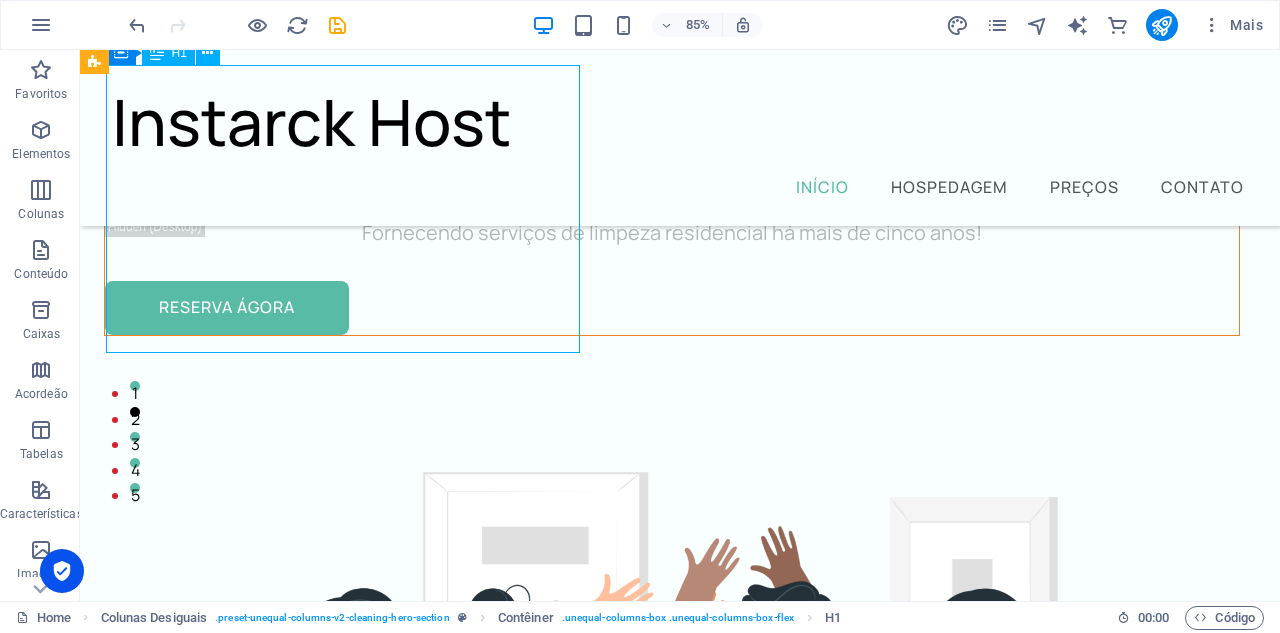 scroll, scrollTop: 200, scrollLeft: 0, axis: vertical 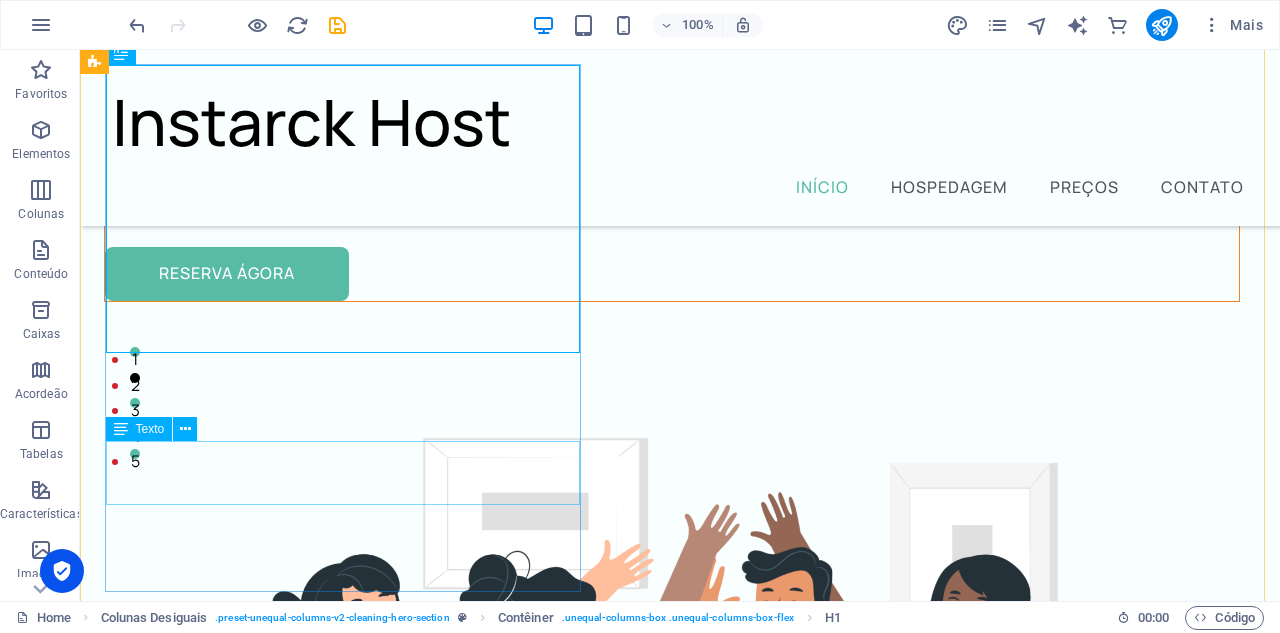 click on "Fornecendo serviços de limpeza residencial há mais de cinco anos!" at bounding box center (672, 199) 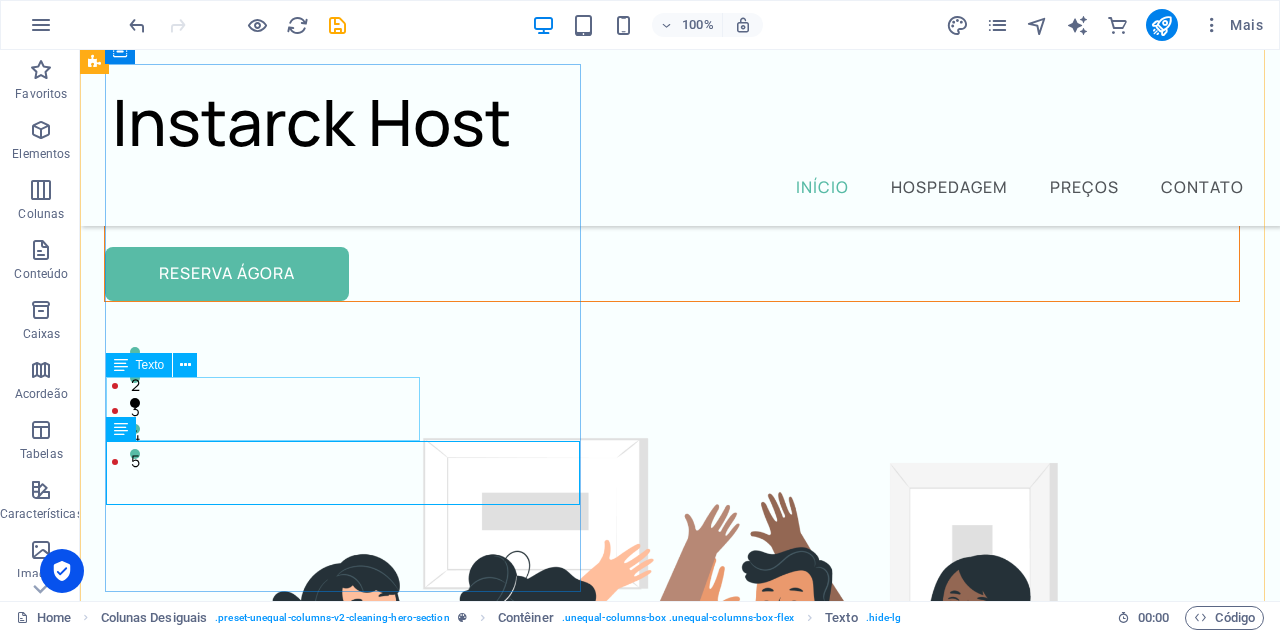 click on "Fornecendo serviços de alta qualidade" at bounding box center (672, 167) 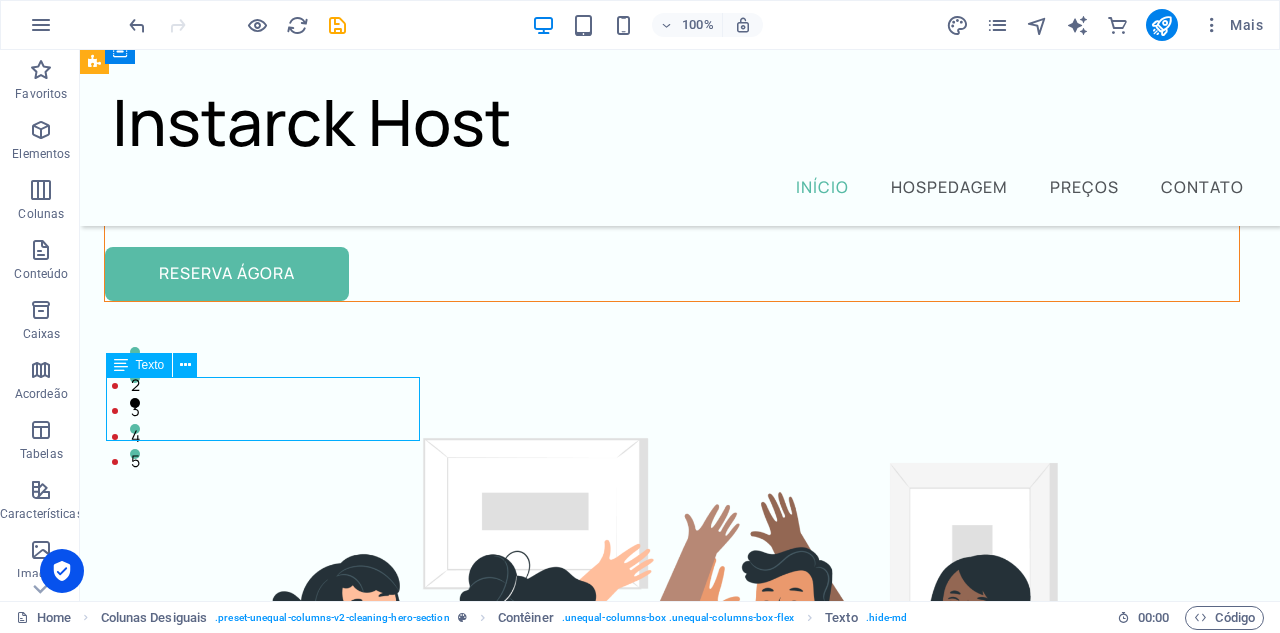 click on "Fornecendo serviços de alta qualidade" at bounding box center (672, 167) 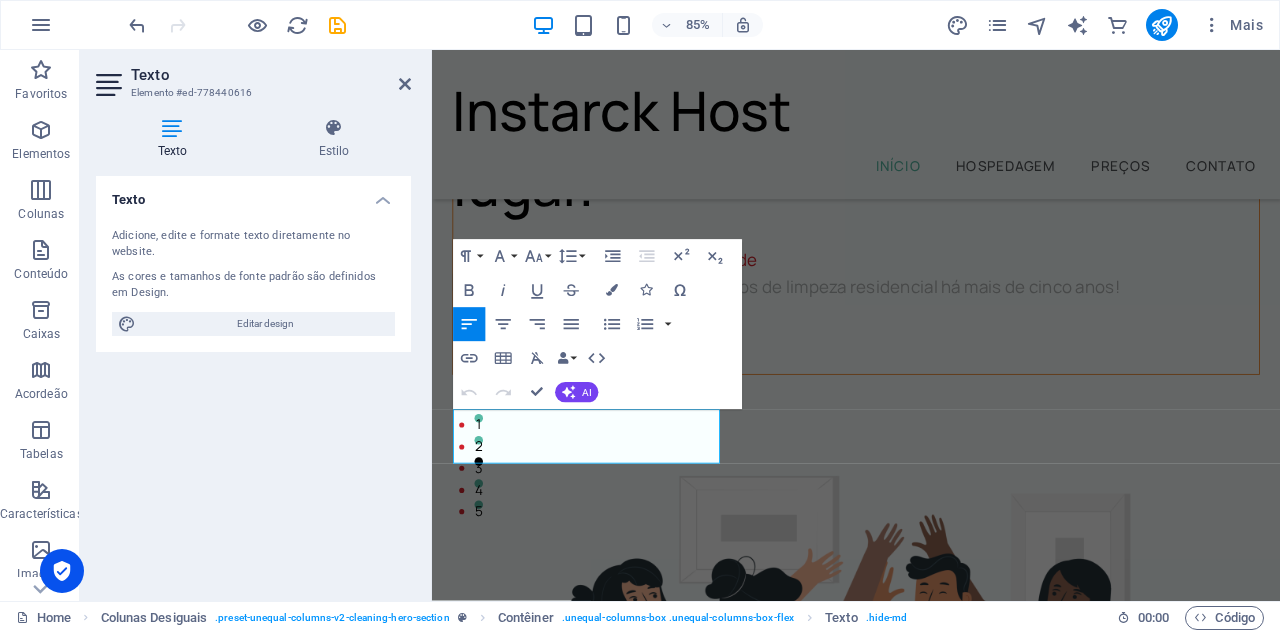 click on "Texto Adicione, edite e formate texto diretamente no website. As cores e tamanhos de fonte padrão são definidos em Design. Editar design Alinhamento Esquerda alinhada Centralizada Direita alinhada" at bounding box center [253, 380] 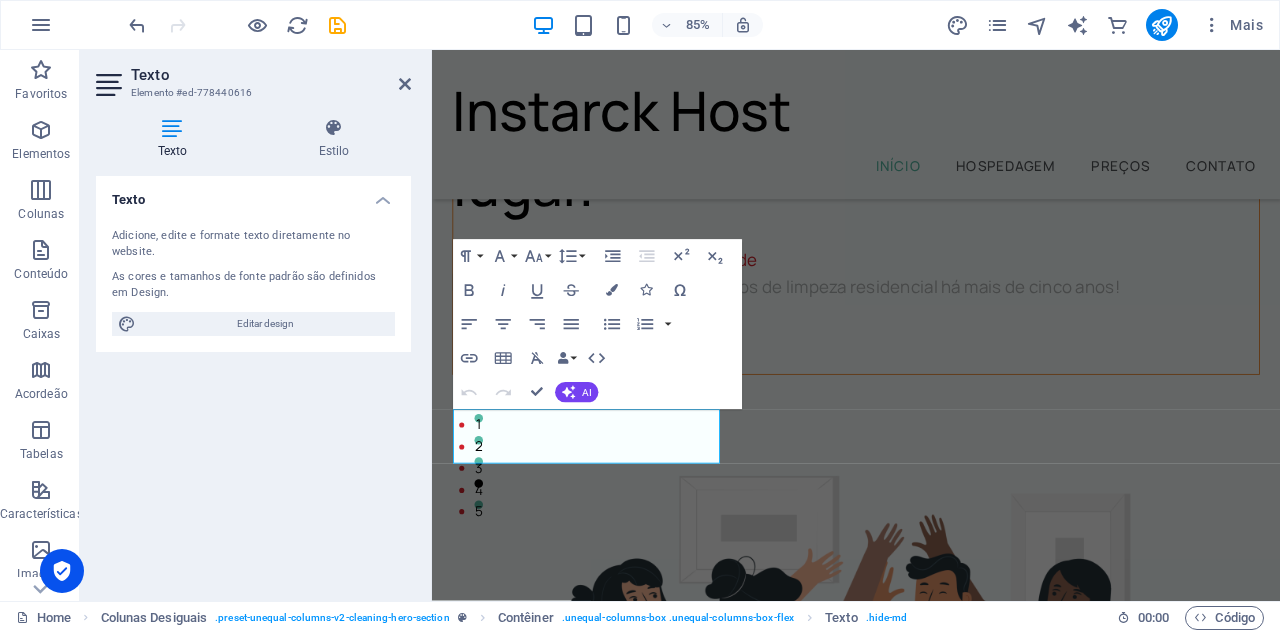 click on "Texto Elemento #ed-778440616 Texto Estilo Texto Adicione, edite e formate texto diretamente no website. As cores e tamanhos de fonte padrão são definidos em Design. Editar design Alinhamento Esquerda alinhada Centralizada Direita alinhada Colunas Desiguais Element Layout Como esse elemento se expande no layout (Flexbox). Tamanho 314 Padrão automático px % 1/1 1/2 1/3 1/4 1/5 1/6 1/7 1/8 1/9 1/10 Crescer Encolher Pedido Layout do Contêiner Visível Visível Opacidade 100 % Transbordar Espaçamento Margem Padrão automático px % rem vw vh Cliente Cliente automático px % rem vw vh automático px % rem vw vh automático px % rem vw vh automático px % rem vw vh Espaçamento Padrão px rem % vh vw Cliente Cliente px rem % vh vw px rem % vh vw px rem % vh vw px rem % vh vw Borda Estilo              - Largura 1 automático px rem % vh vw Cliente Cliente 1 automático px rem % vh vw 1 automático px rem % vh vw 1 automático px rem % vh vw 1 automático px rem % vh vw  - Cor Cantos arredondados px %" at bounding box center [256, 325] 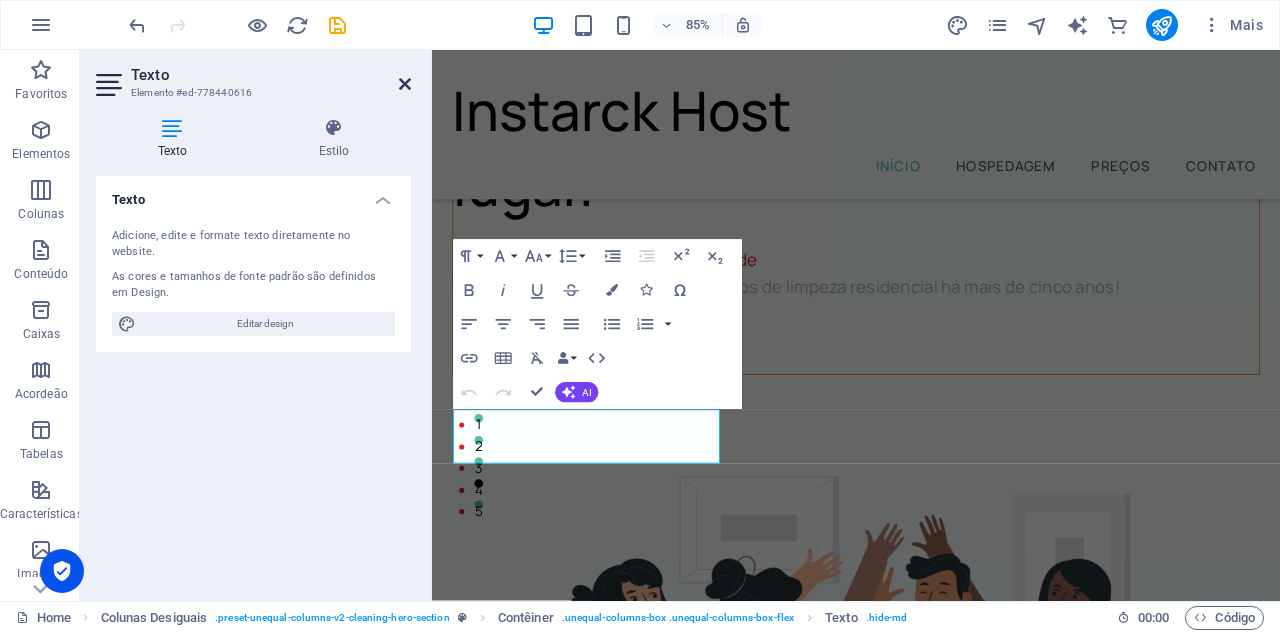 click at bounding box center (405, 84) 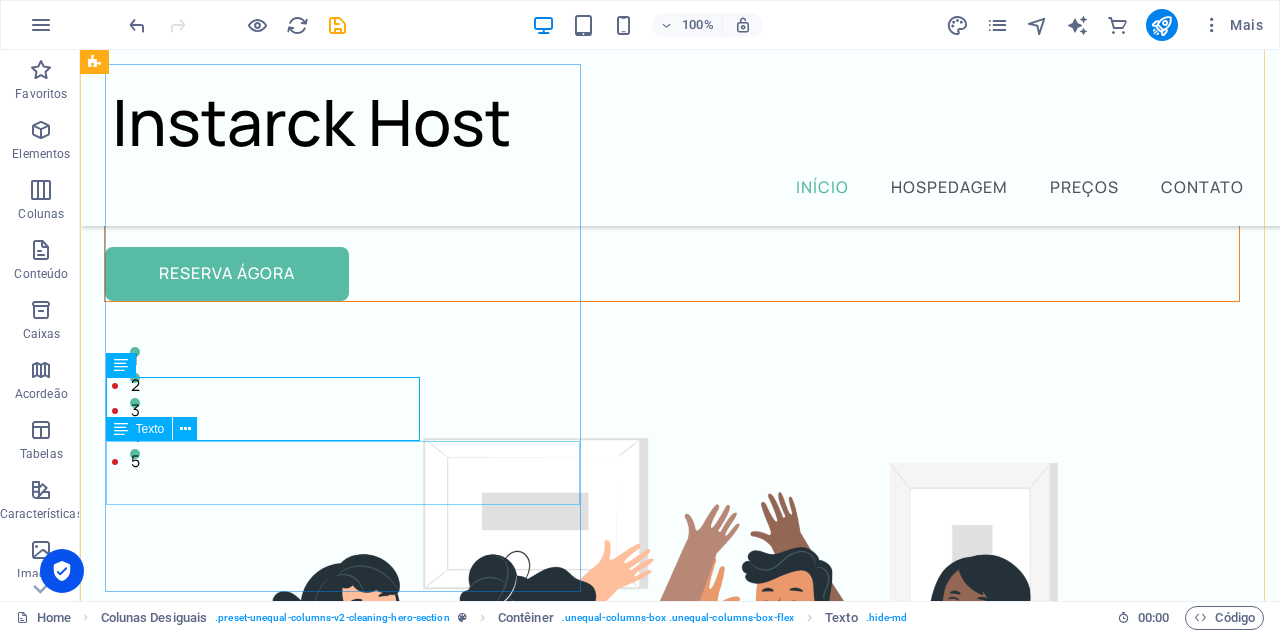 click on "Fornecendo serviços de limpeza residencial há mais de cinco anos!" at bounding box center [672, 199] 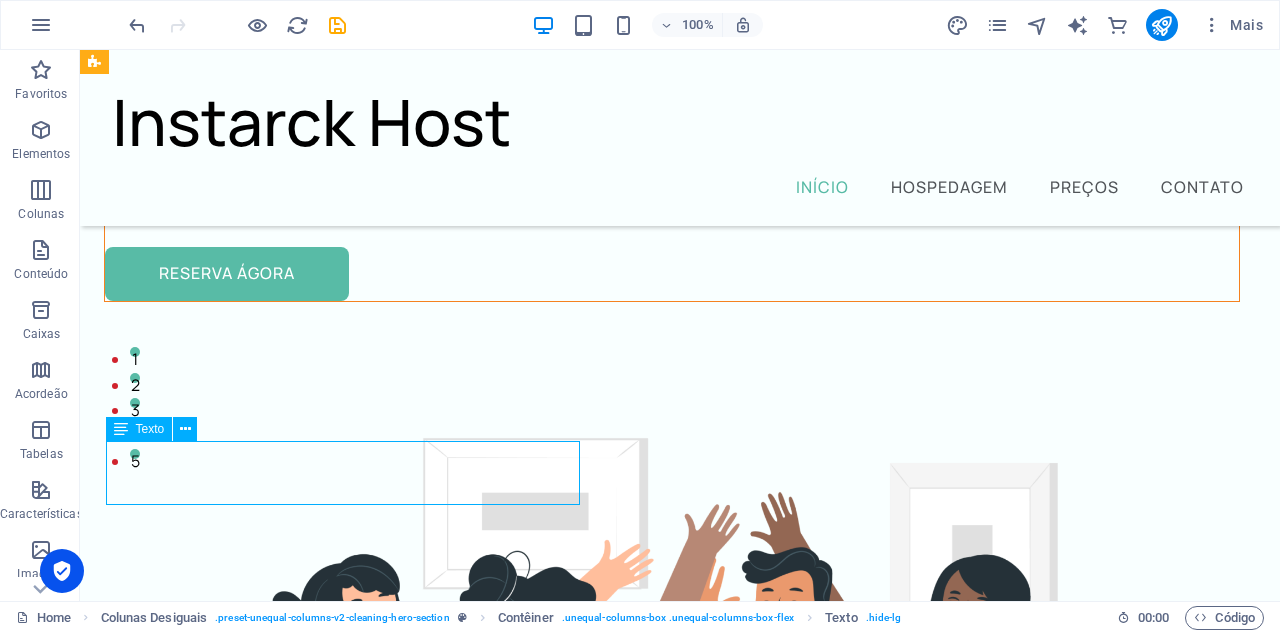 click on "Fornecendo serviços de limpeza residencial há mais de cinco anos!" at bounding box center (672, 199) 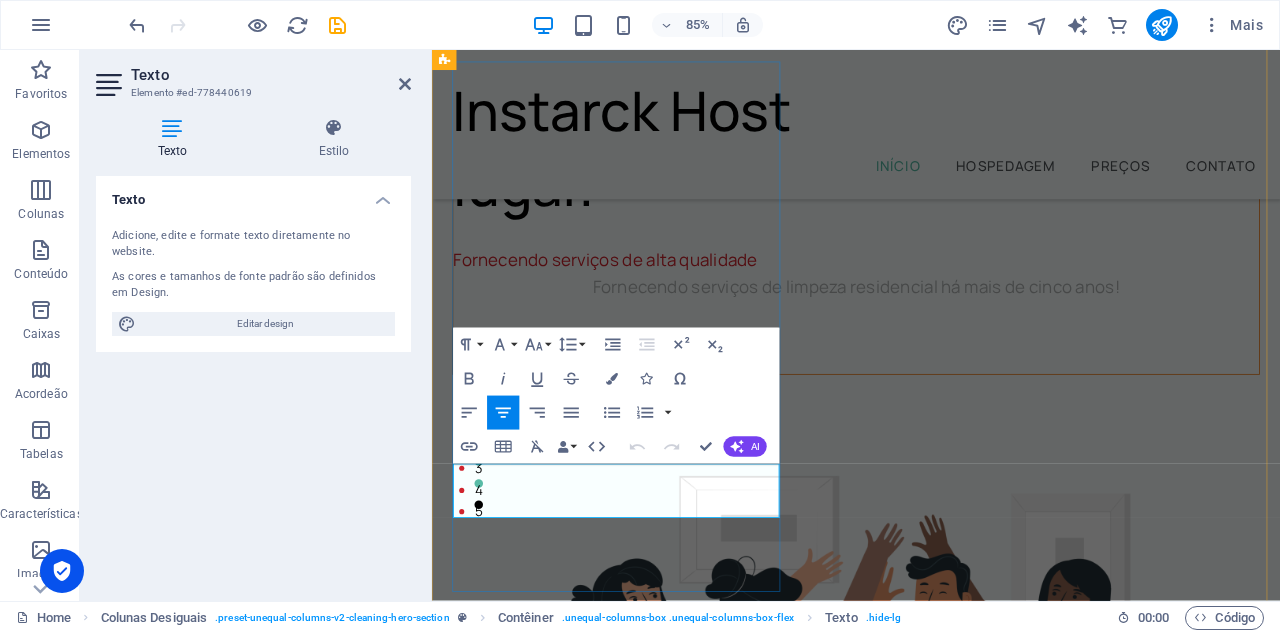 click on "Fornecendo serviços de limpeza residencial há mais de cinco anos!" at bounding box center (931, 329) 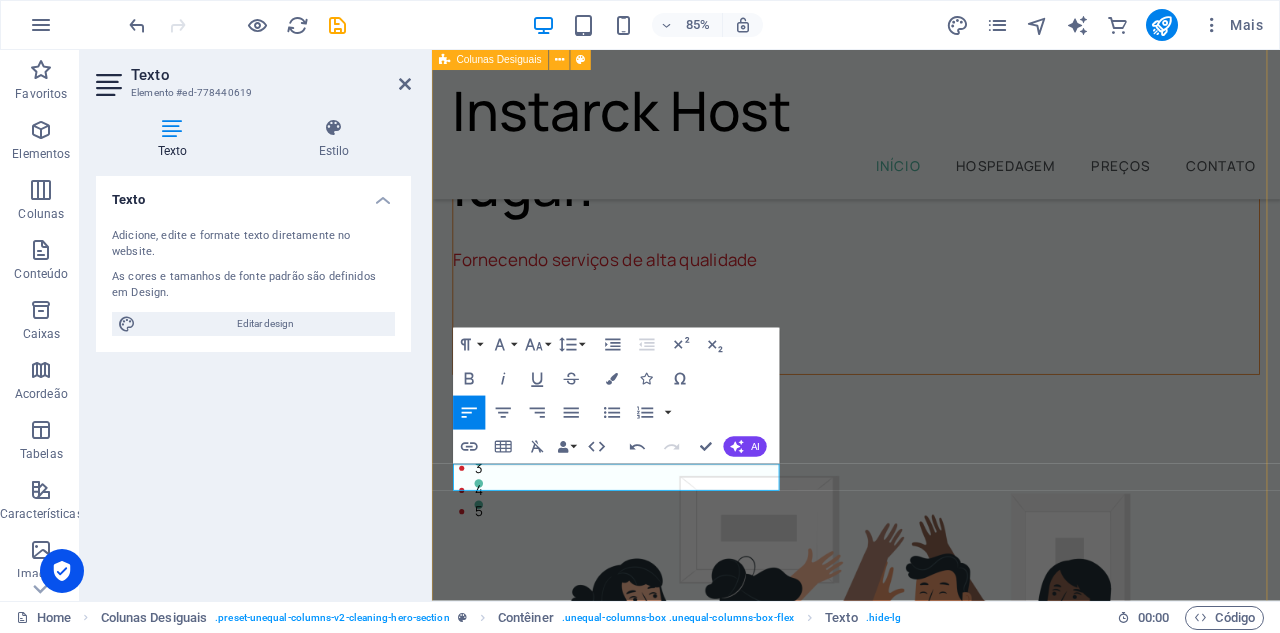 type 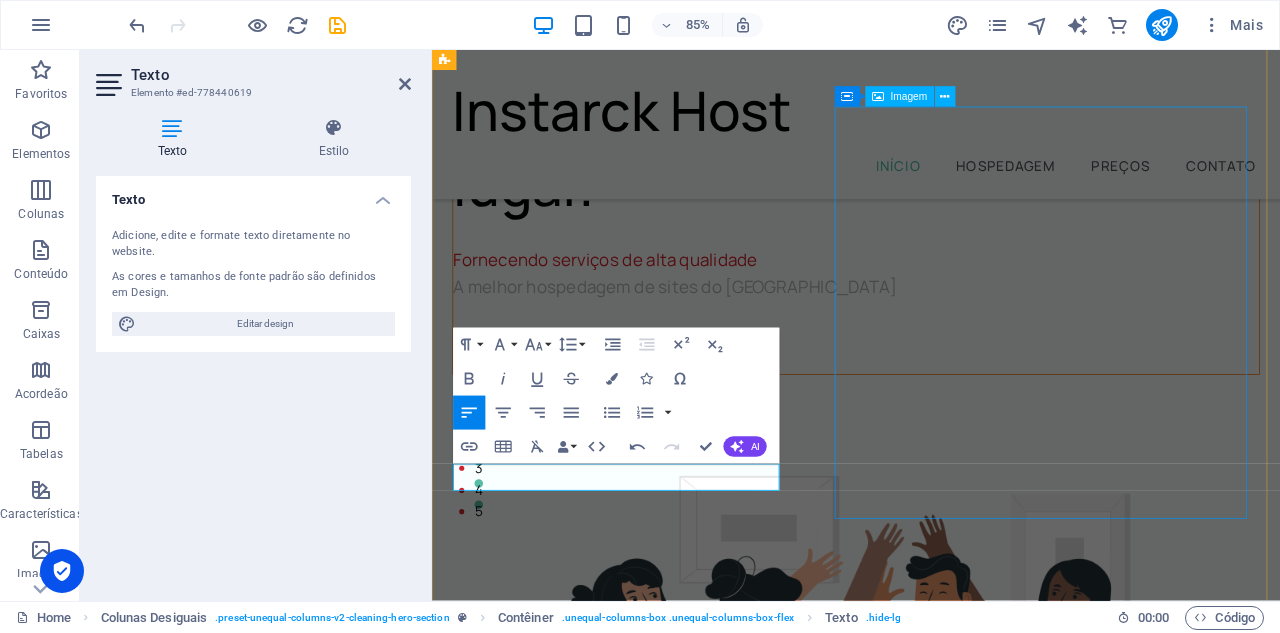 click at bounding box center [931, 939] 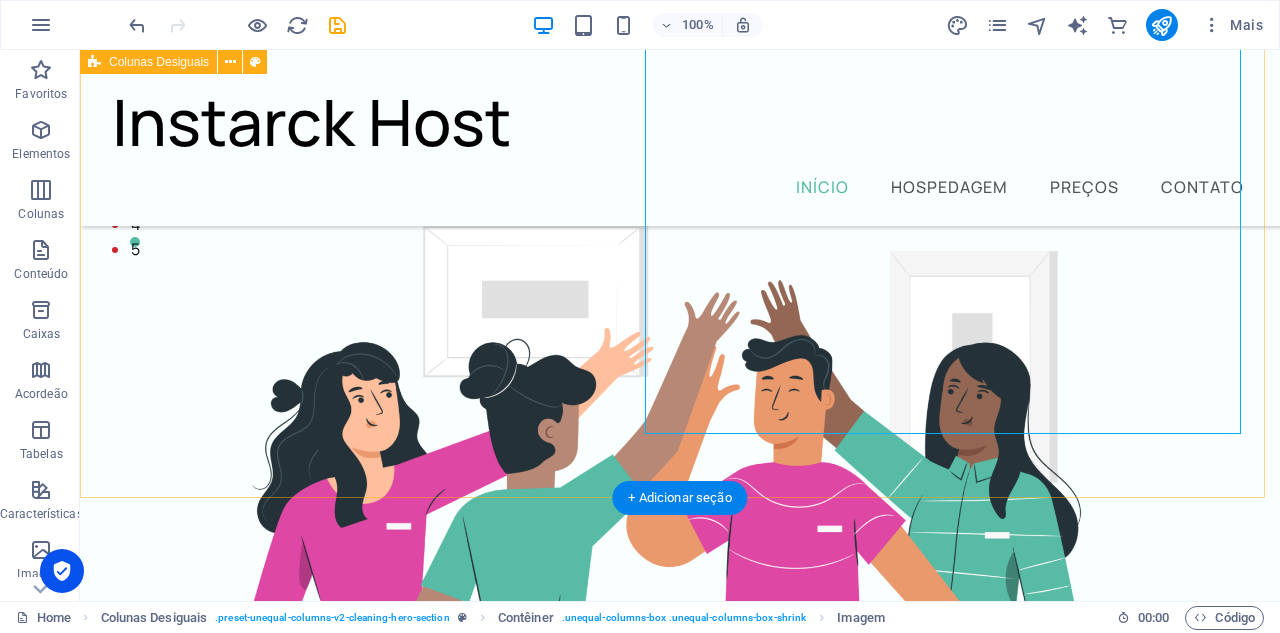 scroll, scrollTop: 416, scrollLeft: 0, axis: vertical 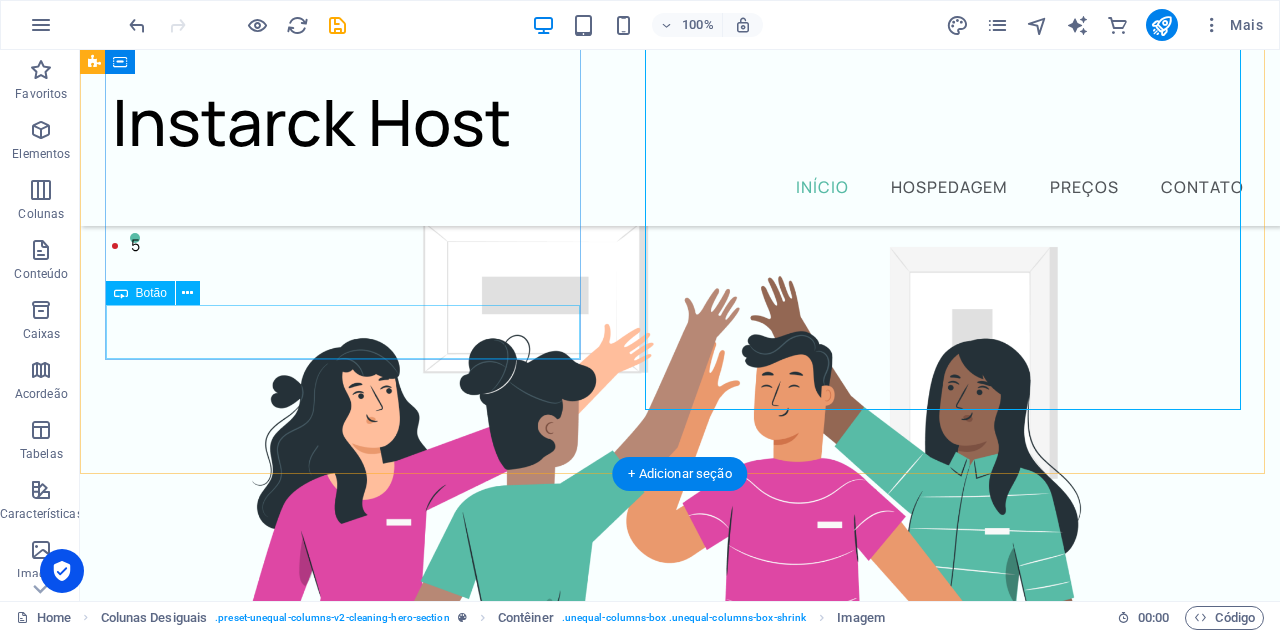 click on "Reserva ágora" at bounding box center [672, 58] 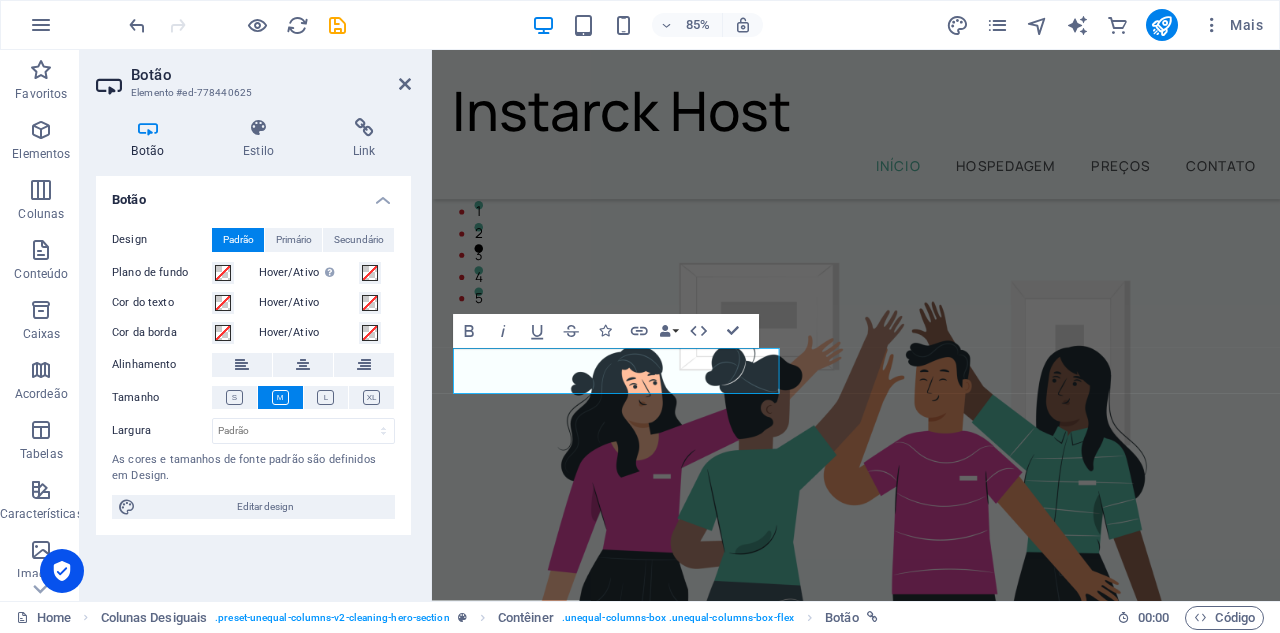 scroll, scrollTop: 366, scrollLeft: 0, axis: vertical 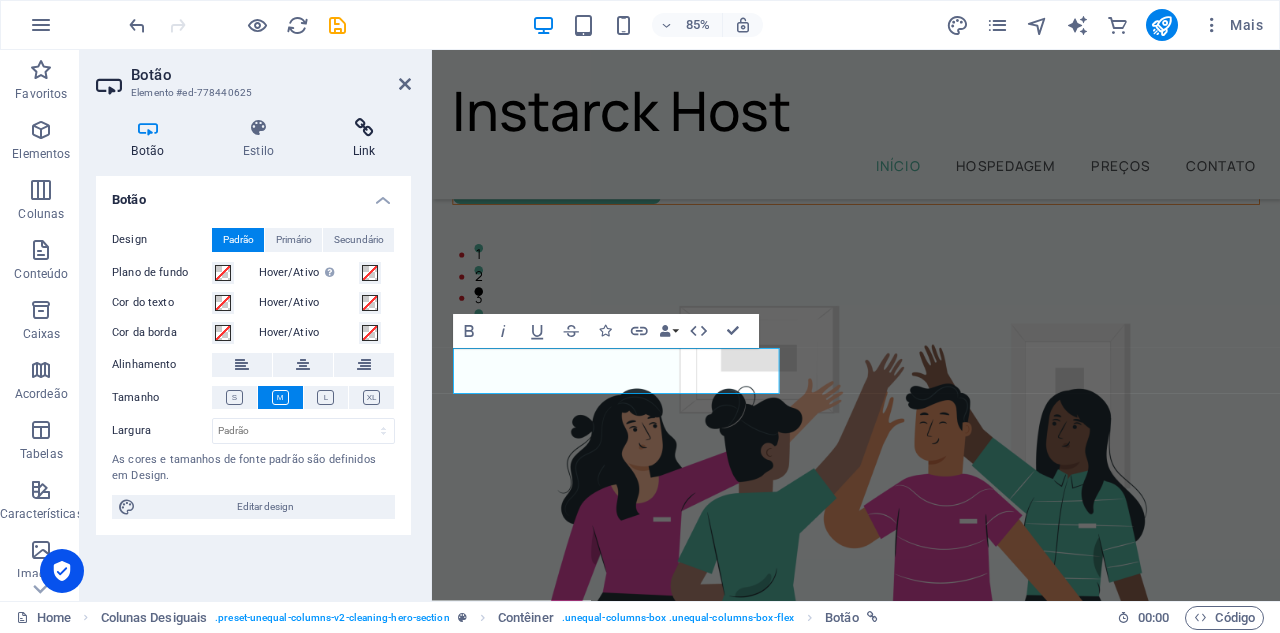 click at bounding box center [364, 128] 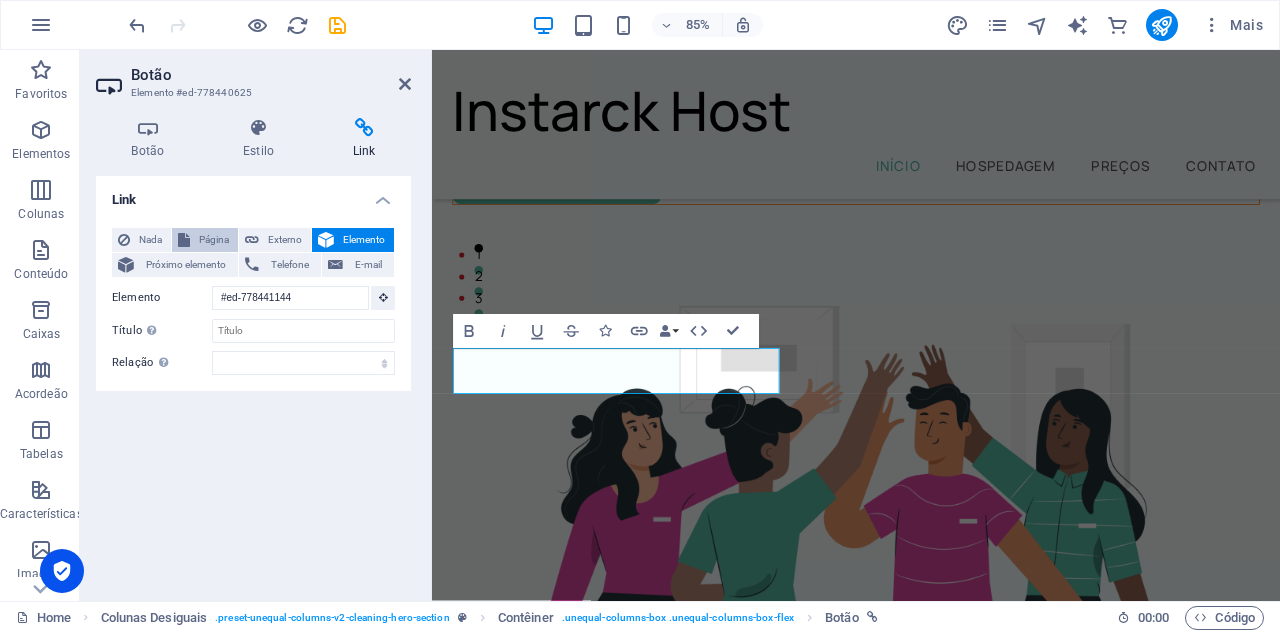 click on "Página" at bounding box center (214, 240) 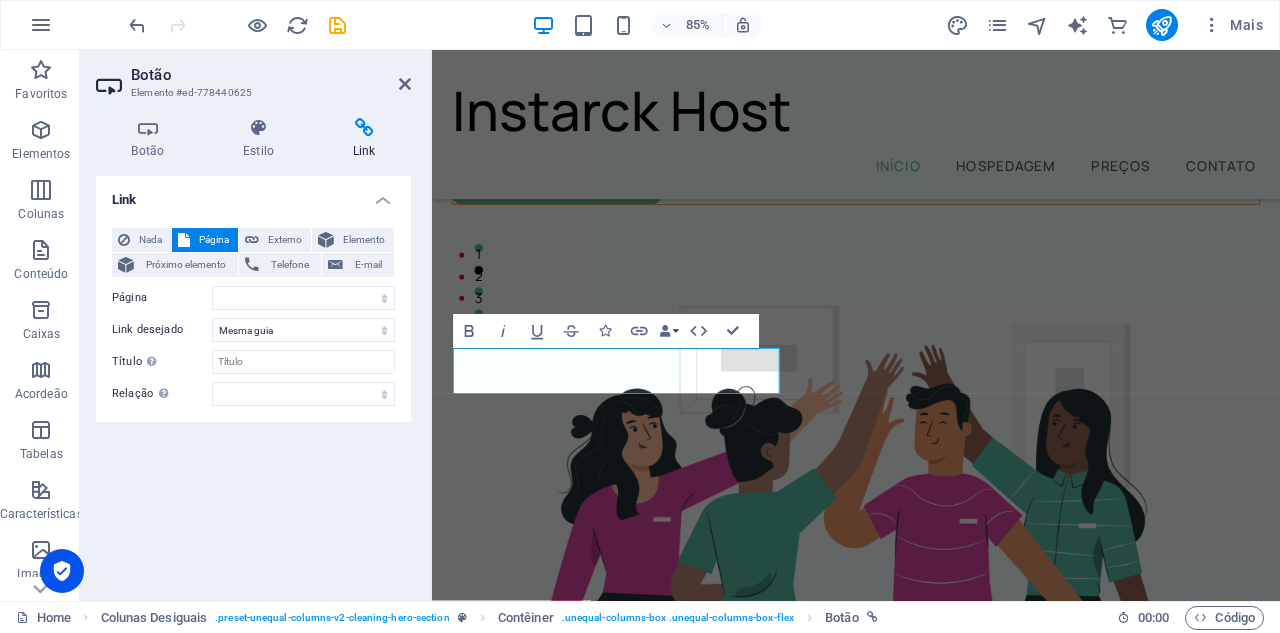 click on "Página" at bounding box center (214, 240) 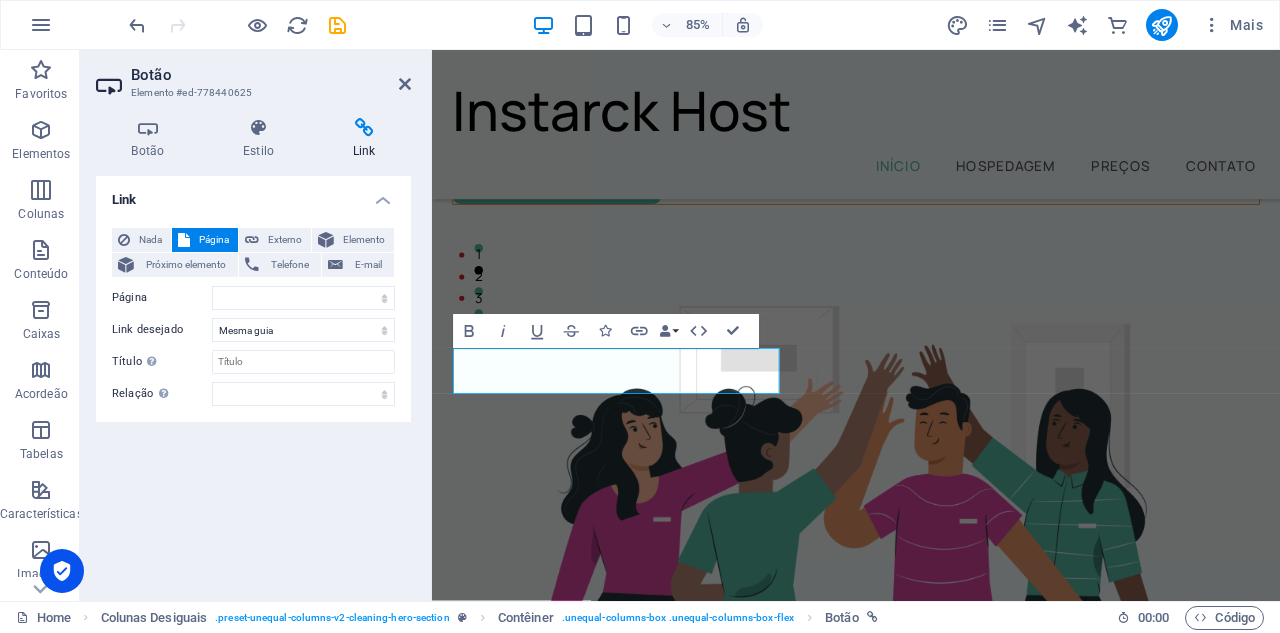 click on "Página" at bounding box center [214, 240] 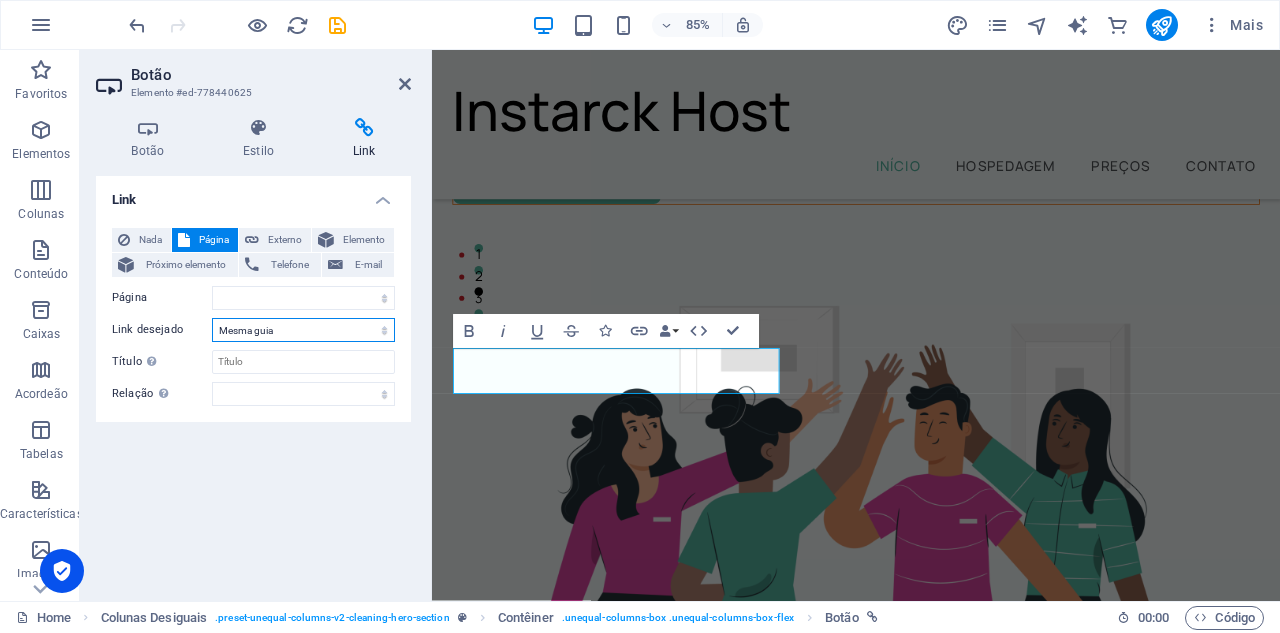 click on "Nova guia Mesma guia Sobreposição" at bounding box center [303, 330] 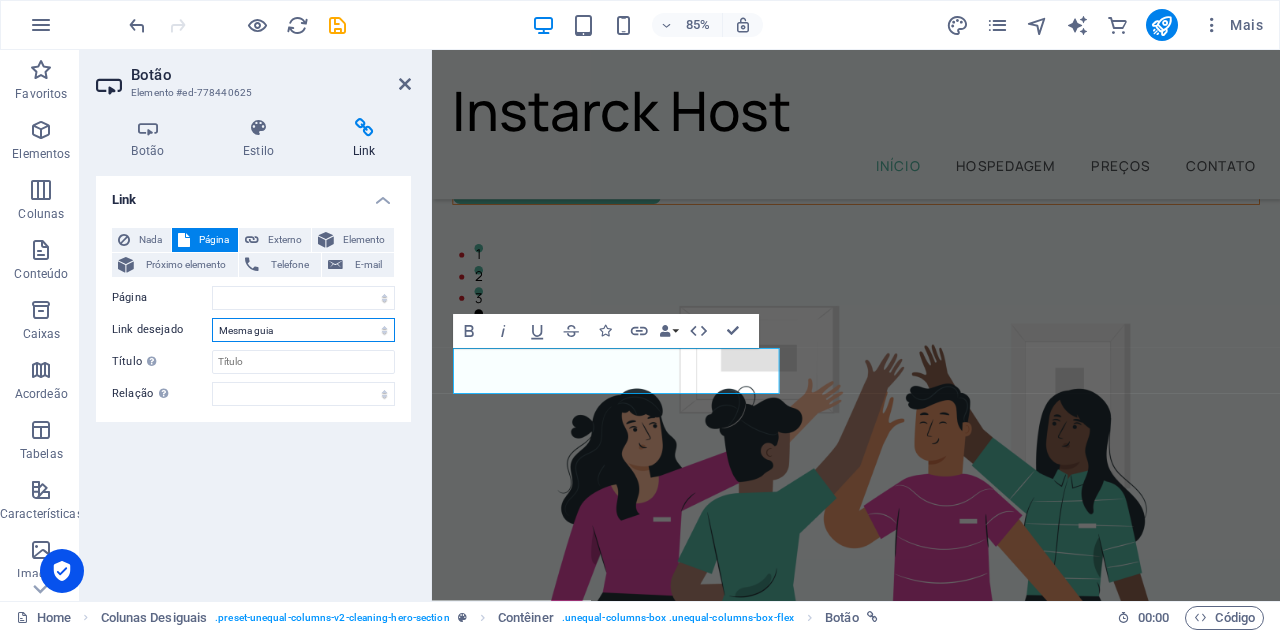 click on "Nova guia Mesma guia Sobreposição" at bounding box center (303, 330) 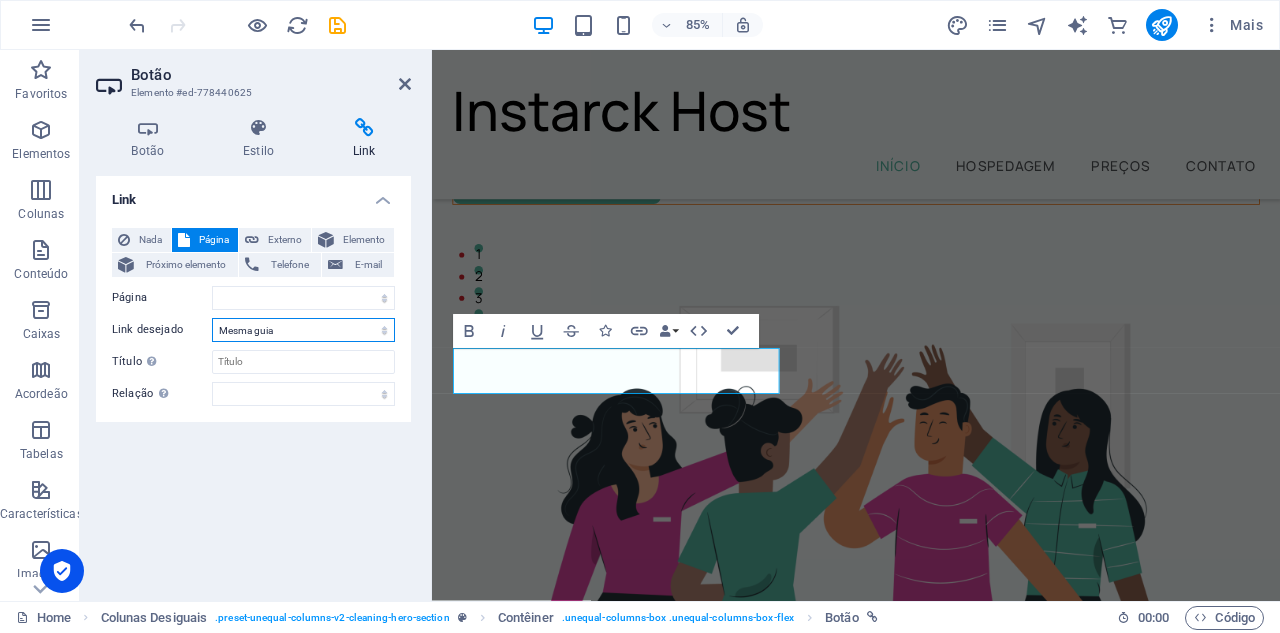 click on "Nova guia Mesma guia Sobreposição" at bounding box center (303, 330) 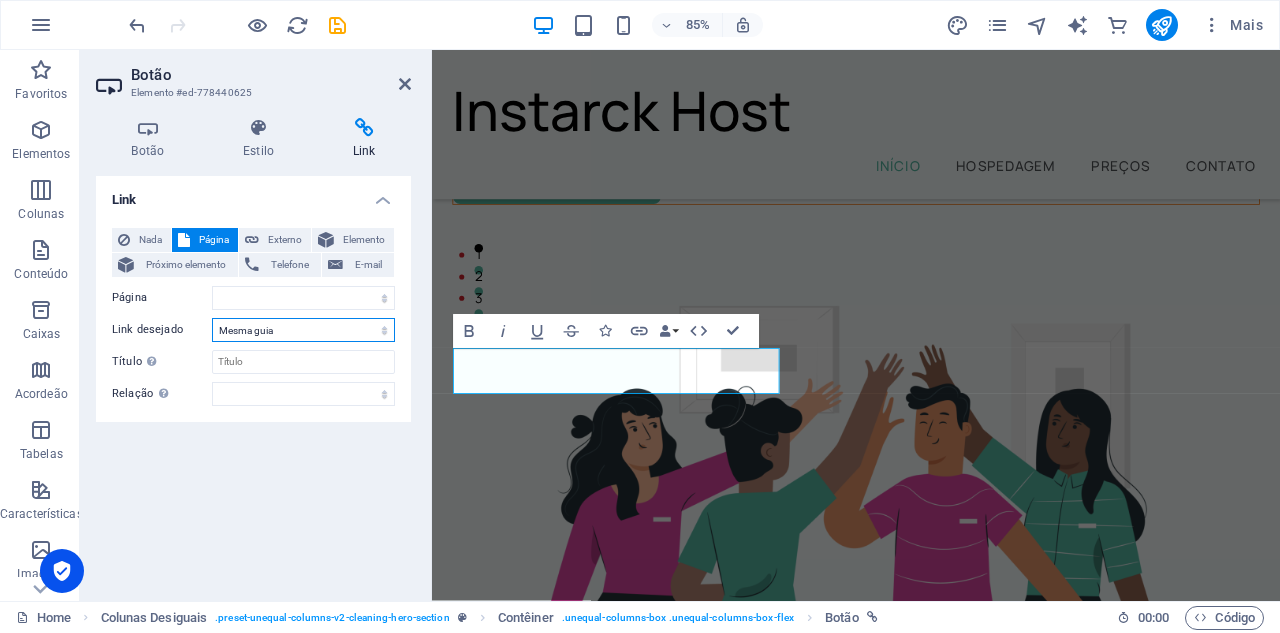 click on "Nova guia Mesma guia Sobreposição" at bounding box center [303, 330] 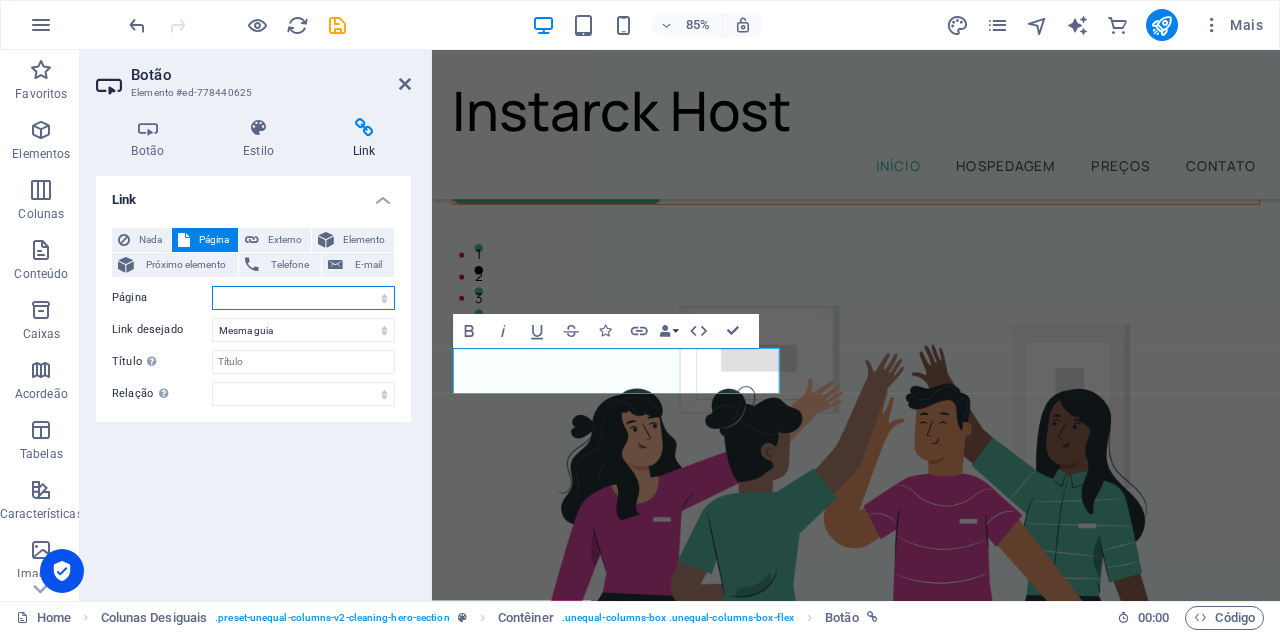 click on "Home Legal Notice Privacy Subpage" at bounding box center [303, 298] 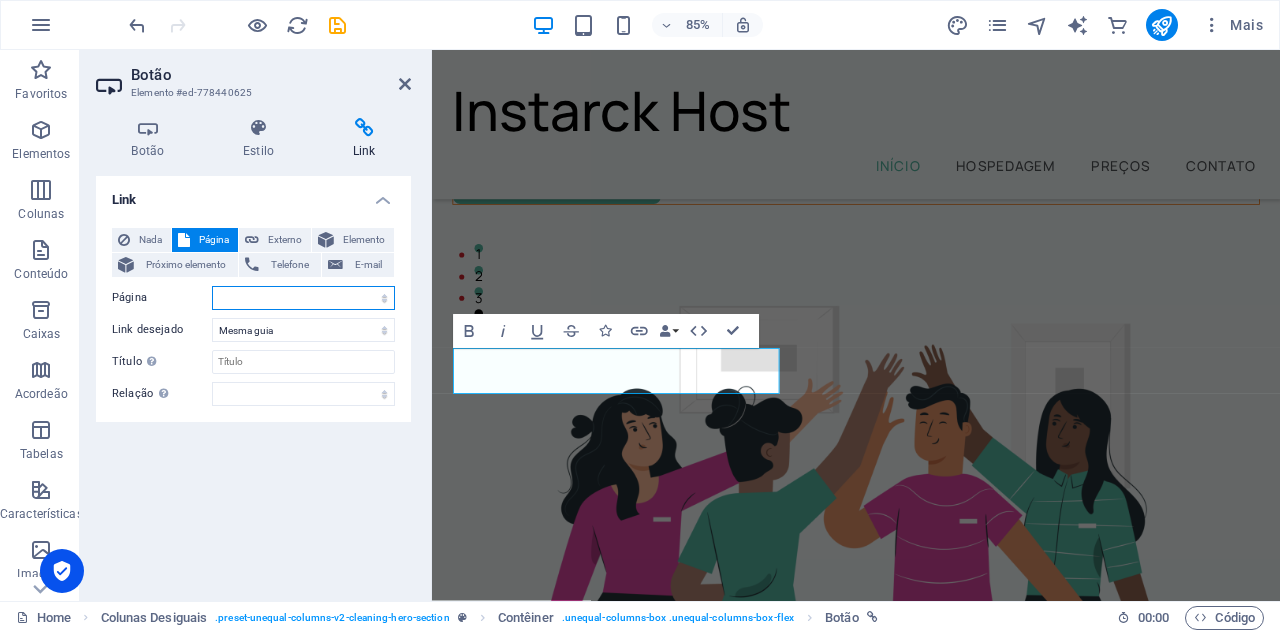 select on "2" 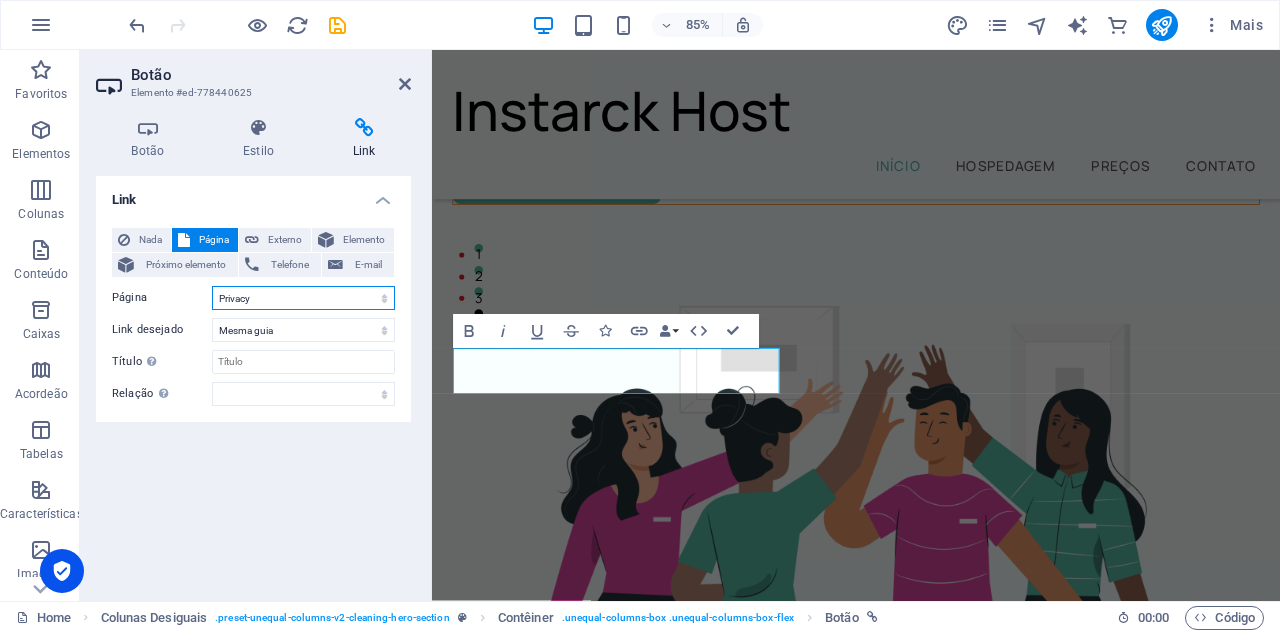 click on "Home Legal Notice Privacy Subpage" at bounding box center [303, 298] 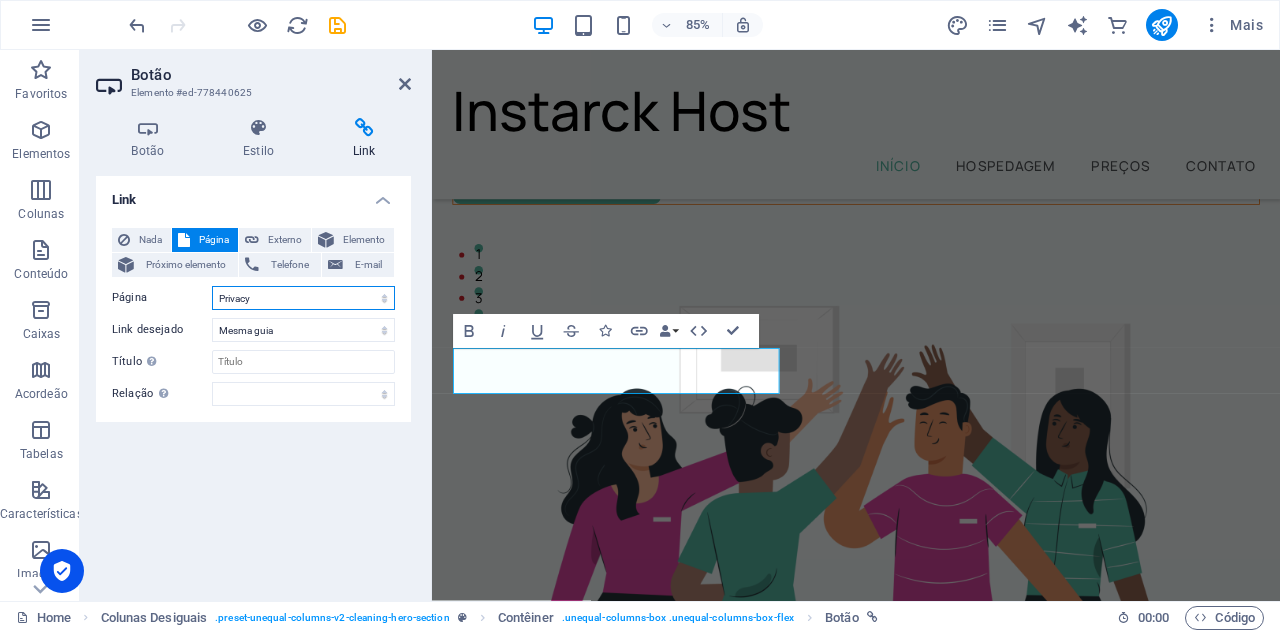click on "Home Legal Notice Privacy Subpage" at bounding box center [303, 298] 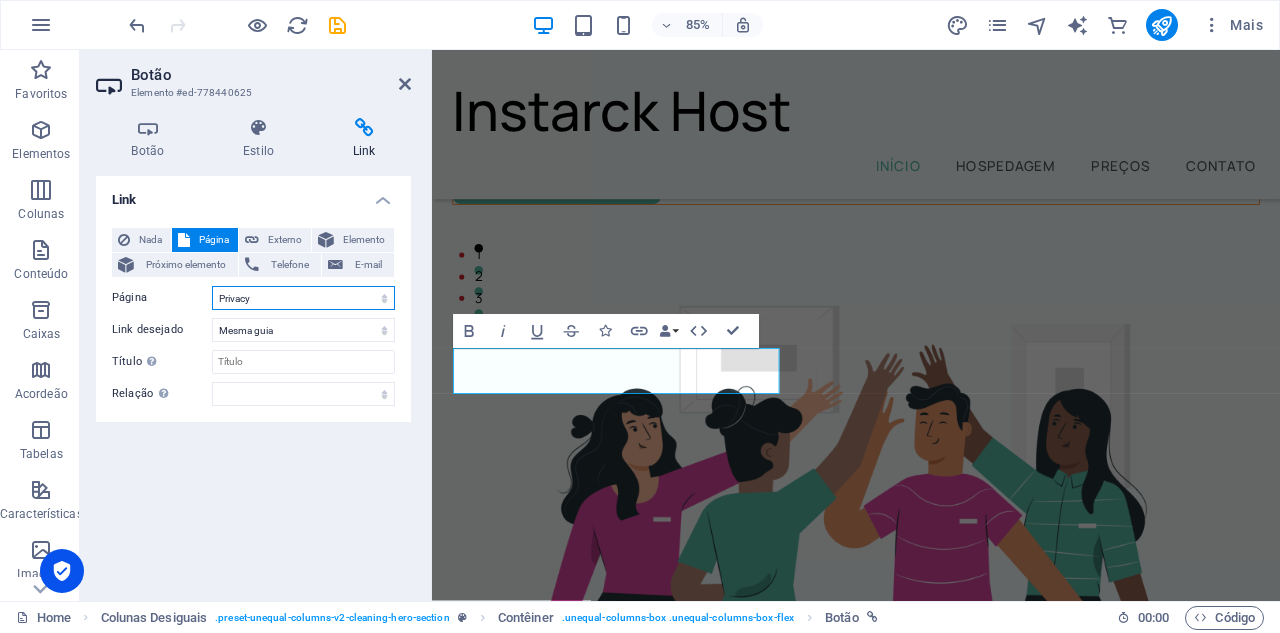 click on "Home Legal Notice Privacy Subpage" at bounding box center (303, 298) 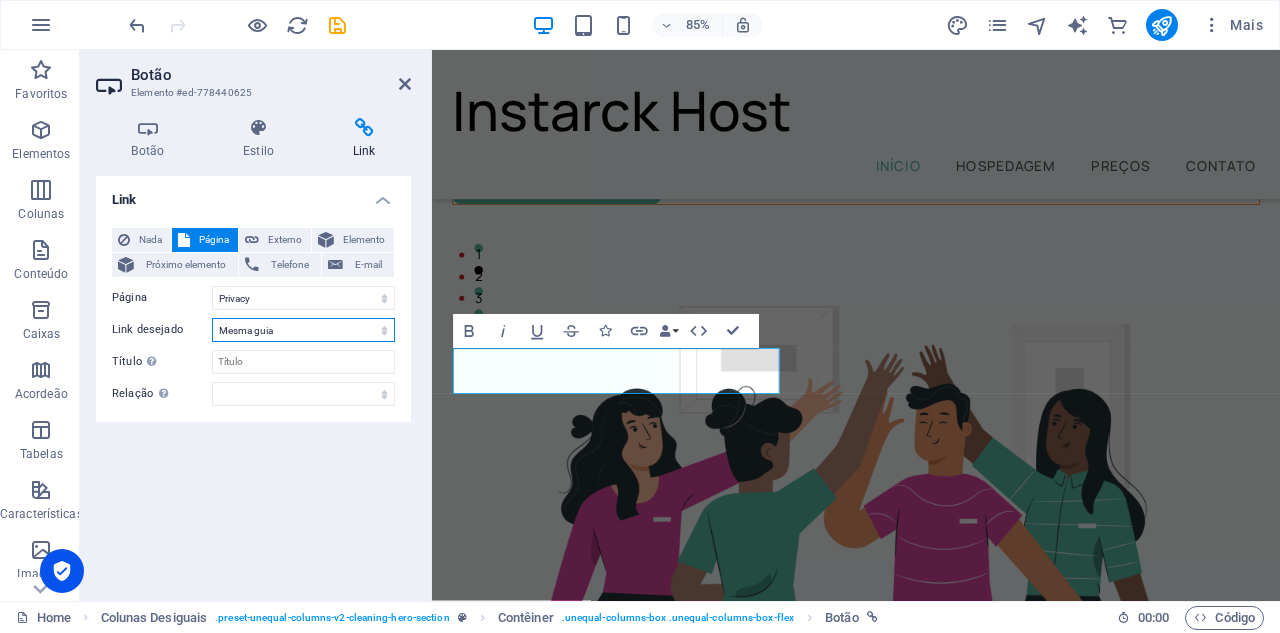 click on "Nova guia Mesma guia Sobreposição" at bounding box center (303, 330) 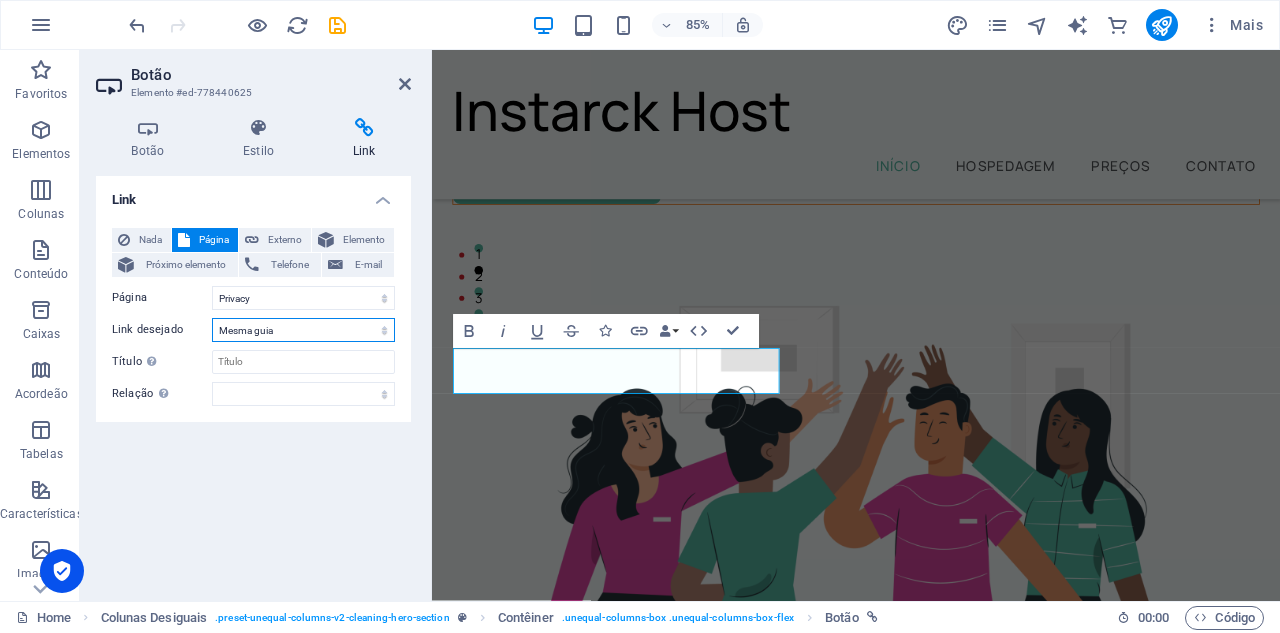 click on "Nova guia Mesma guia Sobreposição" at bounding box center [303, 330] 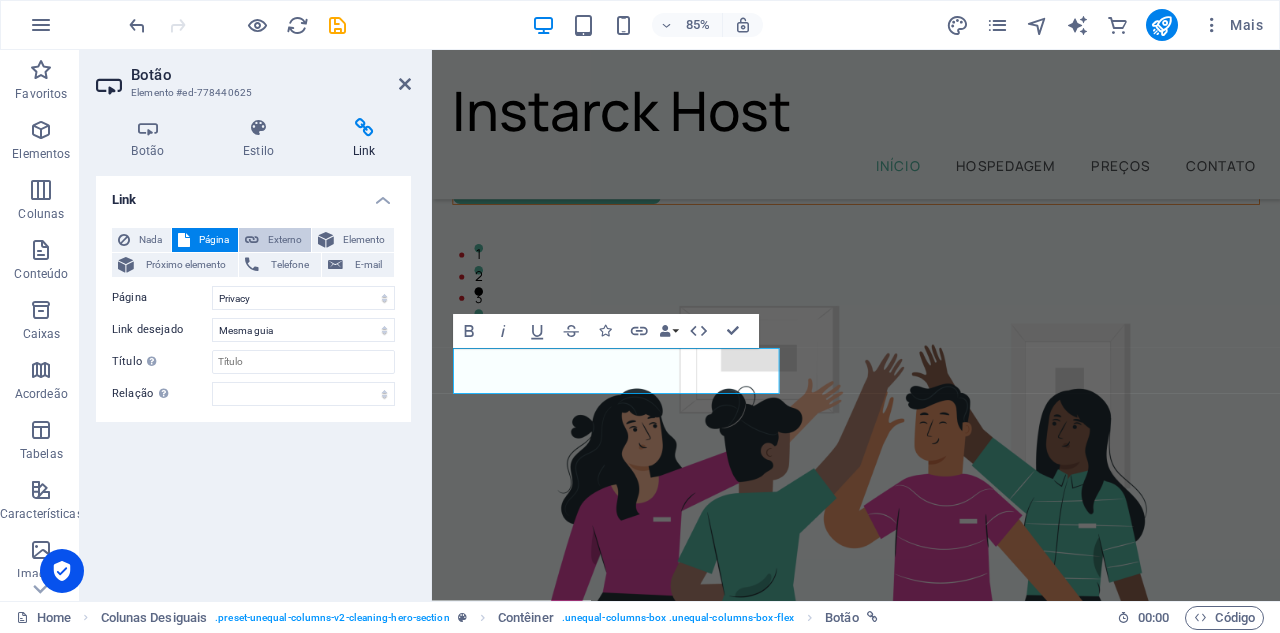 click on "Externo" at bounding box center (285, 240) 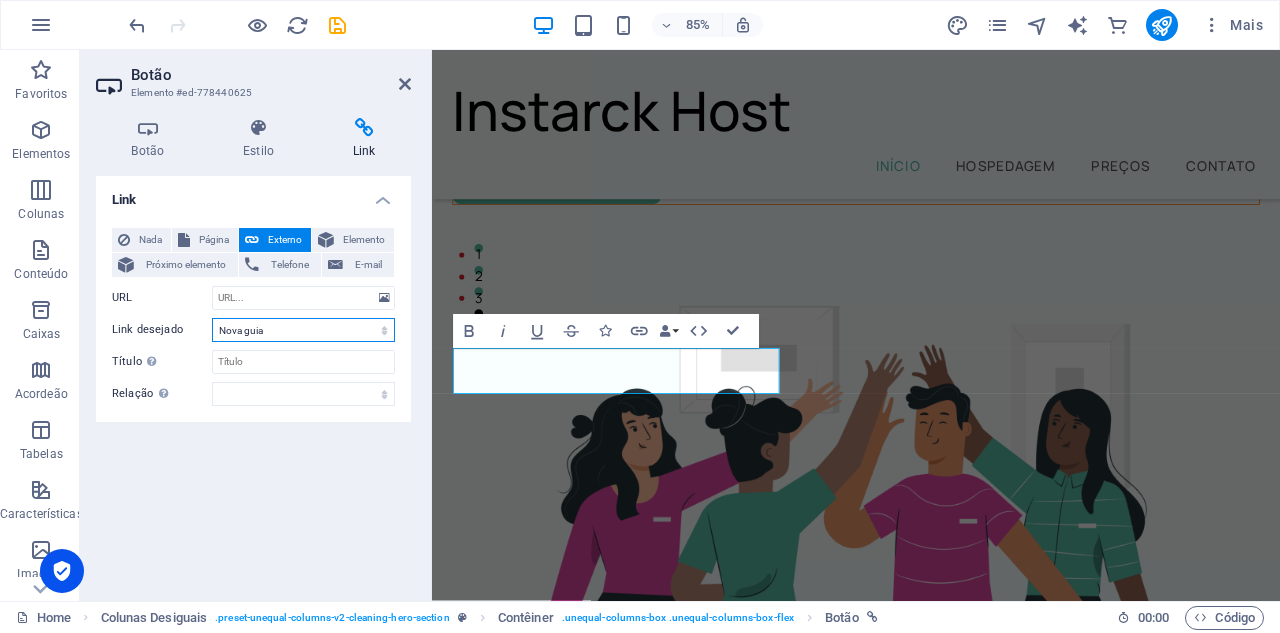 click on "Nova guia Mesma guia Sobreposição" at bounding box center [303, 330] 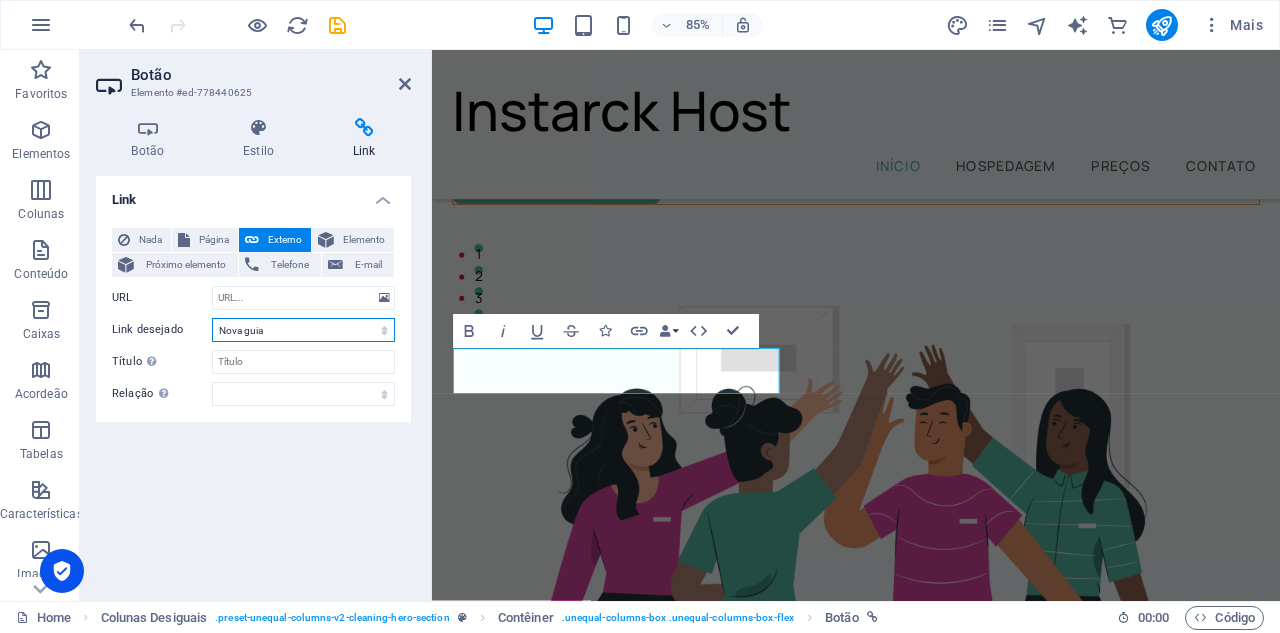 click on "Nova guia Mesma guia Sobreposição" at bounding box center [303, 330] 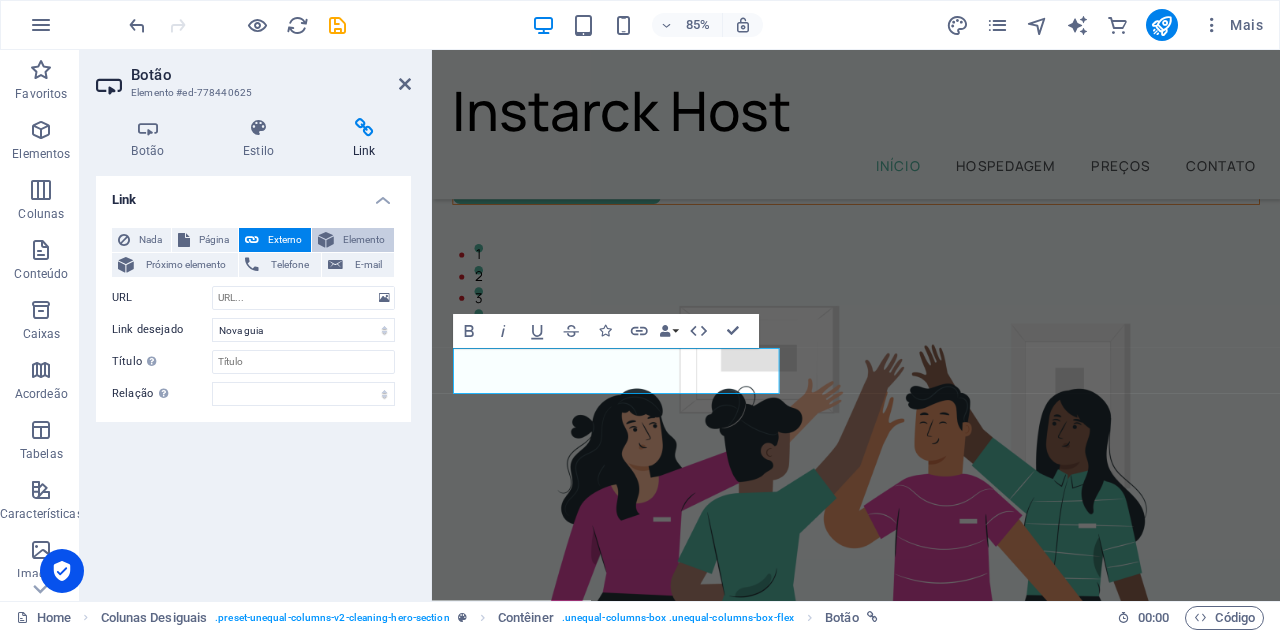 click on "Elemento" at bounding box center (364, 240) 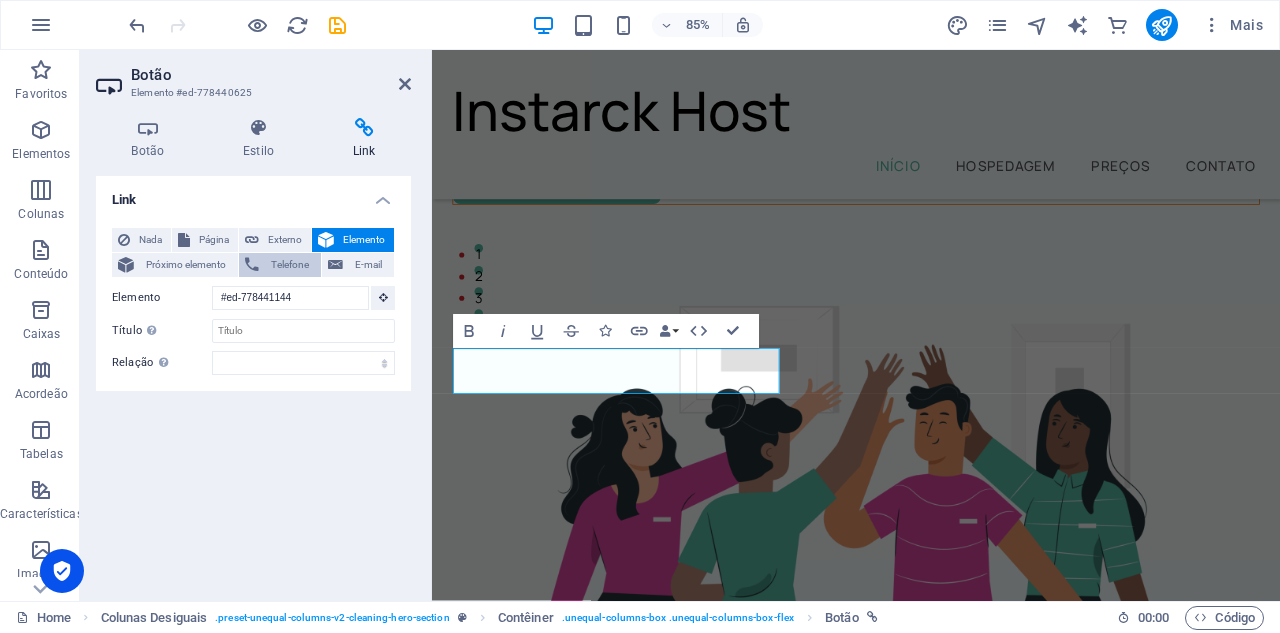 click on "Telefone" at bounding box center [290, 265] 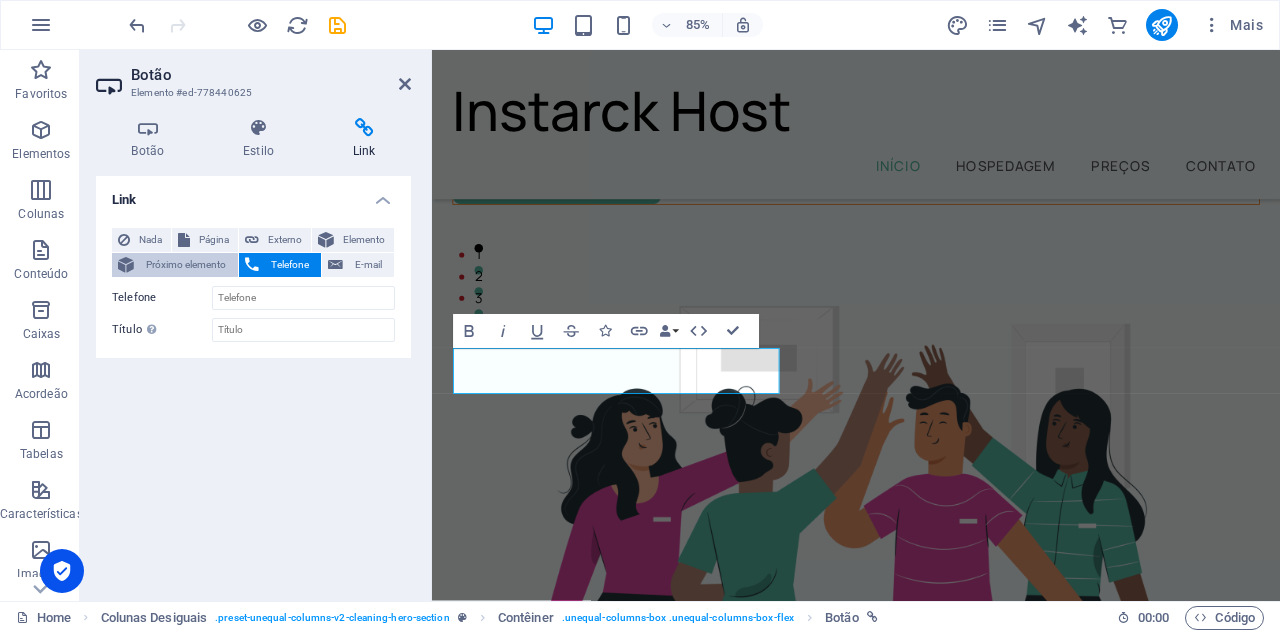 click on "Próximo elemento" at bounding box center [186, 265] 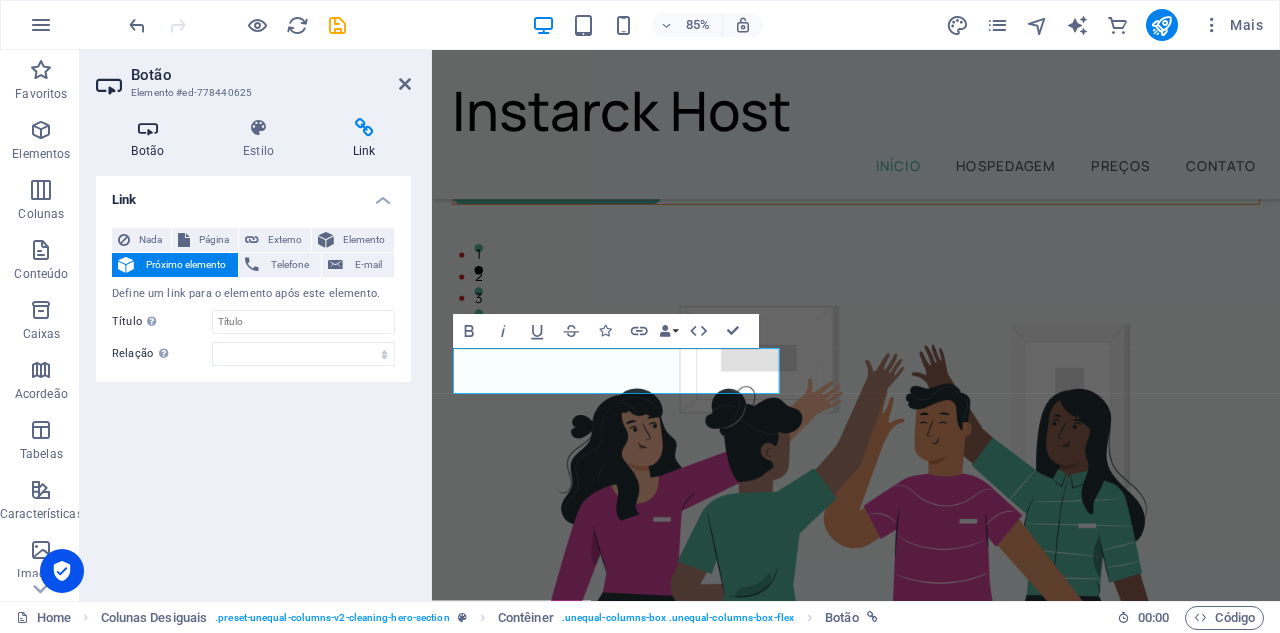 click on "Botão" at bounding box center (152, 139) 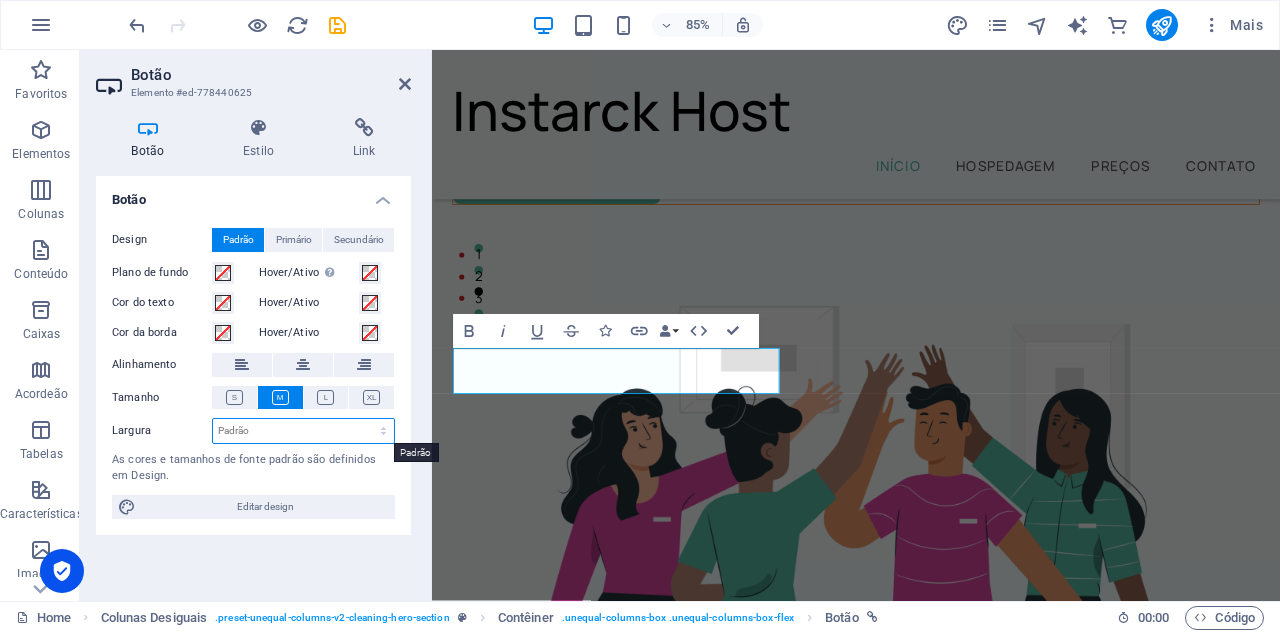 click on "Padrão px rem % em vh vw" at bounding box center (303, 431) 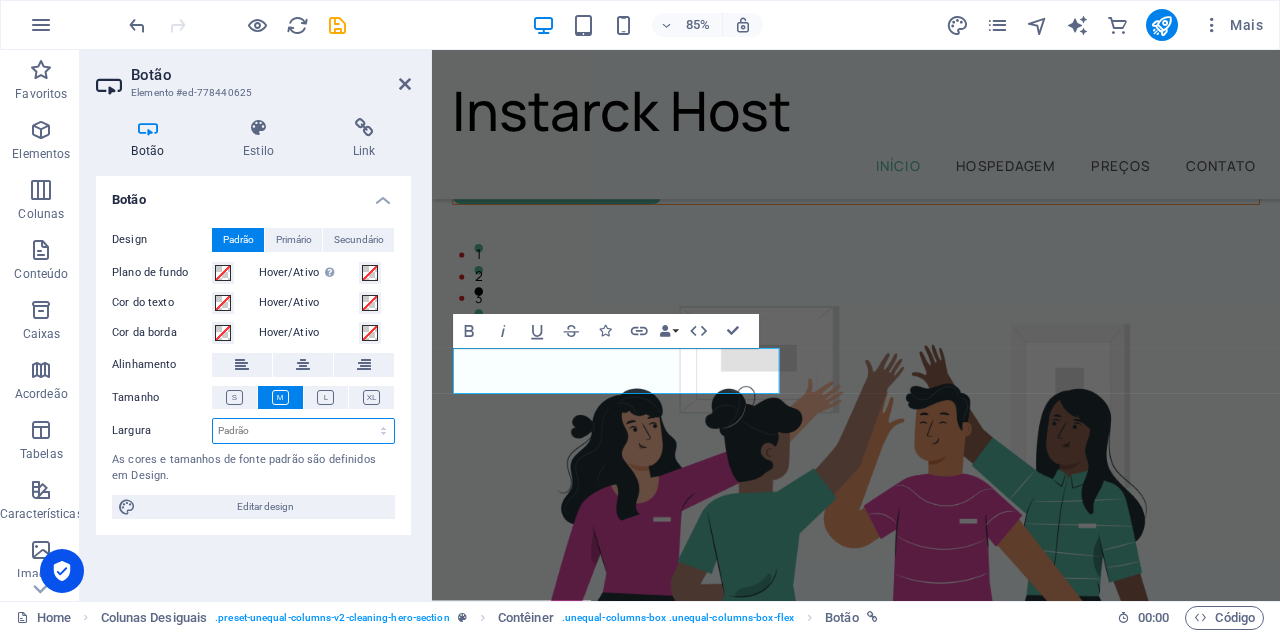 click on "Padrão px rem % em vh vw" at bounding box center [303, 431] 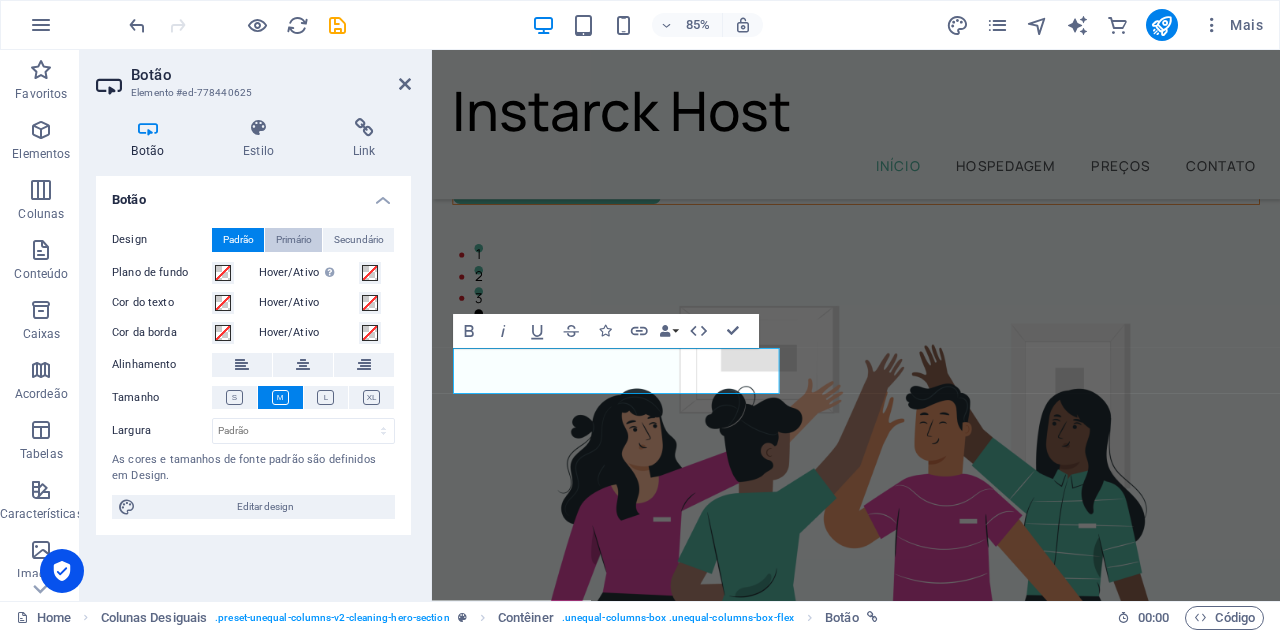 click on "Primário" at bounding box center (294, 240) 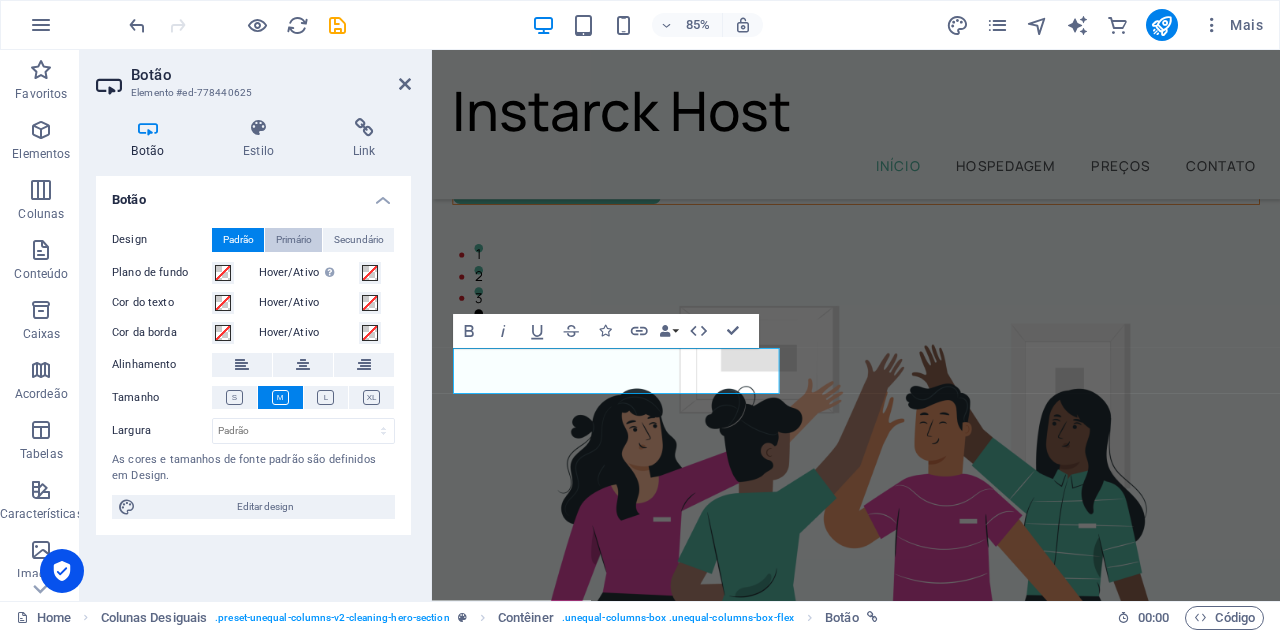 click on "Primário" at bounding box center [294, 240] 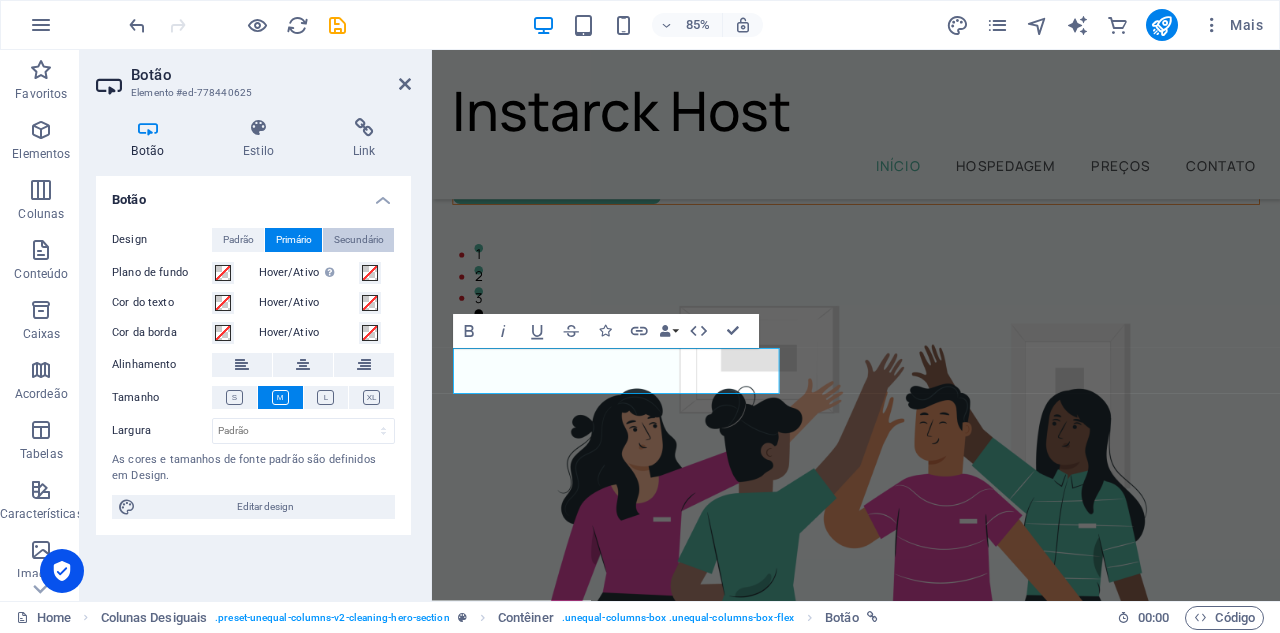click on "Secundário" at bounding box center [359, 240] 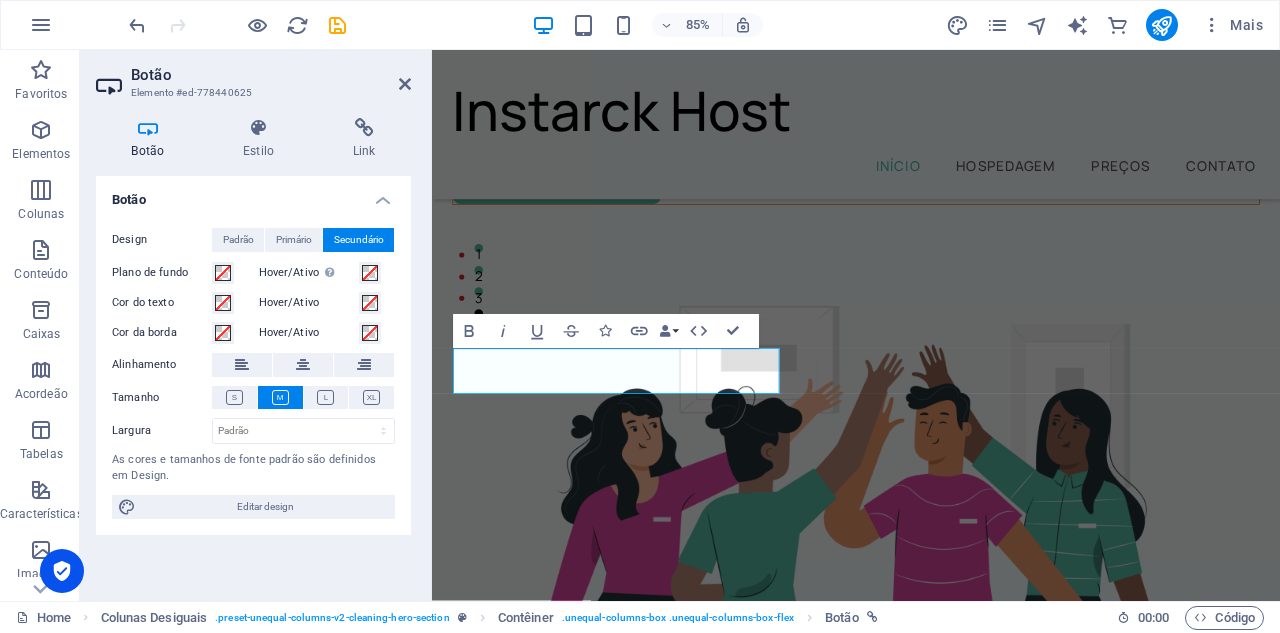 click on "Design Padrão Primário Secundário Plano de fundo Hover/Ativo Mude para o modo de visualização para testar o estado ativo/hover Cor do texto Hover/Ativo Cor da borda Hover/Ativo Alinhamento Tamanho Largura Padrão px rem % em vh vw As cores e tamanhos de fonte padrão são definidos em Design. Editar design" at bounding box center (253, 373) 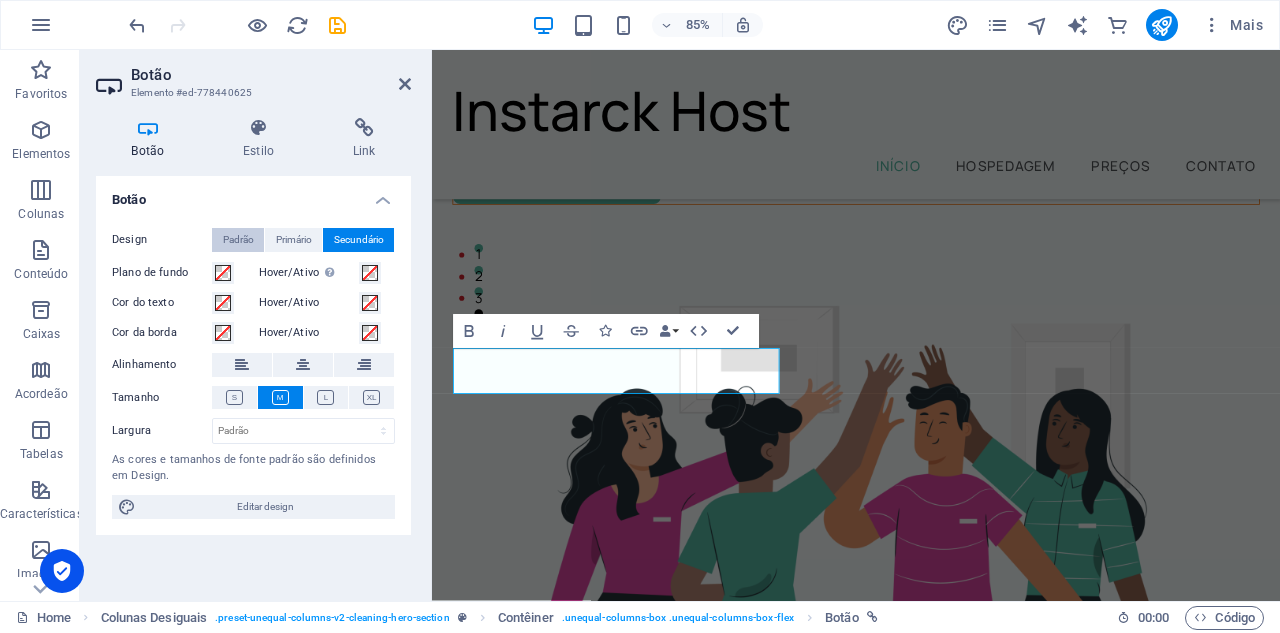 click on "Padrão" at bounding box center [238, 240] 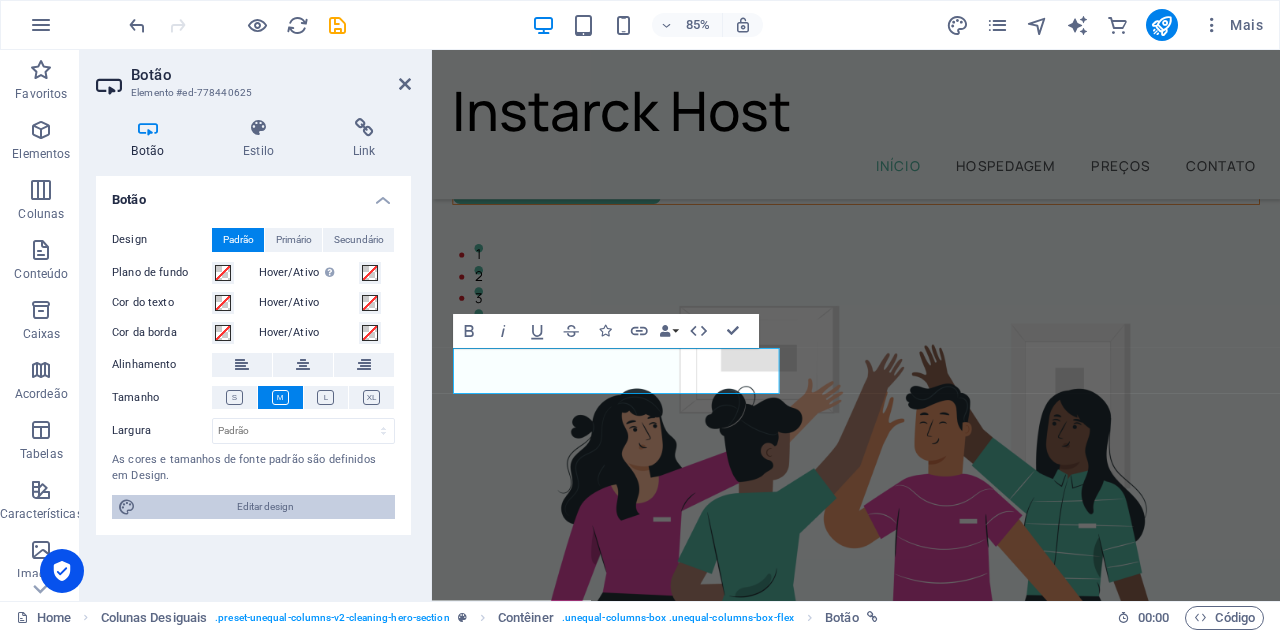 click on "Editar design" at bounding box center [265, 507] 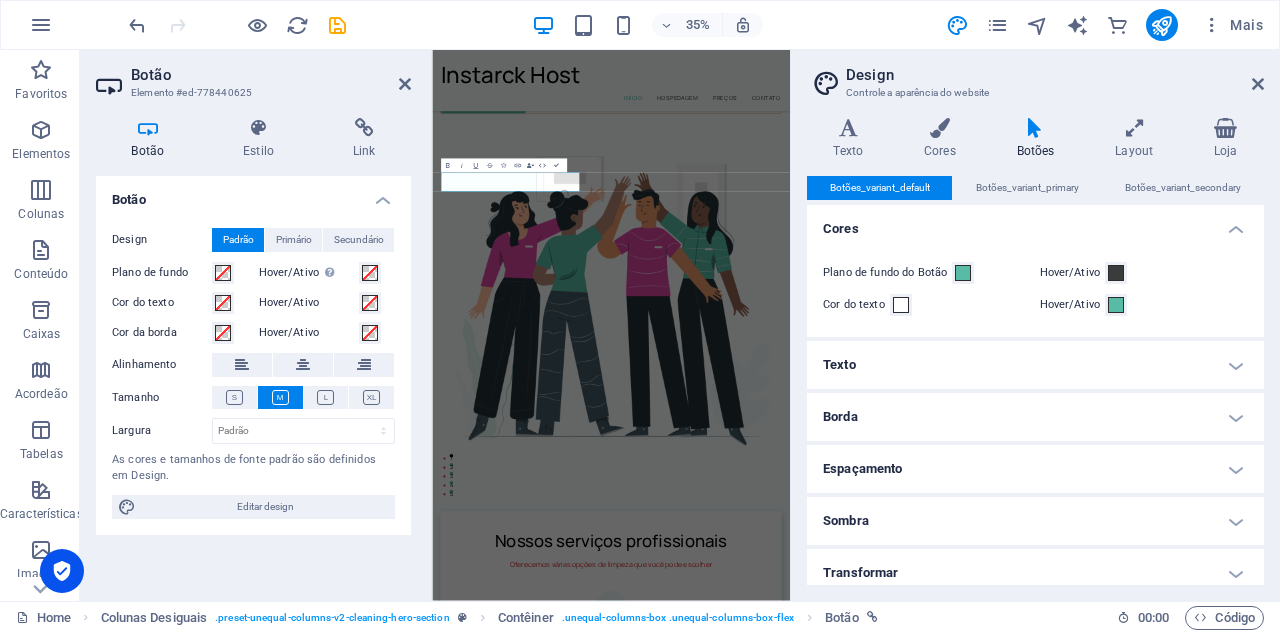 scroll, scrollTop: 64, scrollLeft: 0, axis: vertical 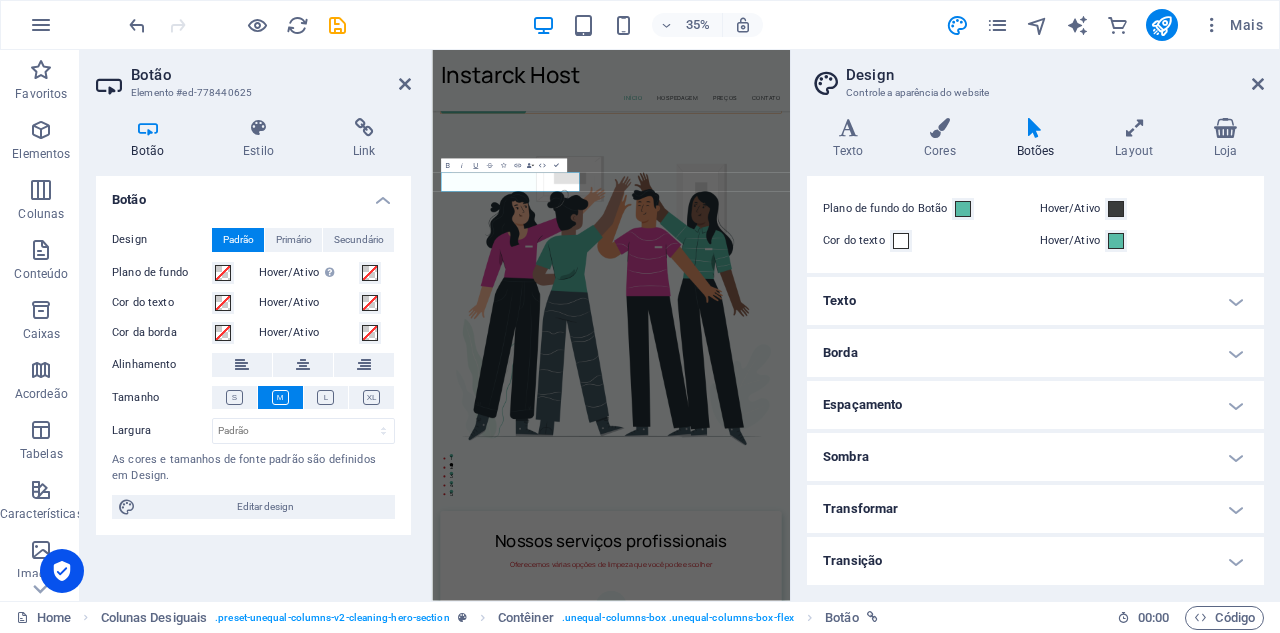 click on "Transição" at bounding box center (1035, 561) 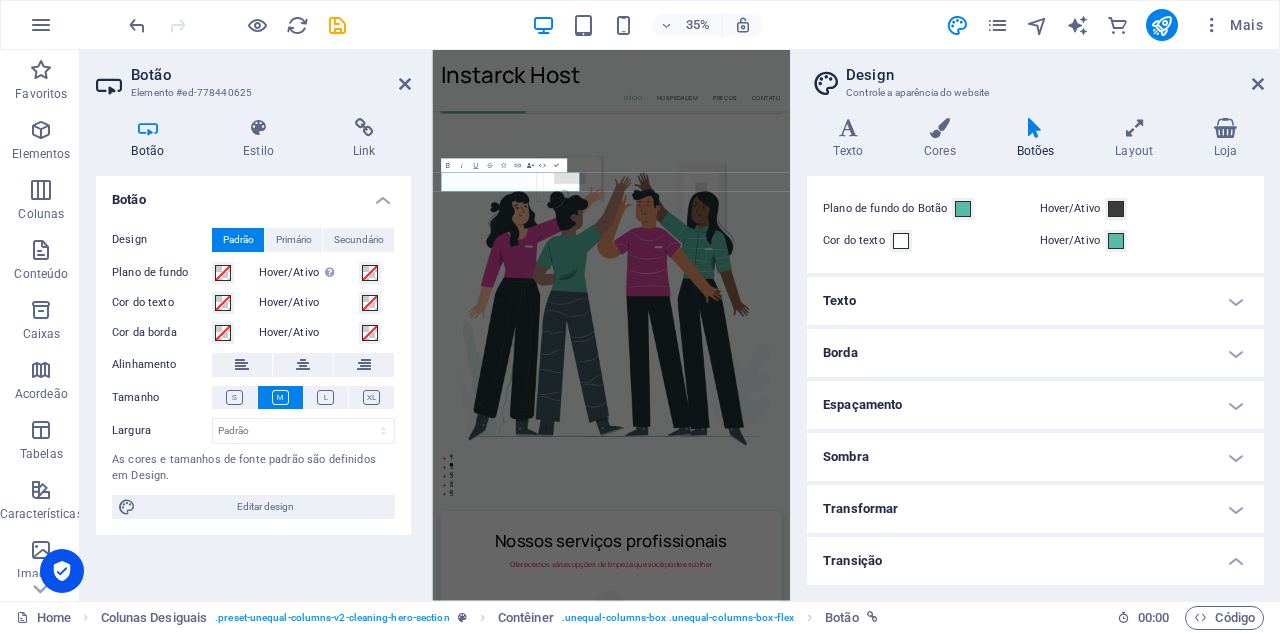 scroll, scrollTop: 150, scrollLeft: 0, axis: vertical 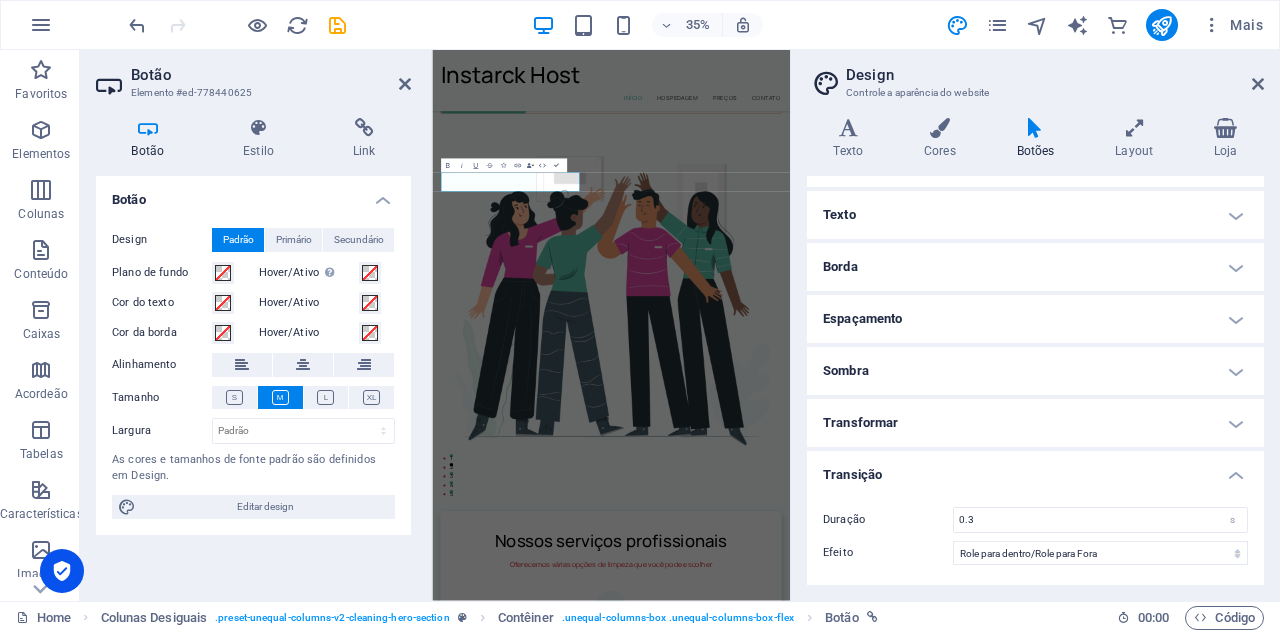 click on "Transição" at bounding box center [1035, 469] 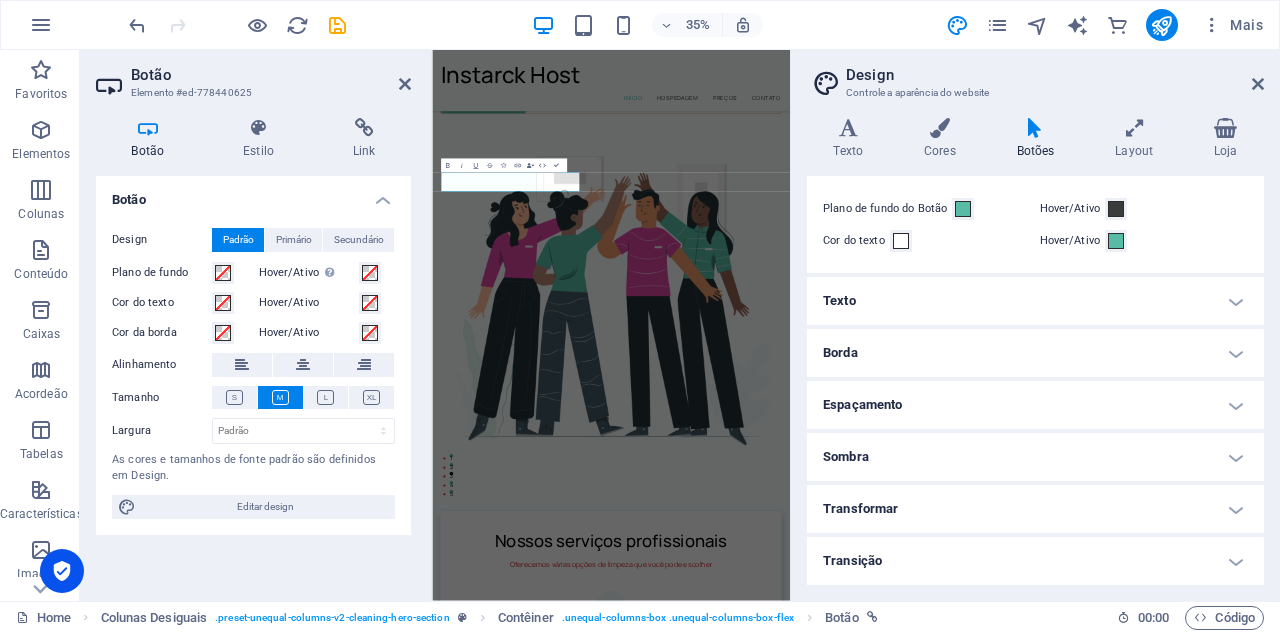 click on "Design Controle a aparência do website Variantes  Texto  Cores  Botões  Layout  Loja Texto Standard Bold Links Cor da fonte Fonte Manrope Tamanho da fonte 20 rem px Altura da linha 1.6 Espessura da fonte Para exibir a espessura da fonte corretamente, pode ser necessário ativá-la.  Gerenciar fontes Fina, 100 Extra leve, 200 Leve, 300 Regular, 400 Média, 500 Semi negrito, 600 Negrito, 700 Extra negrito, 800 Preto, 900 Espaçamento entre letras 0 rem px Estilo de fonte Transformação de texto Tt TT tt Alinhamento de texto Espessura da fonte Para exibir a espessura da fonte corretamente, pode ser necessário ativá-la.  Gerenciar fontes Fina, 100 Extra leve, 200 Leve, 300 Regular, 400 Média, 500 Semi negrito, 600 Negrito, 700 Extra negrito, 800 Preto, 900 Default Hover / Active Cor da fonte Cor da fonte Decoração Nada Decoração Nada Duração da transição 0.3 s Função de transição Rolar Role para Dentro Role para Fora Role para dentro/Role para Fora Linear Títulos Todos H1 / Texto do Logotipo H2" at bounding box center [1035, 325] 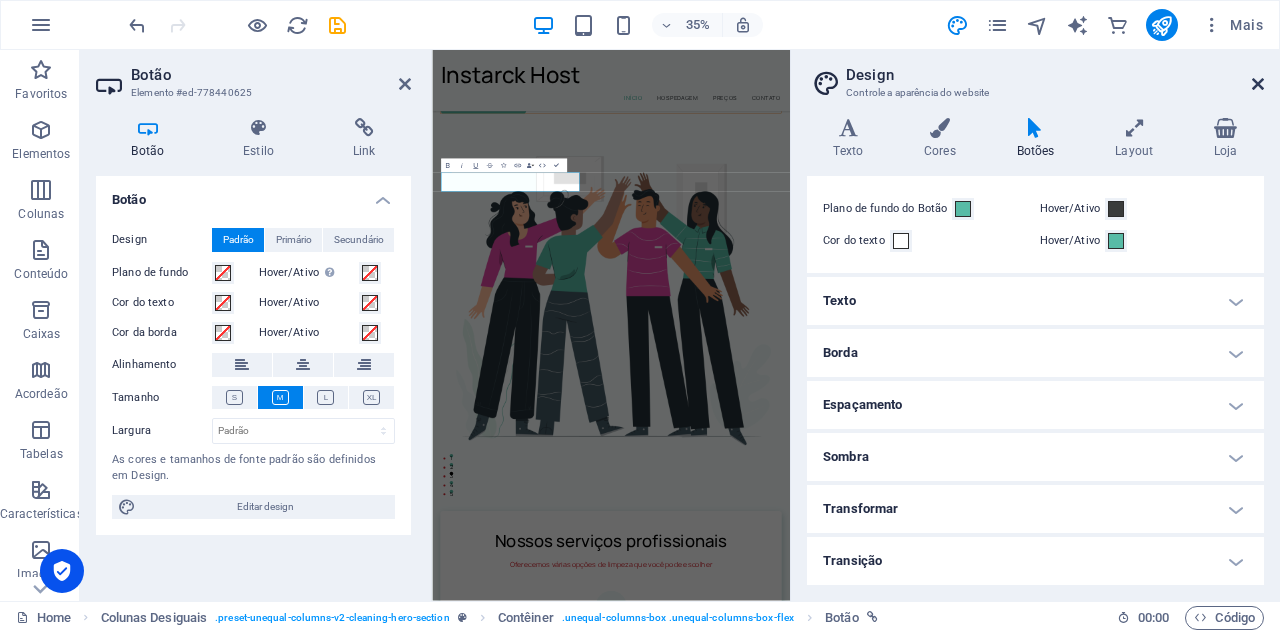 click at bounding box center [1258, 84] 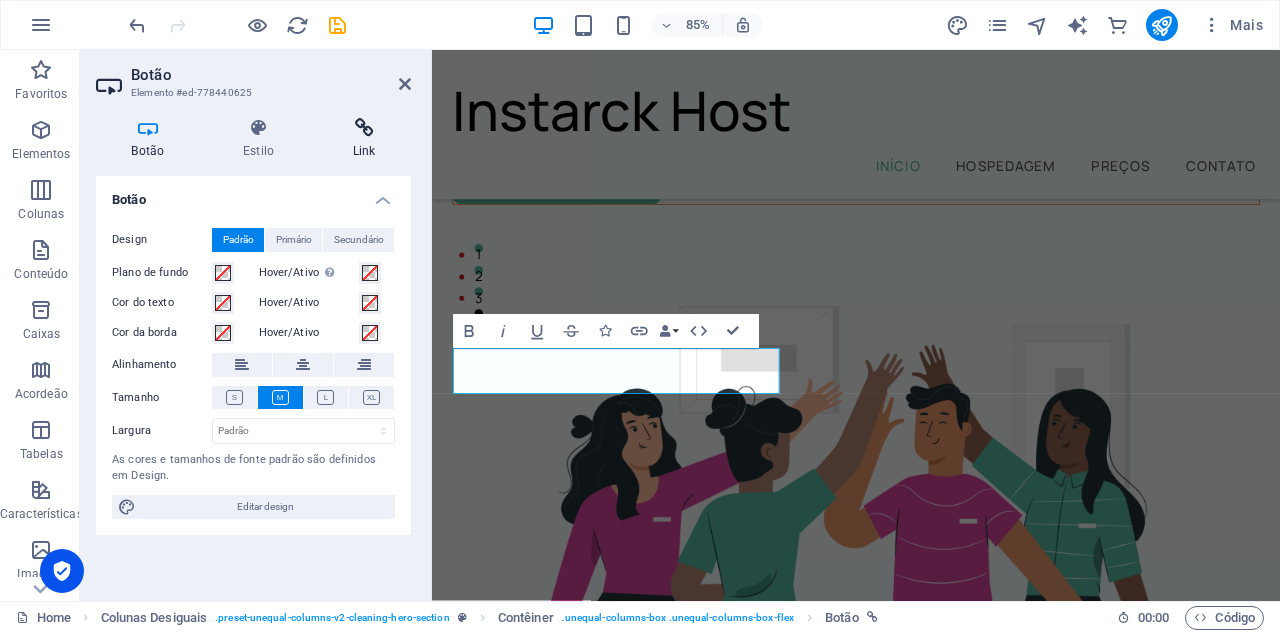 click on "Link" at bounding box center [364, 139] 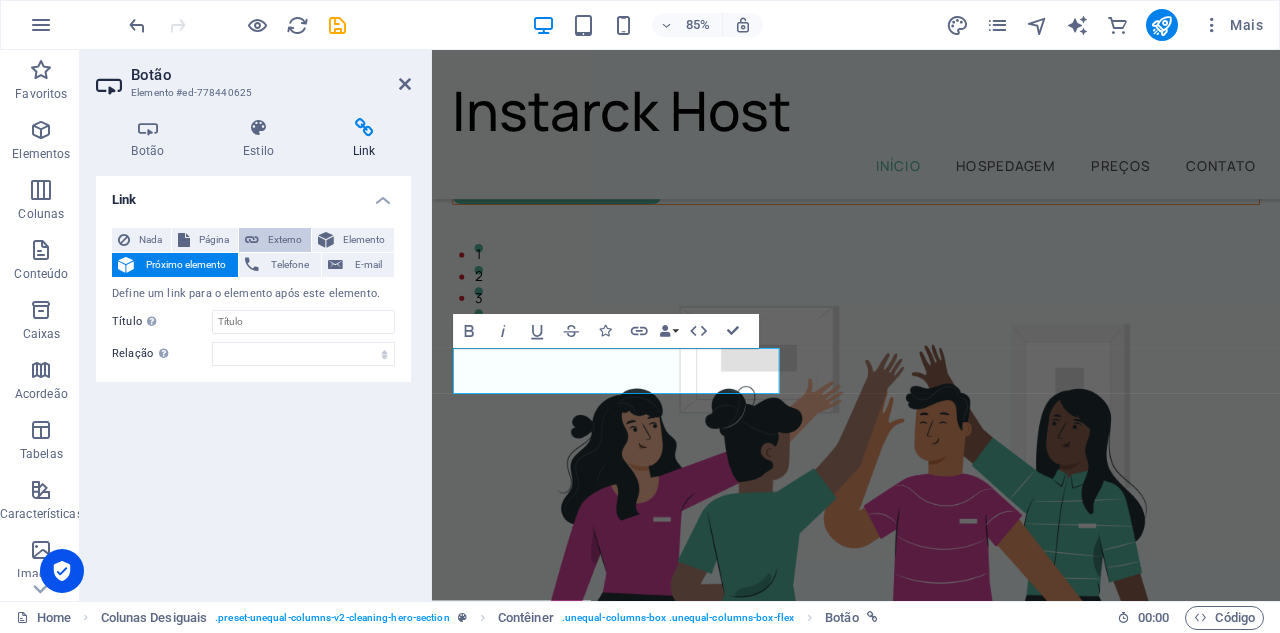 click on "Externo" at bounding box center [285, 240] 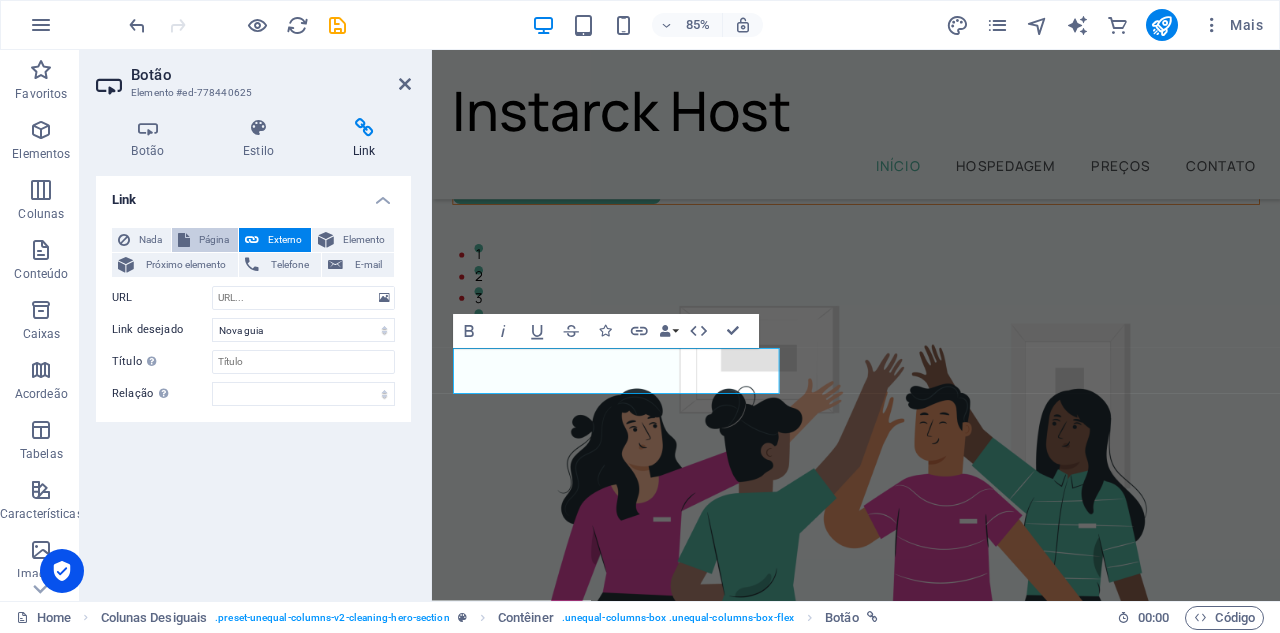 click on "Página" at bounding box center [214, 240] 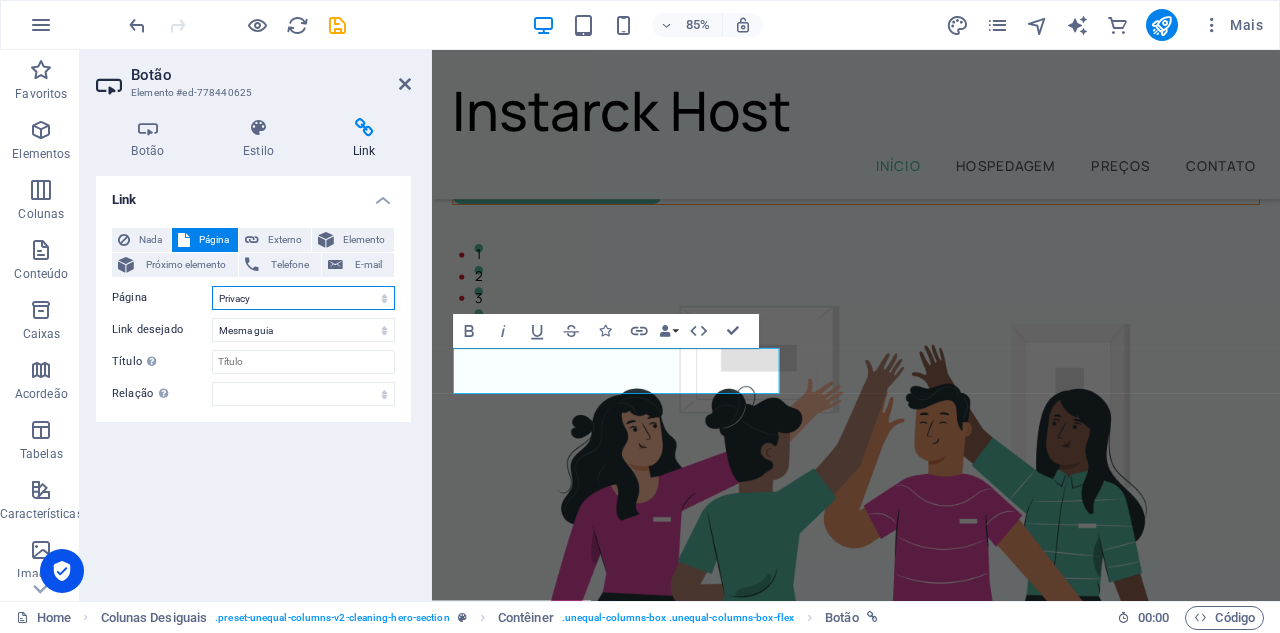click on "Home Legal Notice Privacy Subpage" at bounding box center (303, 298) 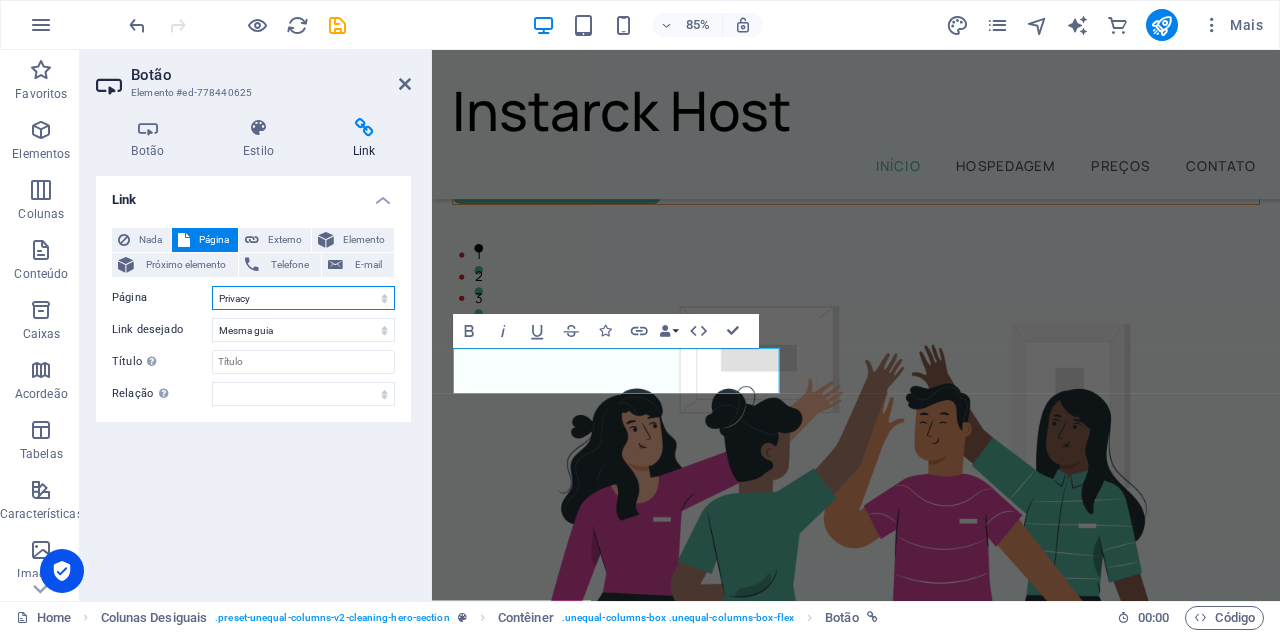 click on "Home Legal Notice Privacy Subpage" at bounding box center (303, 298) 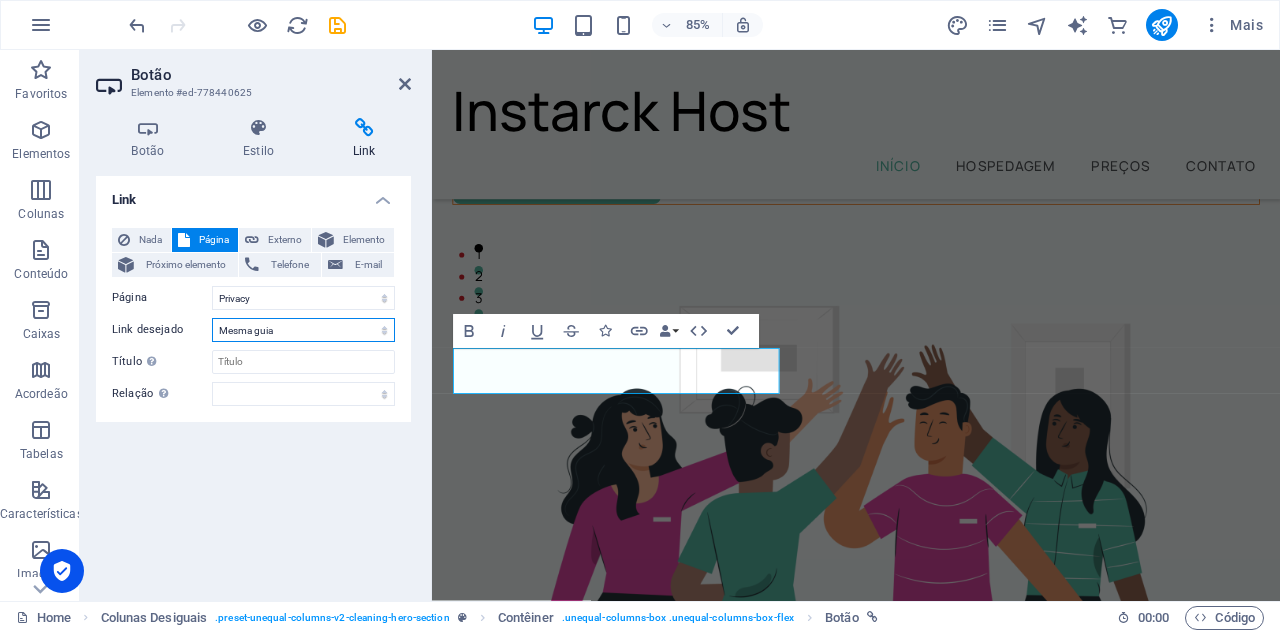 click on "Nova guia Mesma guia Sobreposição" at bounding box center [303, 330] 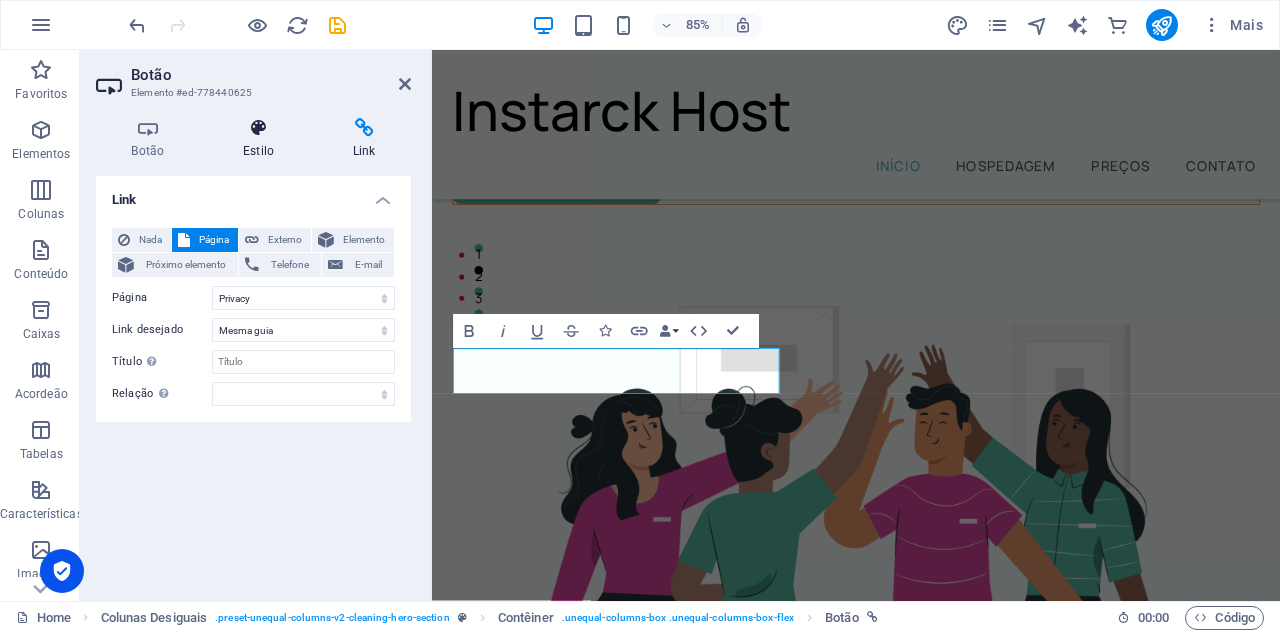 click at bounding box center [259, 128] 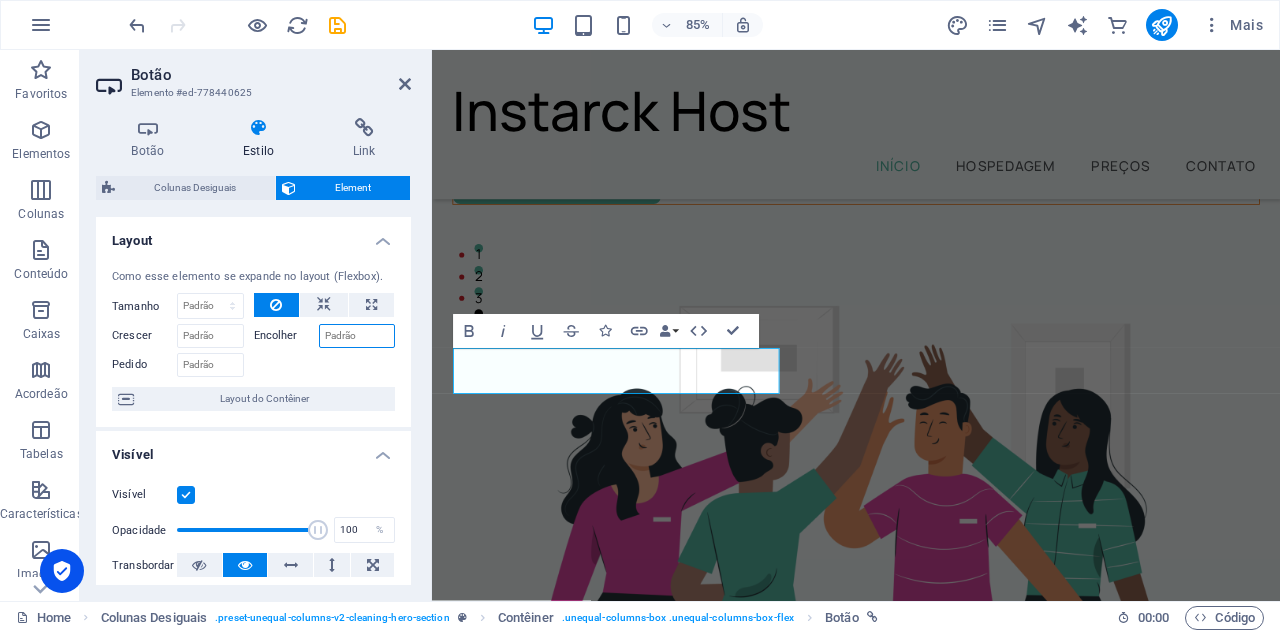 click on "Encolher" at bounding box center [357, 336] 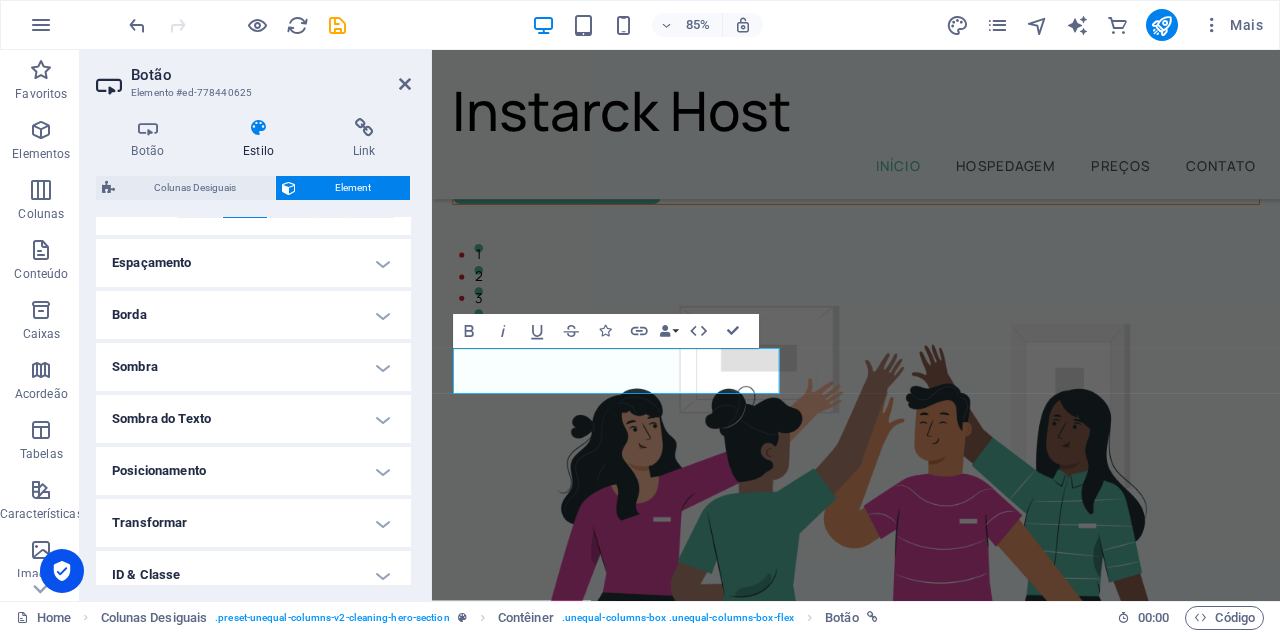 scroll, scrollTop: 177, scrollLeft: 0, axis: vertical 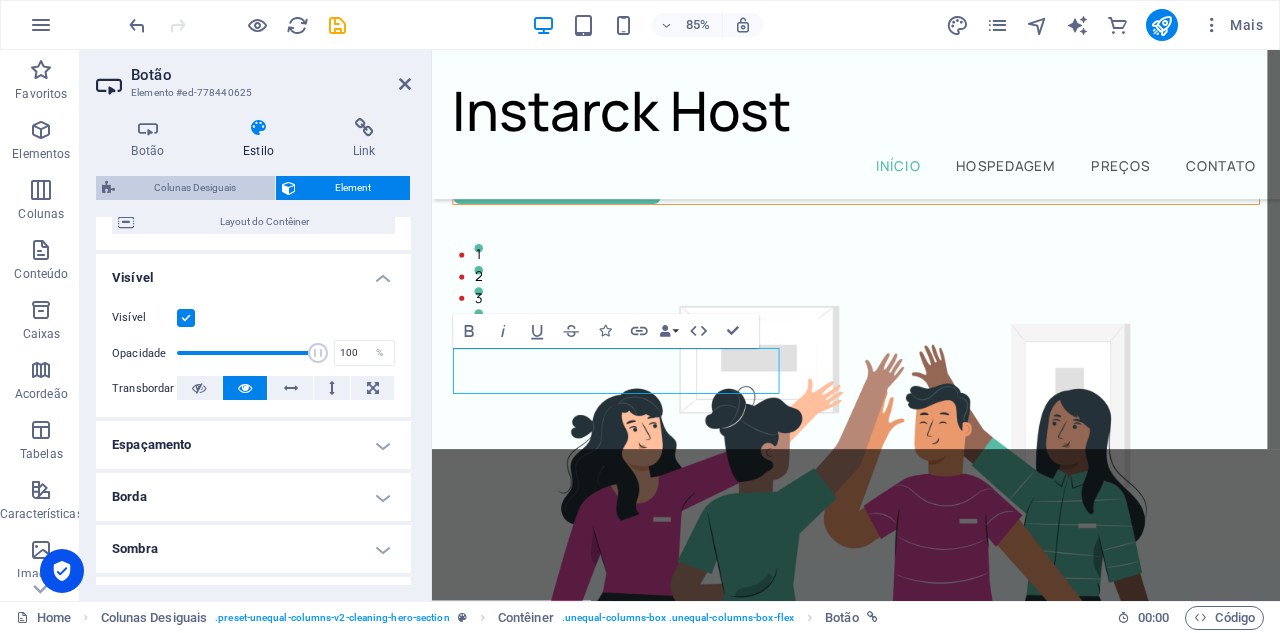 click on "Colunas Desiguais" at bounding box center (195, 188) 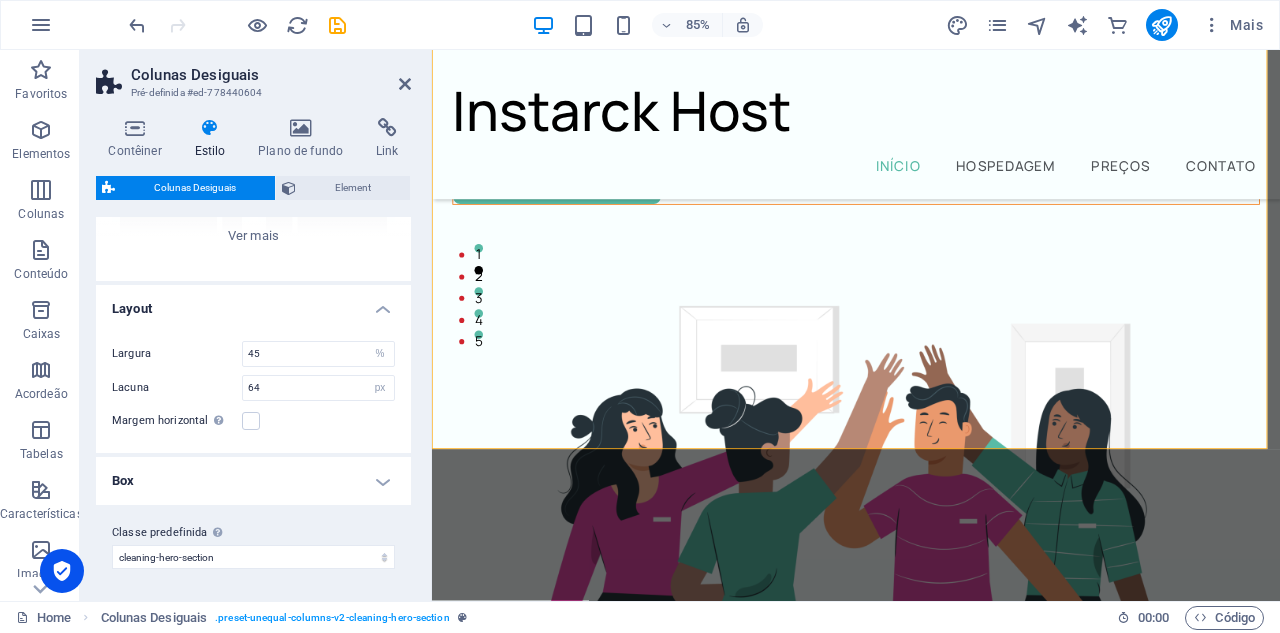 scroll, scrollTop: 0, scrollLeft: 0, axis: both 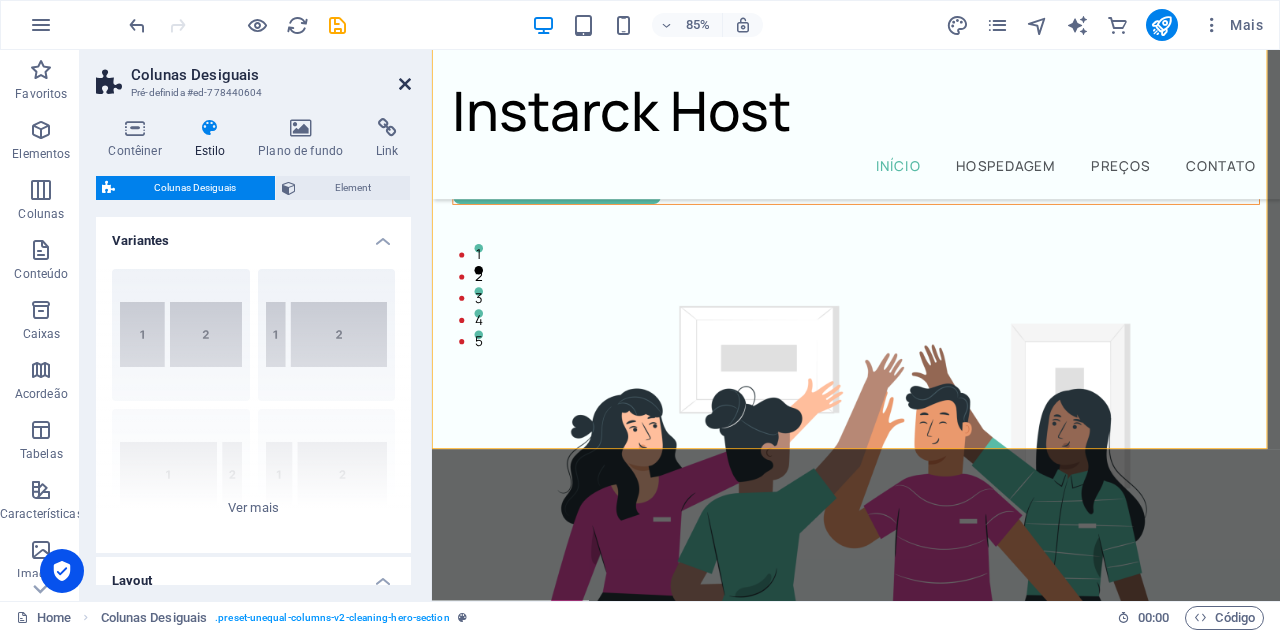 drag, startPoint x: 406, startPoint y: 87, endPoint x: 324, endPoint y: 46, distance: 91.67879 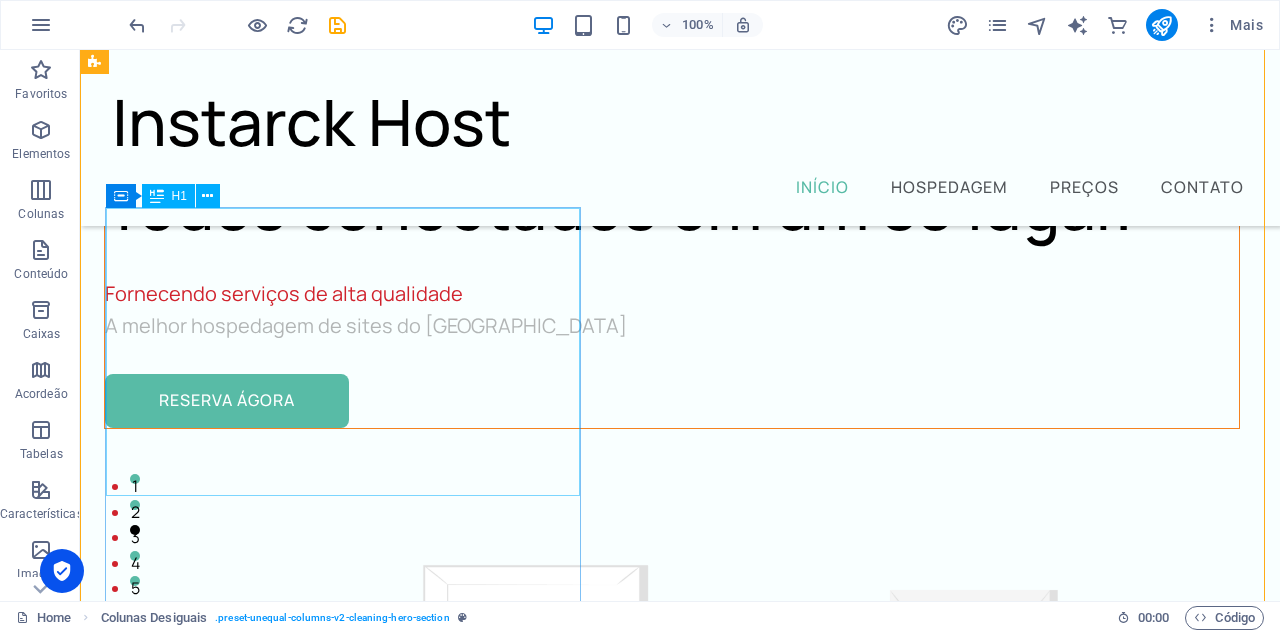 scroll, scrollTop: 0, scrollLeft: 0, axis: both 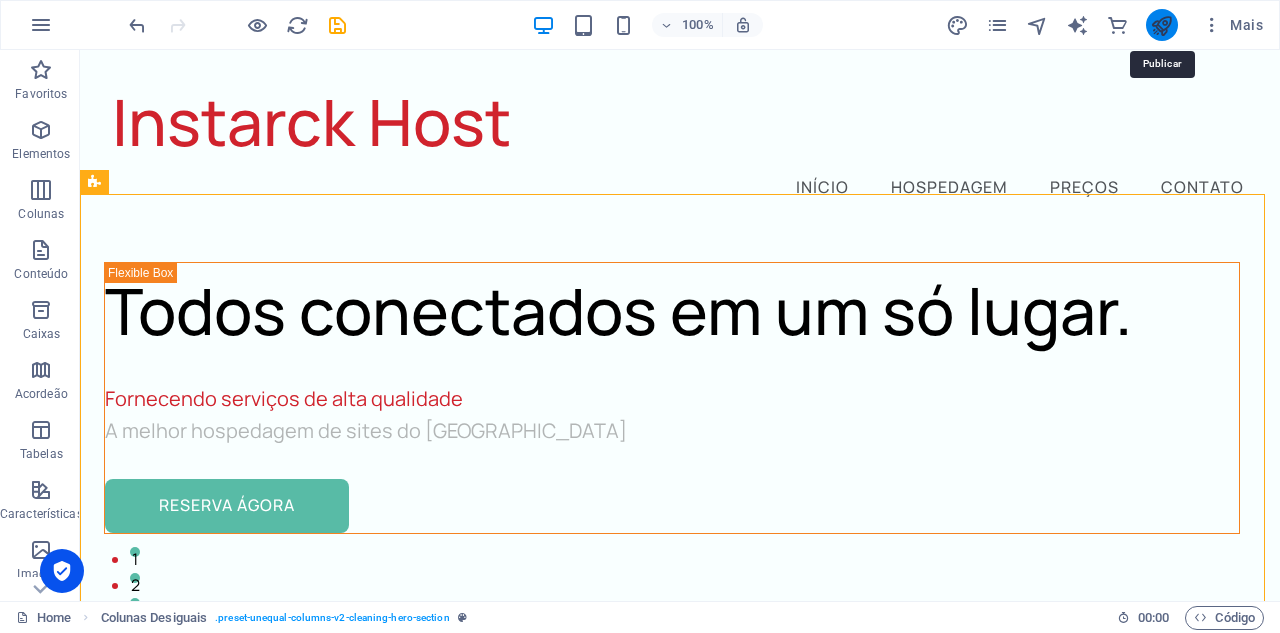click at bounding box center [1161, 25] 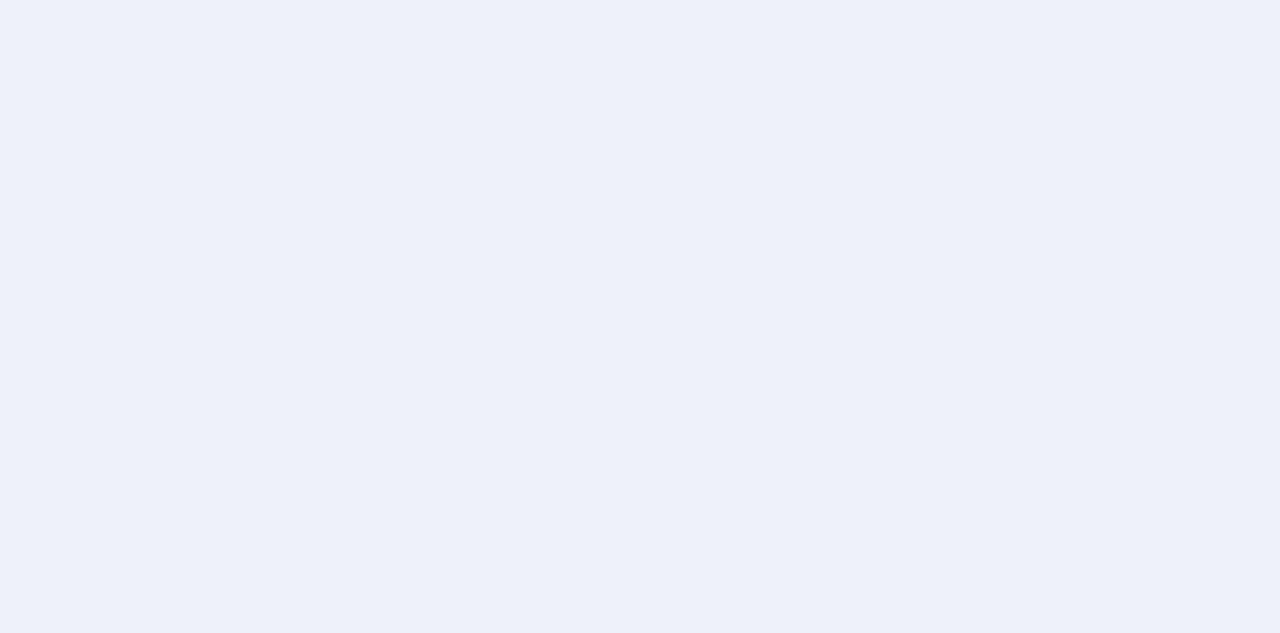 scroll, scrollTop: 0, scrollLeft: 0, axis: both 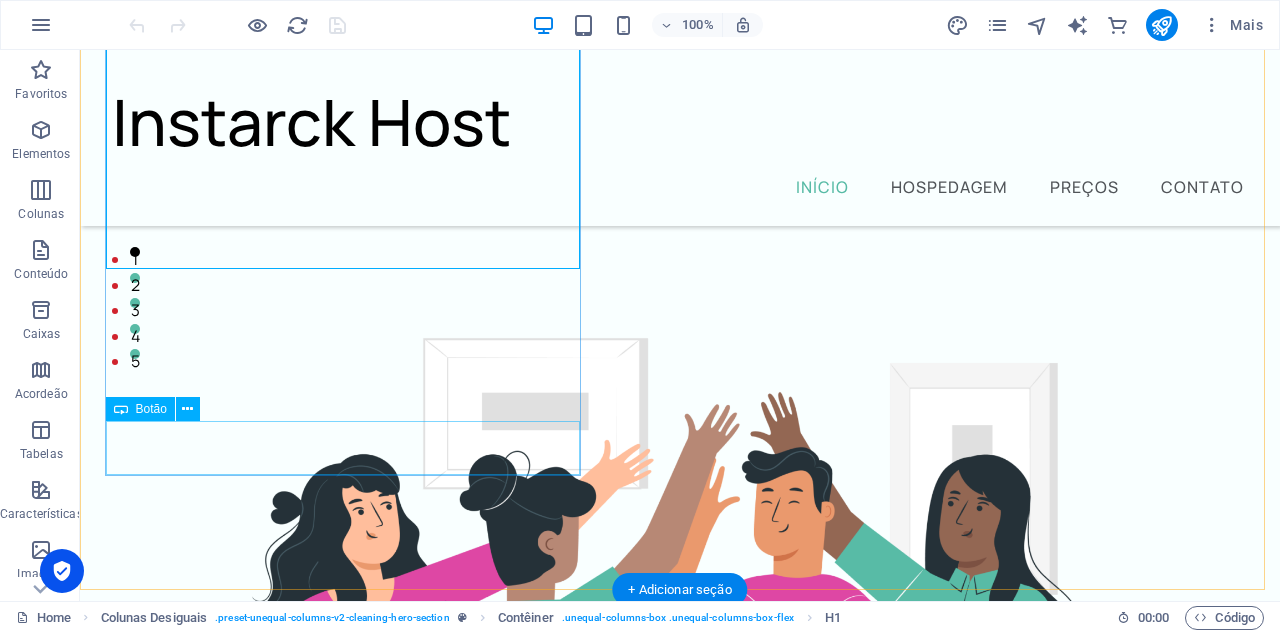 click on "Reserva ágora" at bounding box center [672, 174] 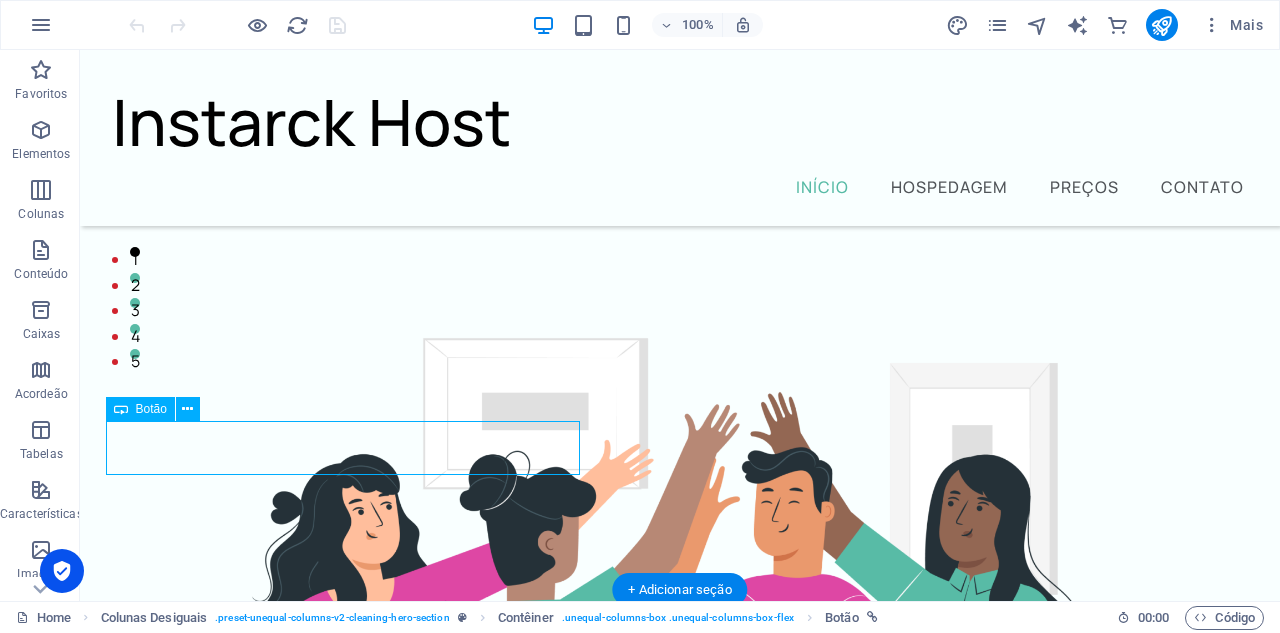 click on "Reserva ágora" at bounding box center [672, 174] 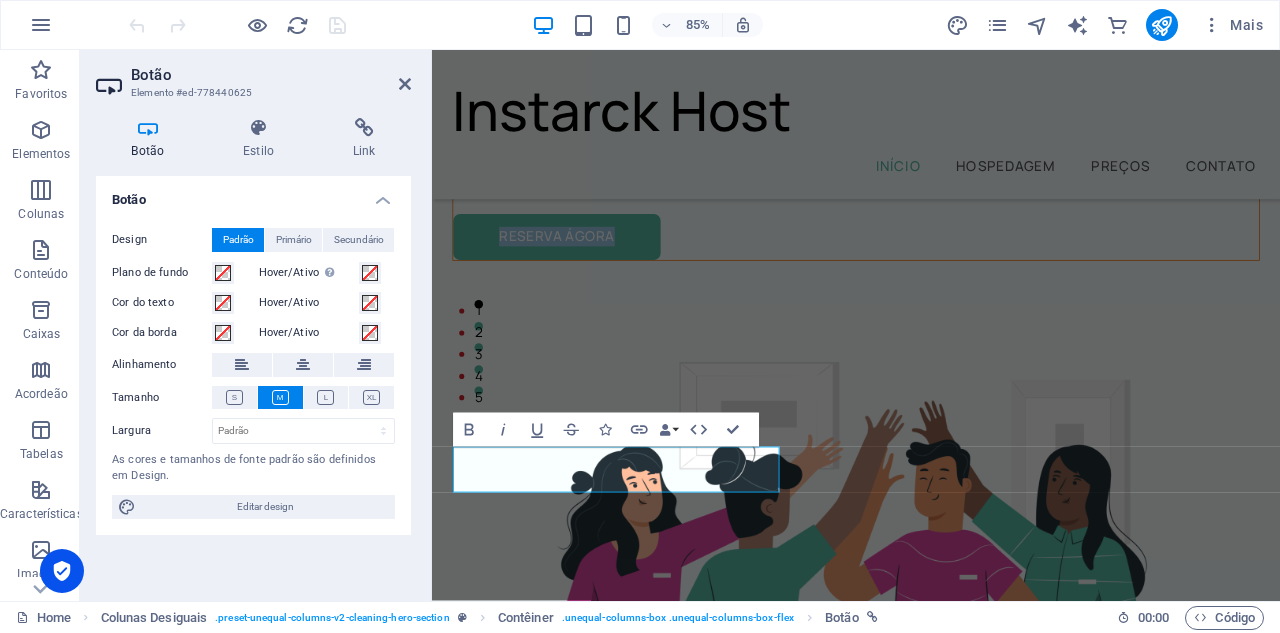 scroll, scrollTop: 250, scrollLeft: 0, axis: vertical 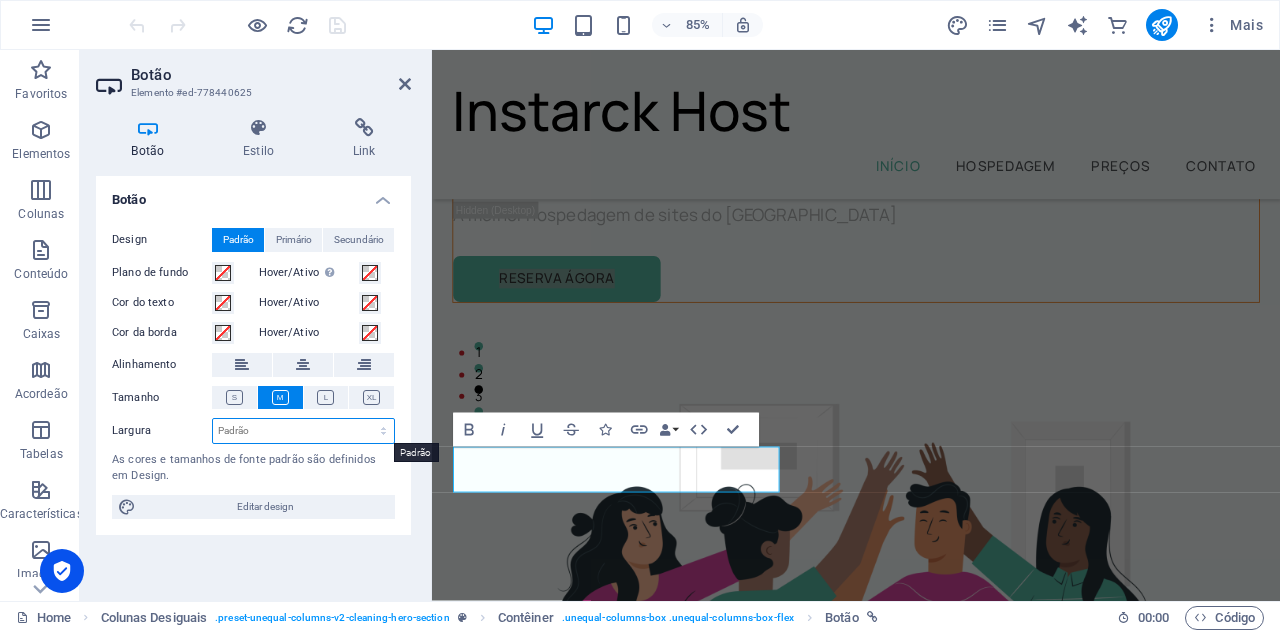 click on "Padrão px rem % em vh vw" at bounding box center [303, 431] 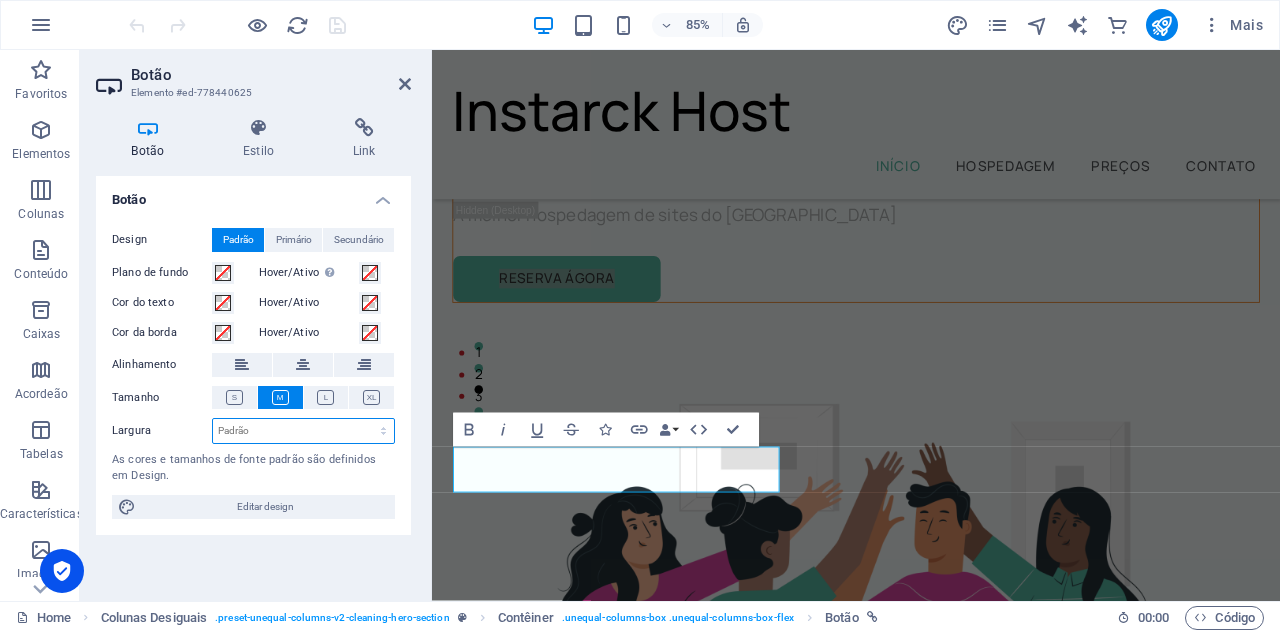 click on "Padrão px rem % em vh vw" at bounding box center [303, 431] 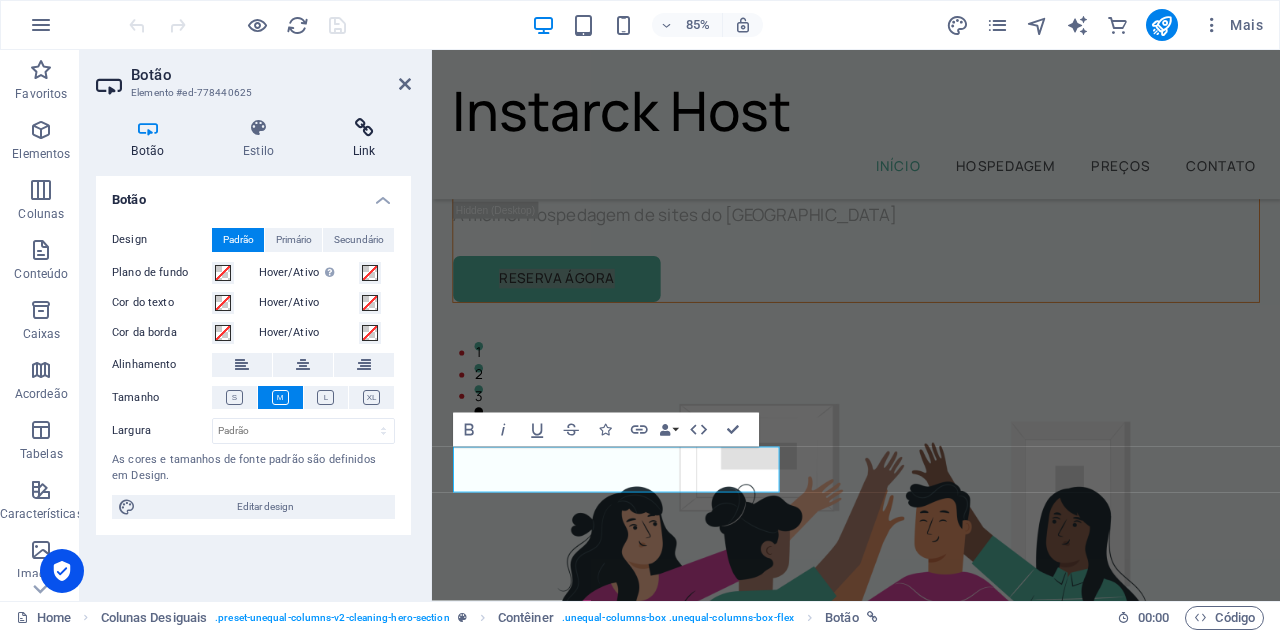 click on "Link" at bounding box center [364, 139] 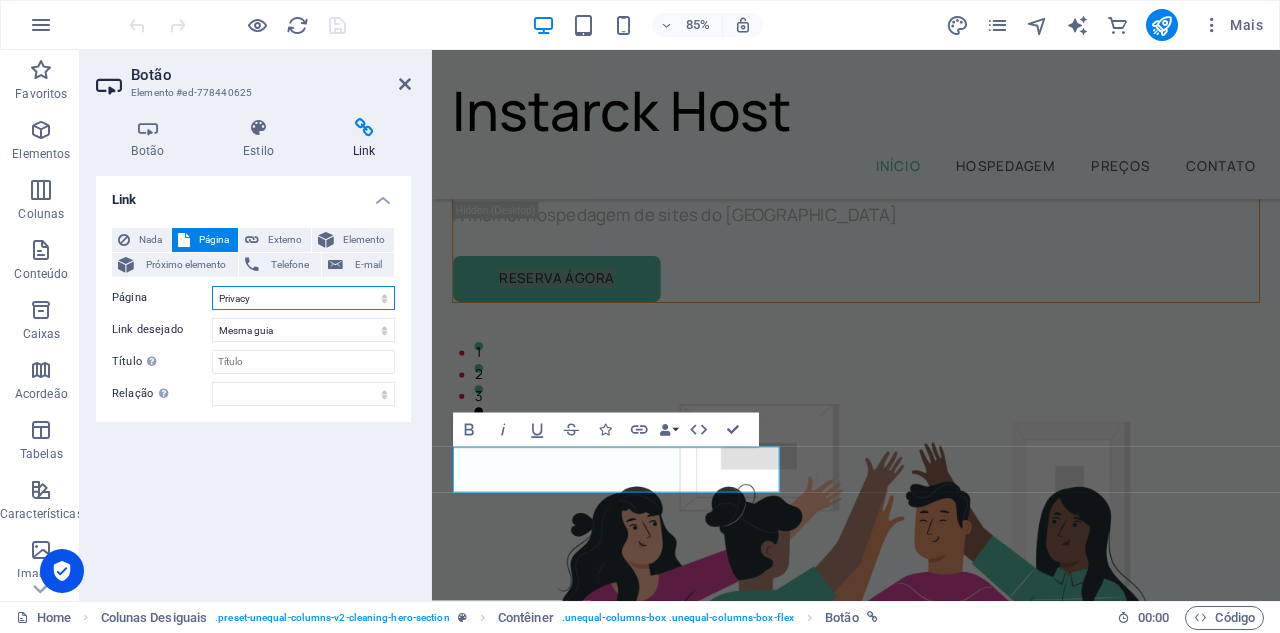 click on "Home Legal Notice Privacy Subpage" at bounding box center (303, 298) 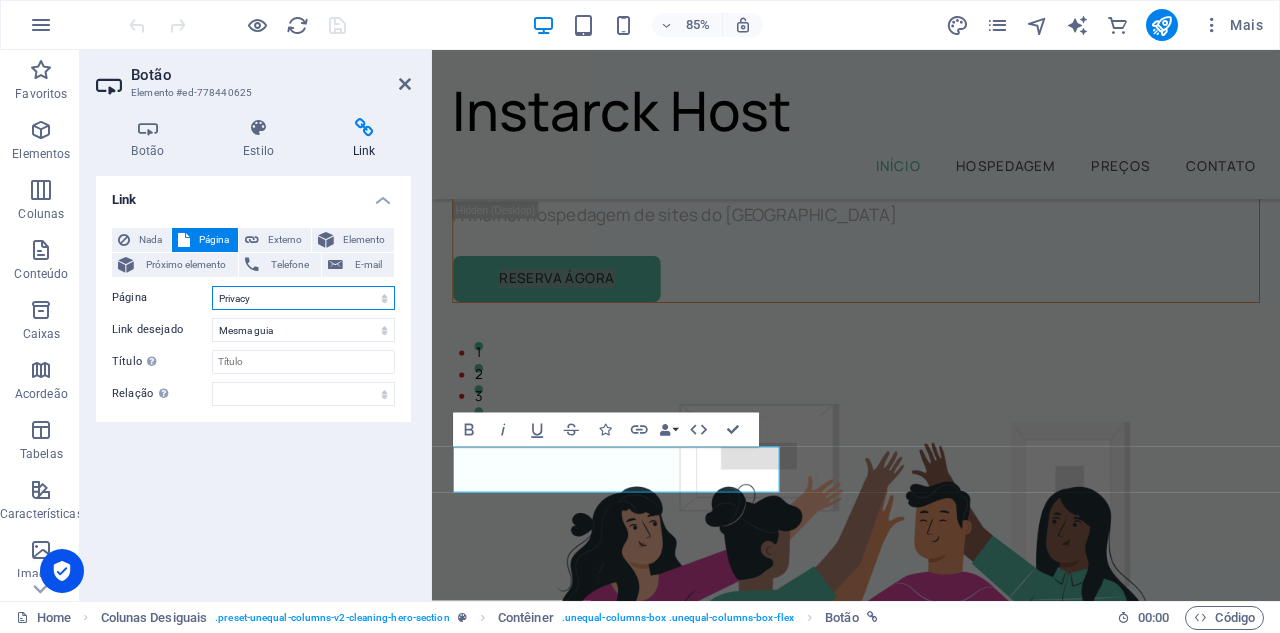 click on "Home Legal Notice Privacy Subpage" at bounding box center (303, 298) 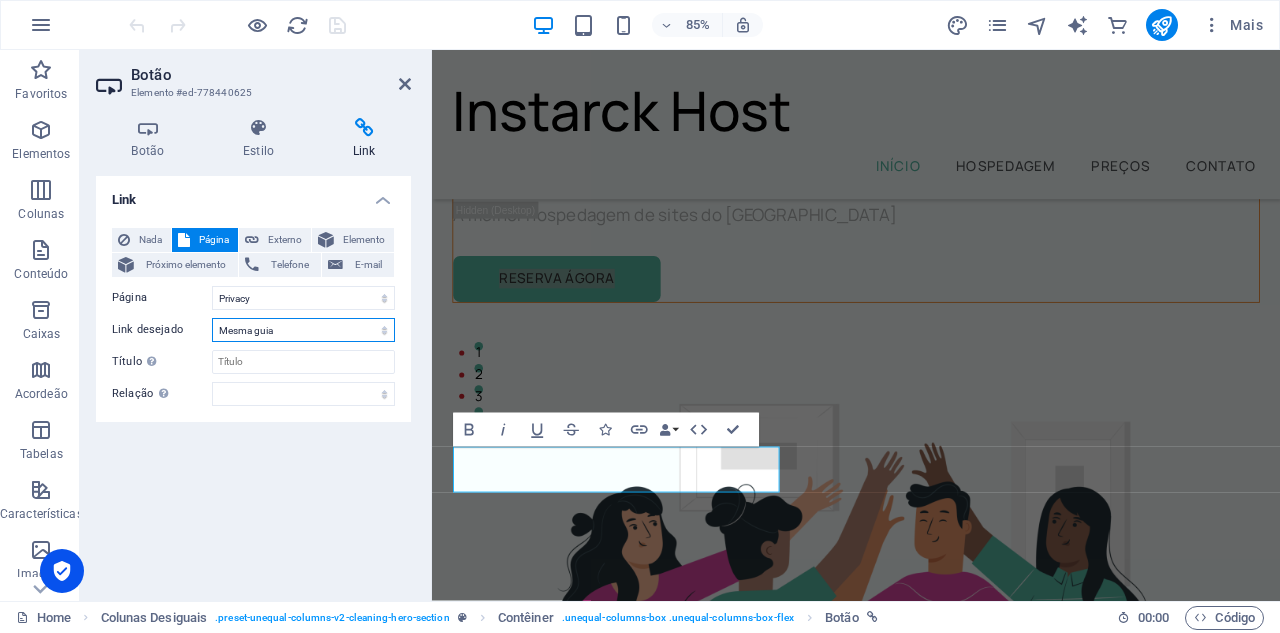 click on "Nova guia Mesma guia Sobreposição" at bounding box center (303, 330) 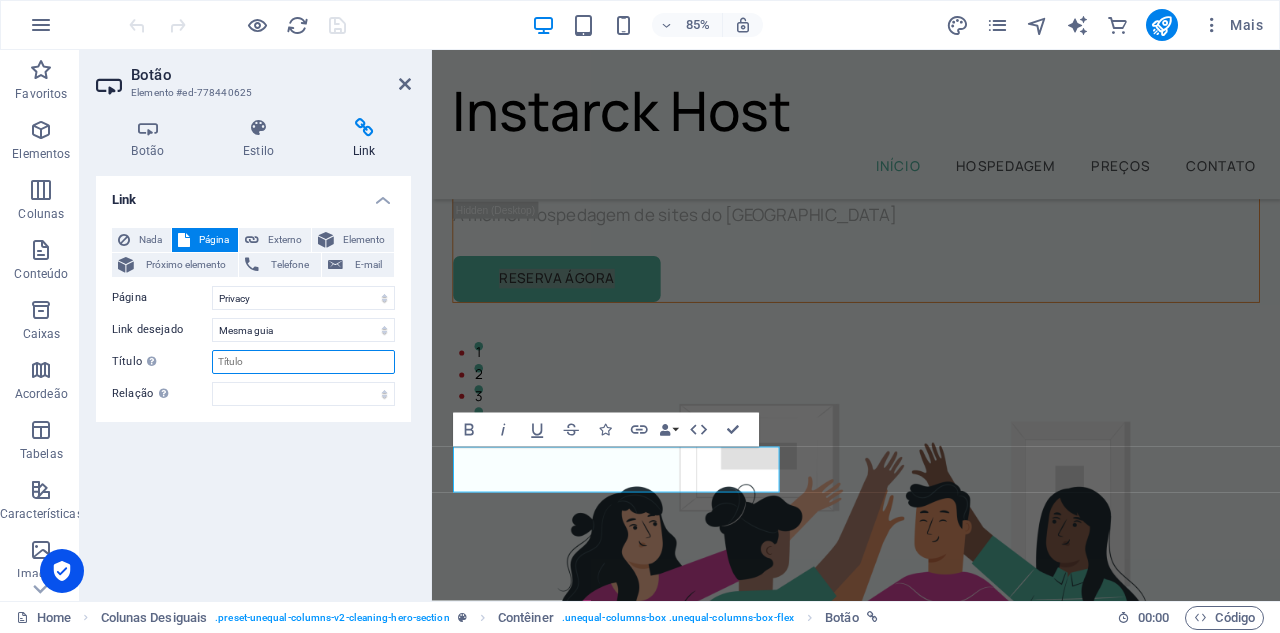 click on "Título A descrição adicional do link não deve ser igual ao texto do link. O título é geralmente mostrado como um texto de dica de ferramenta quando o mouse se move sobre o elemento. Deixe em branco se tiver dúvidas." at bounding box center (303, 362) 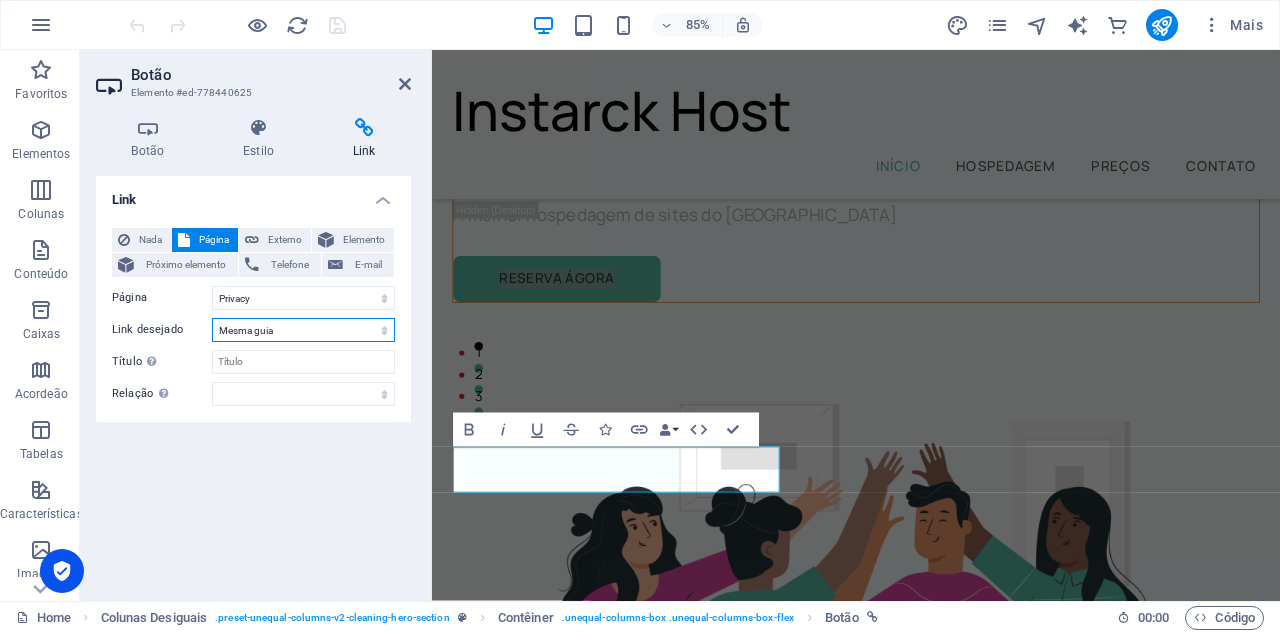 click on "Nova guia Mesma guia Sobreposição" at bounding box center [303, 330] 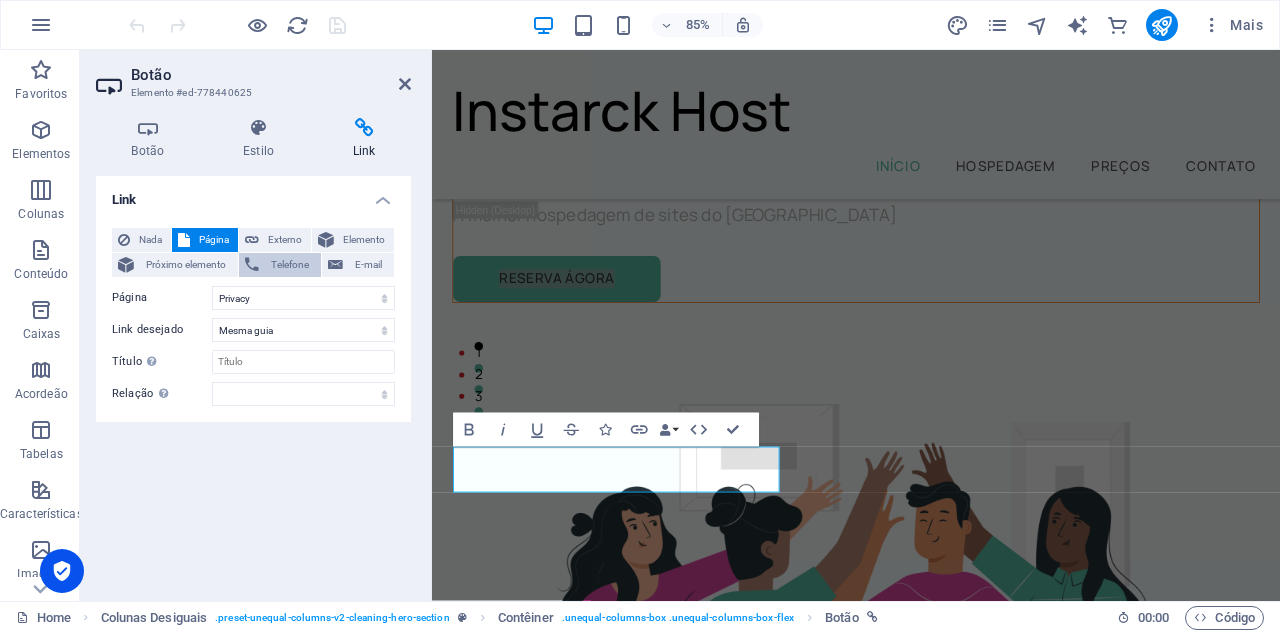 click on "Telefone" at bounding box center (290, 265) 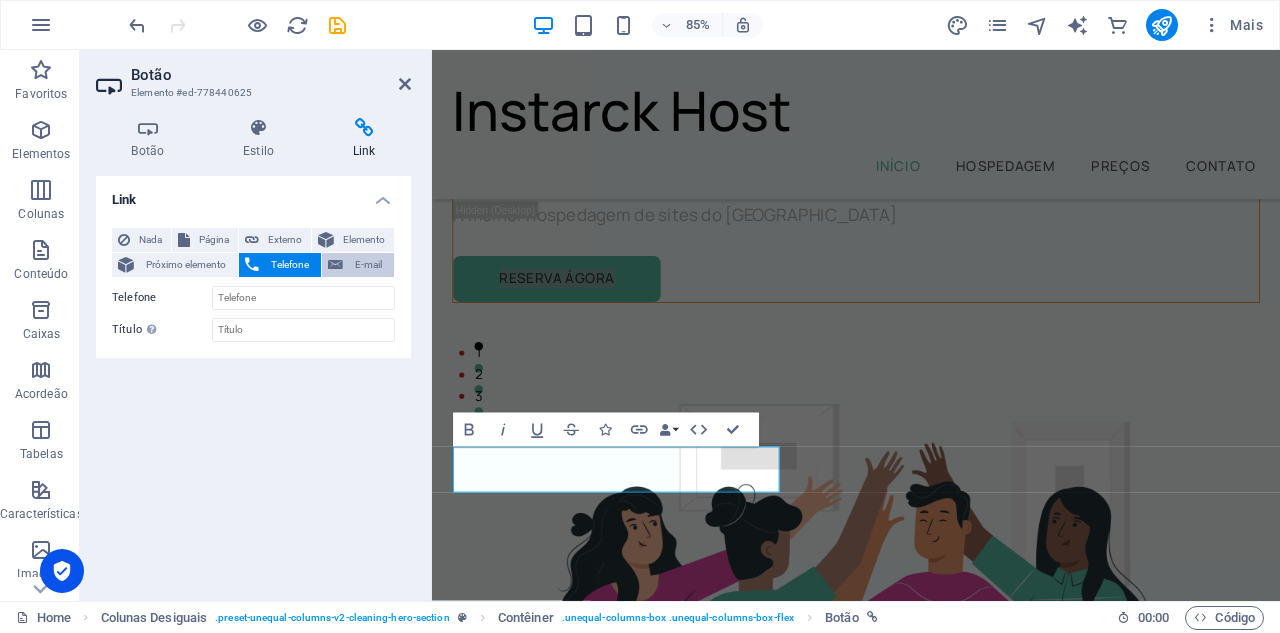 click on "E-mail" at bounding box center [368, 265] 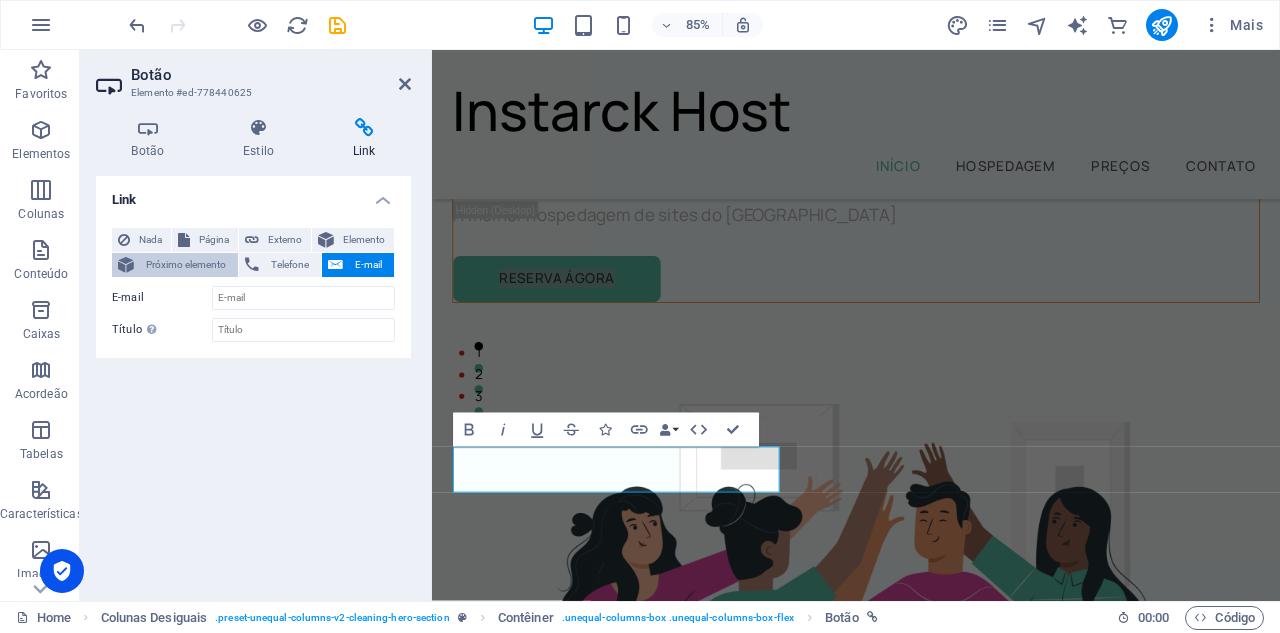 click on "Próximo elemento" at bounding box center (186, 265) 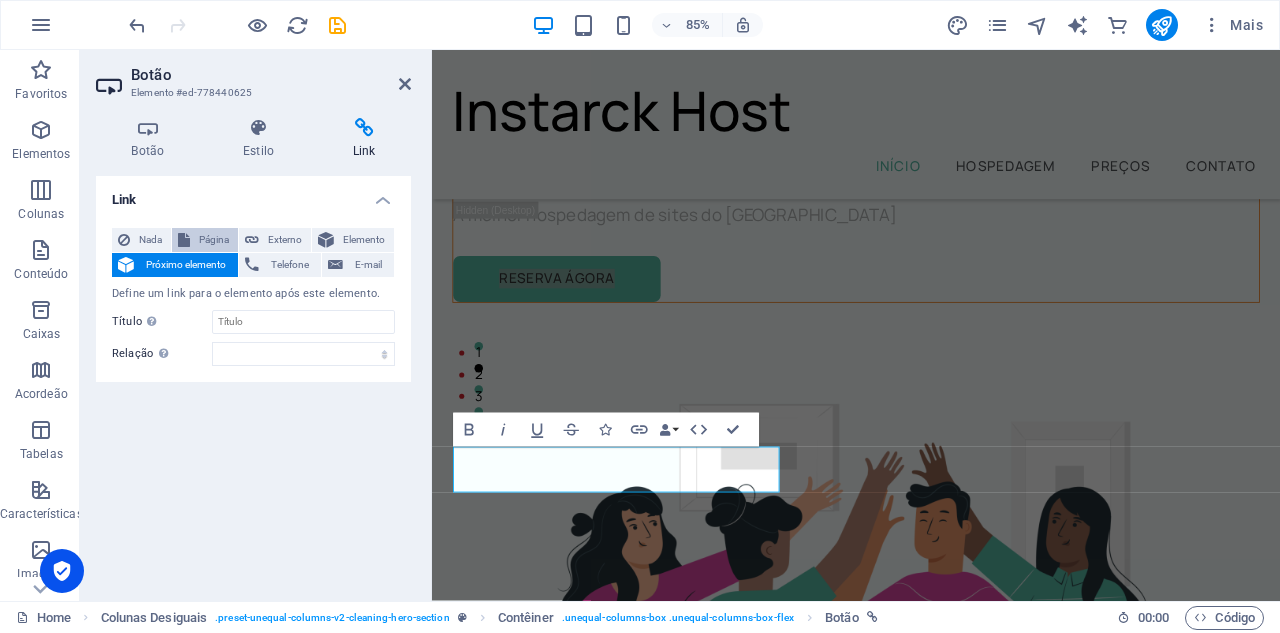 click on "Página" at bounding box center (214, 240) 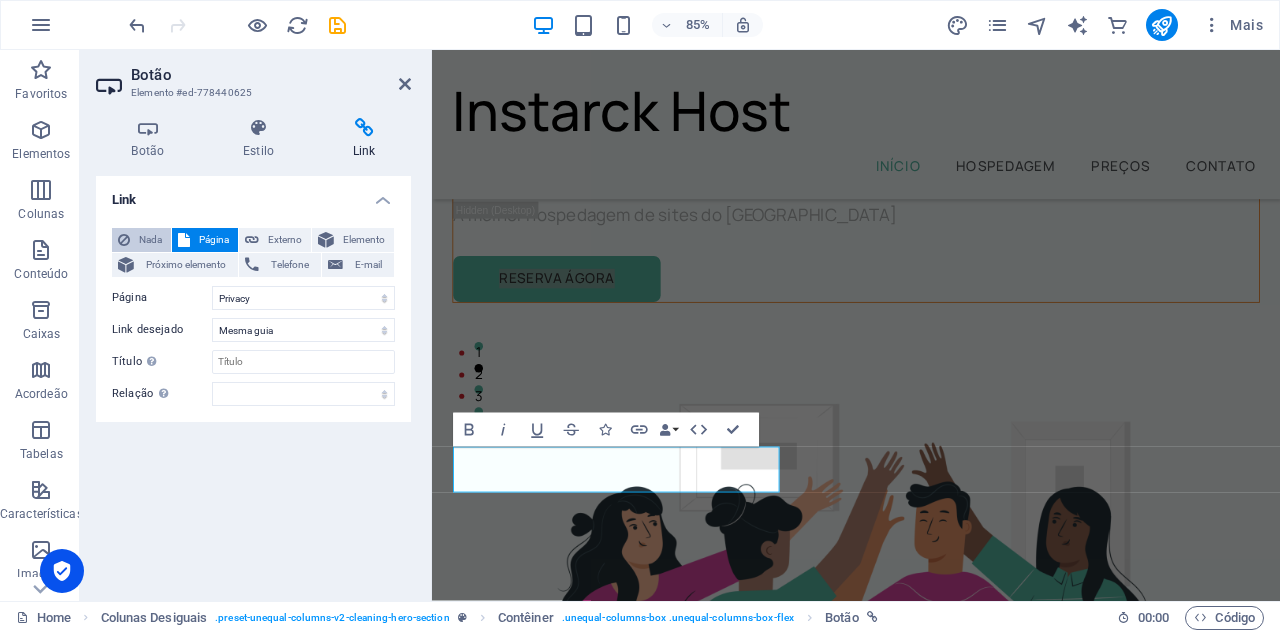 click on "Nada" at bounding box center (150, 240) 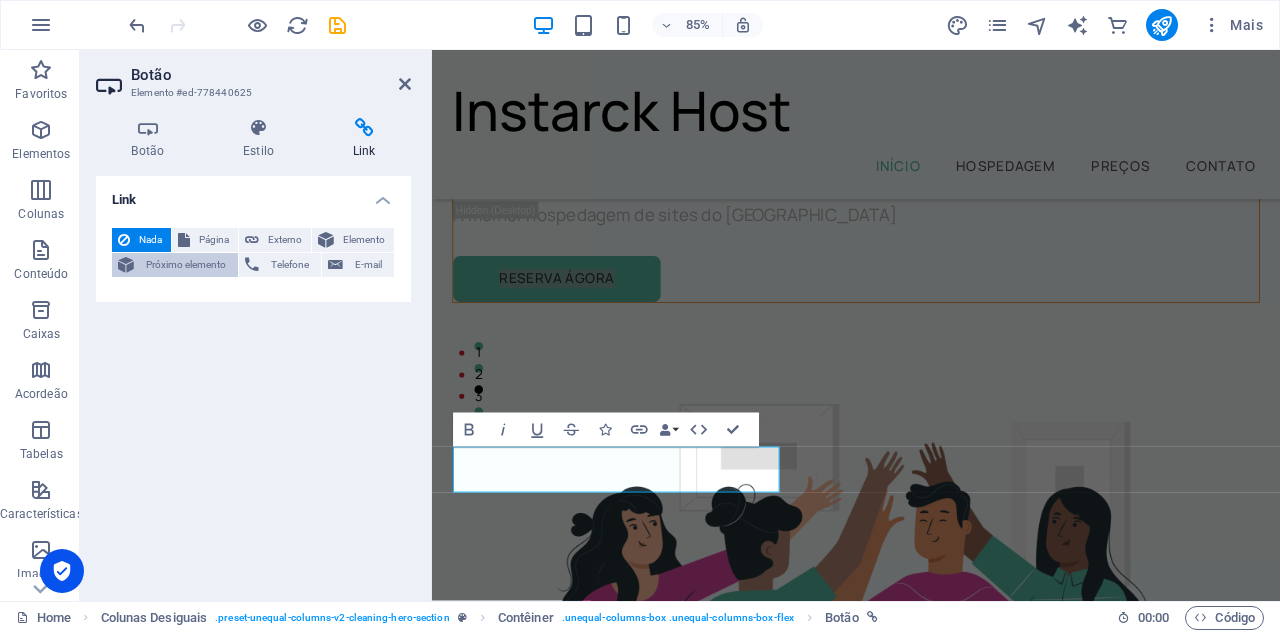 click on "Próximo elemento" at bounding box center [186, 265] 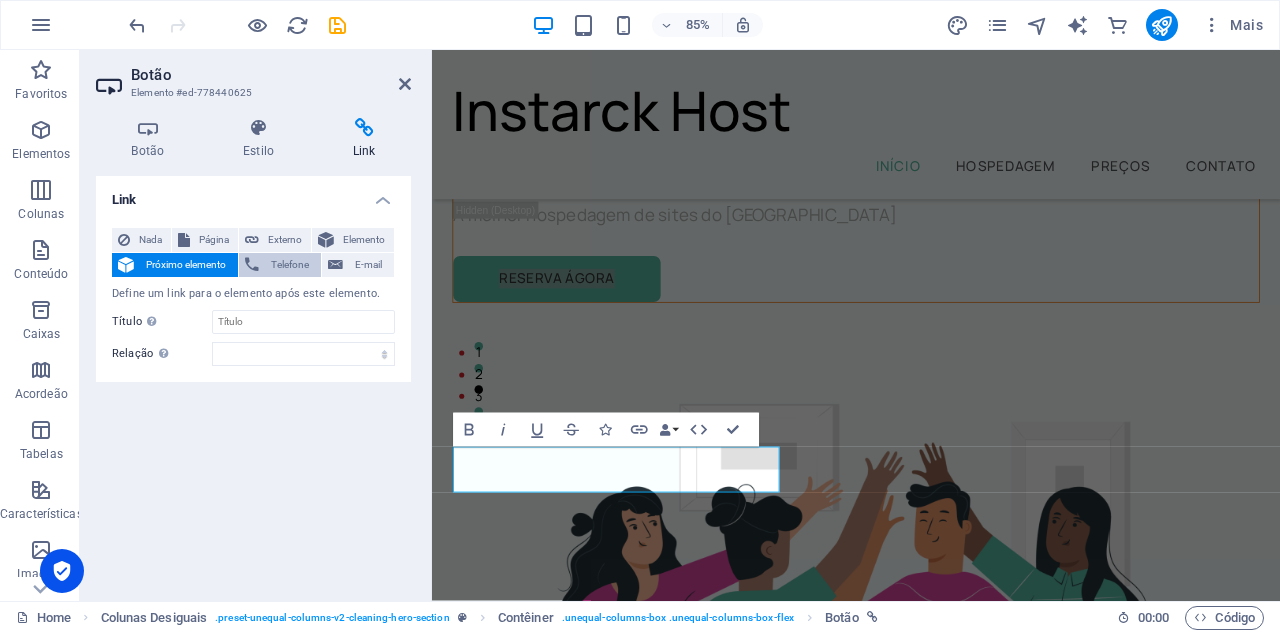 click on "Telefone" at bounding box center (290, 265) 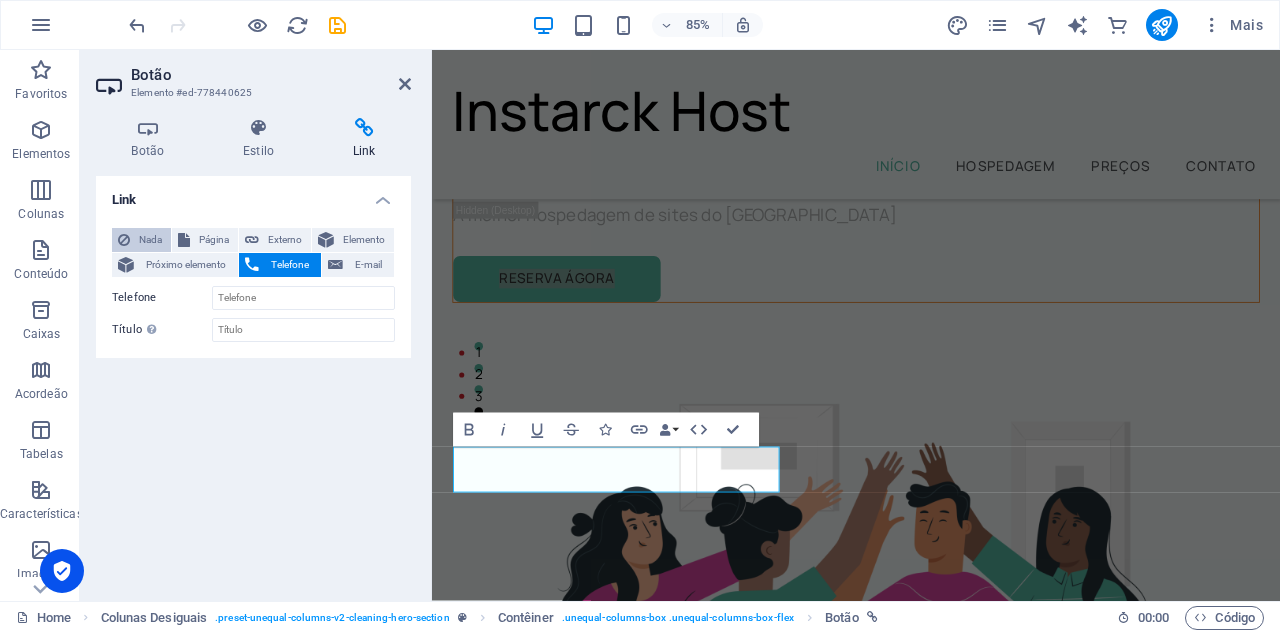 click on "Nada" at bounding box center (150, 240) 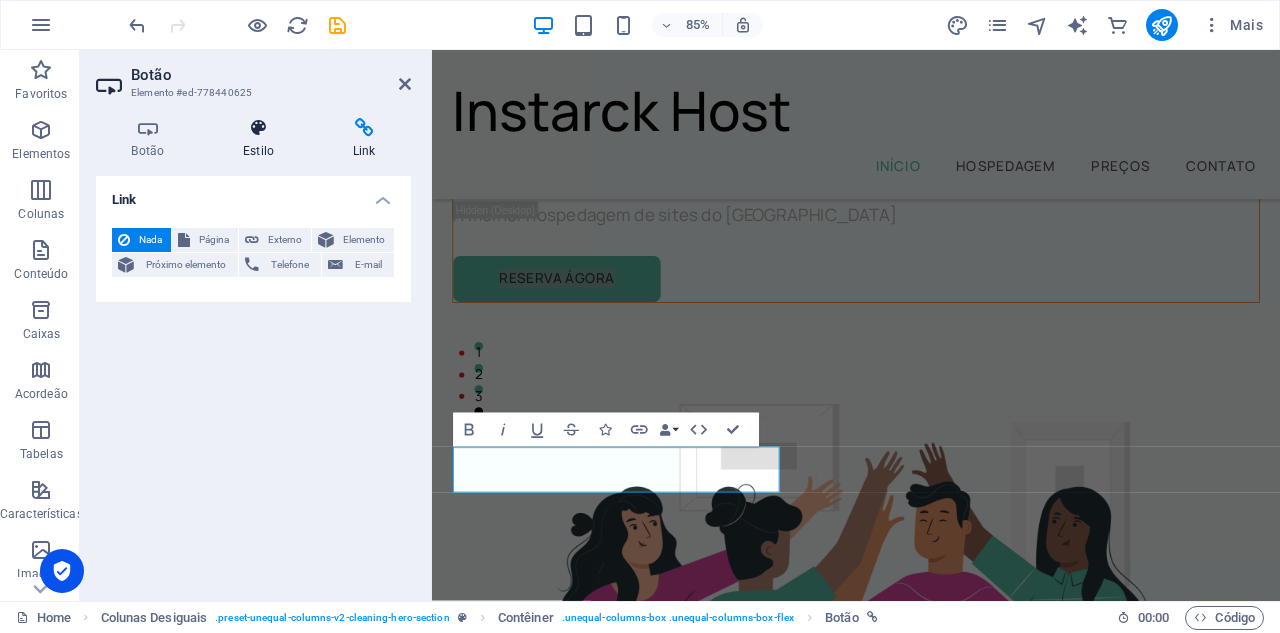 click at bounding box center (259, 128) 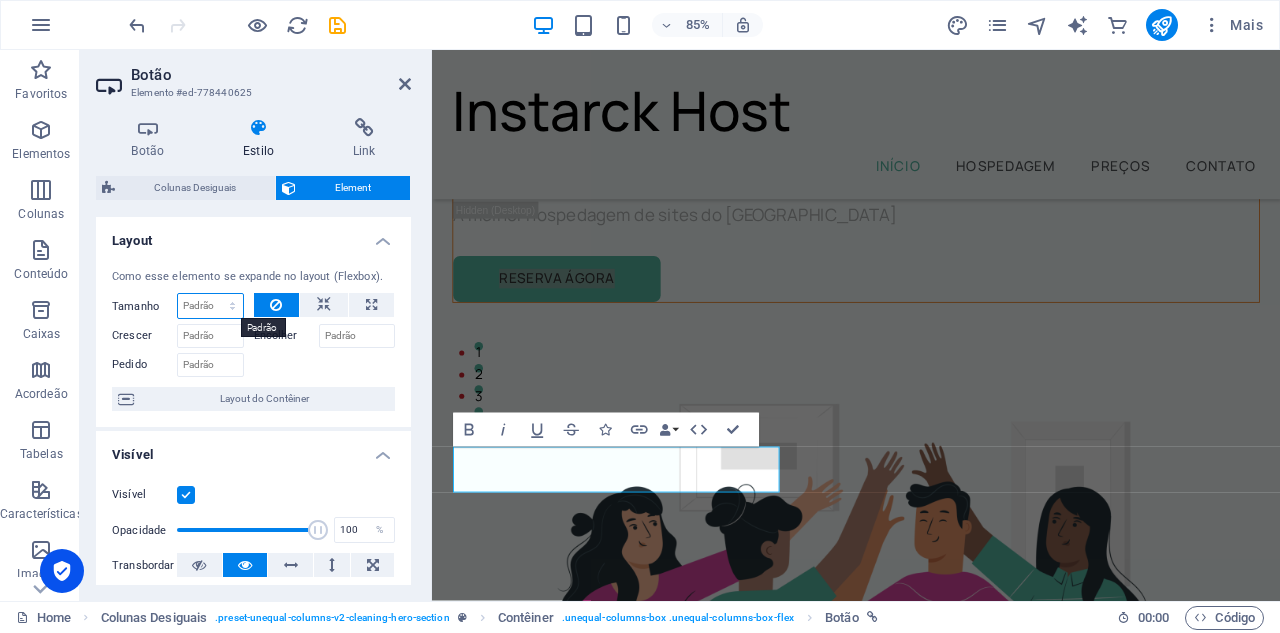 click on "Padrão automático px % 1/1 1/2 1/3 1/4 1/5 1/6 1/7 1/8 1/9 1/10" at bounding box center (210, 306) 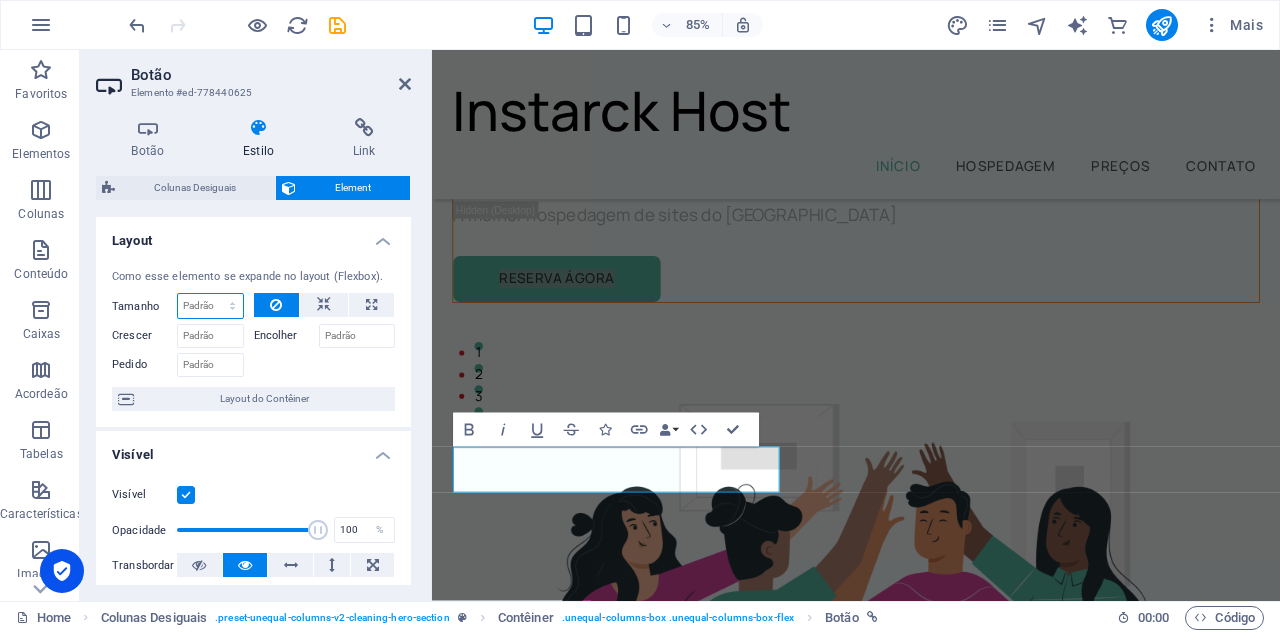 click on "Padrão automático px % 1/1 1/2 1/3 1/4 1/5 1/6 1/7 1/8 1/9 1/10" at bounding box center [210, 306] 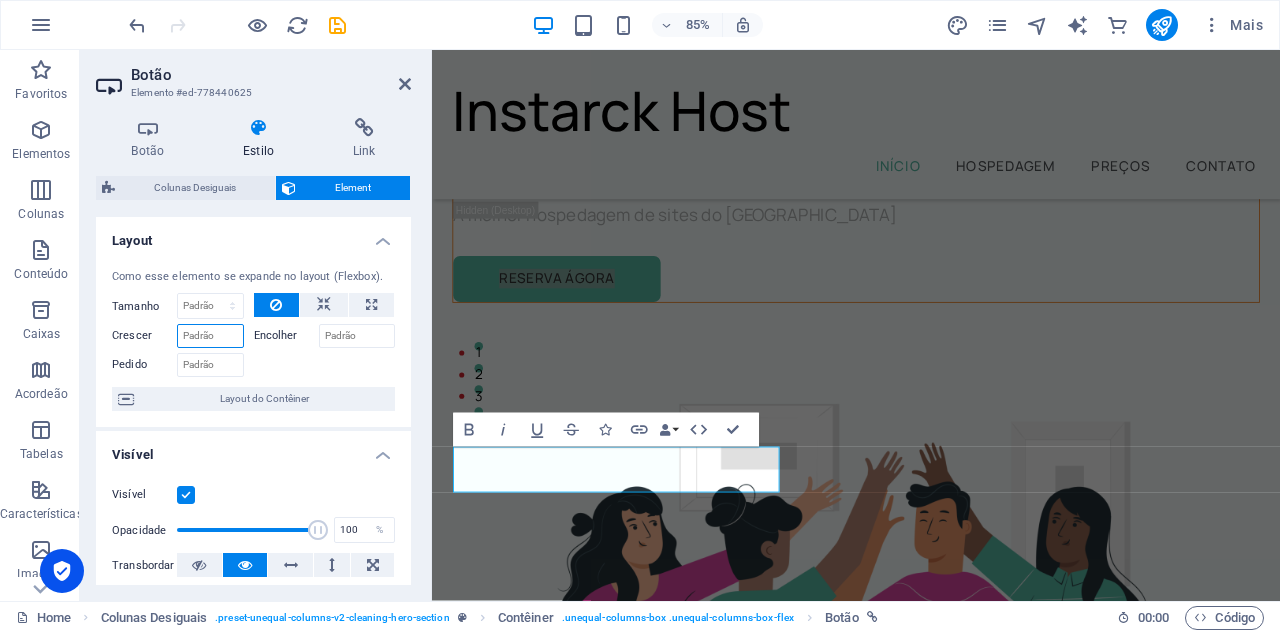 click on "Crescer" at bounding box center (210, 336) 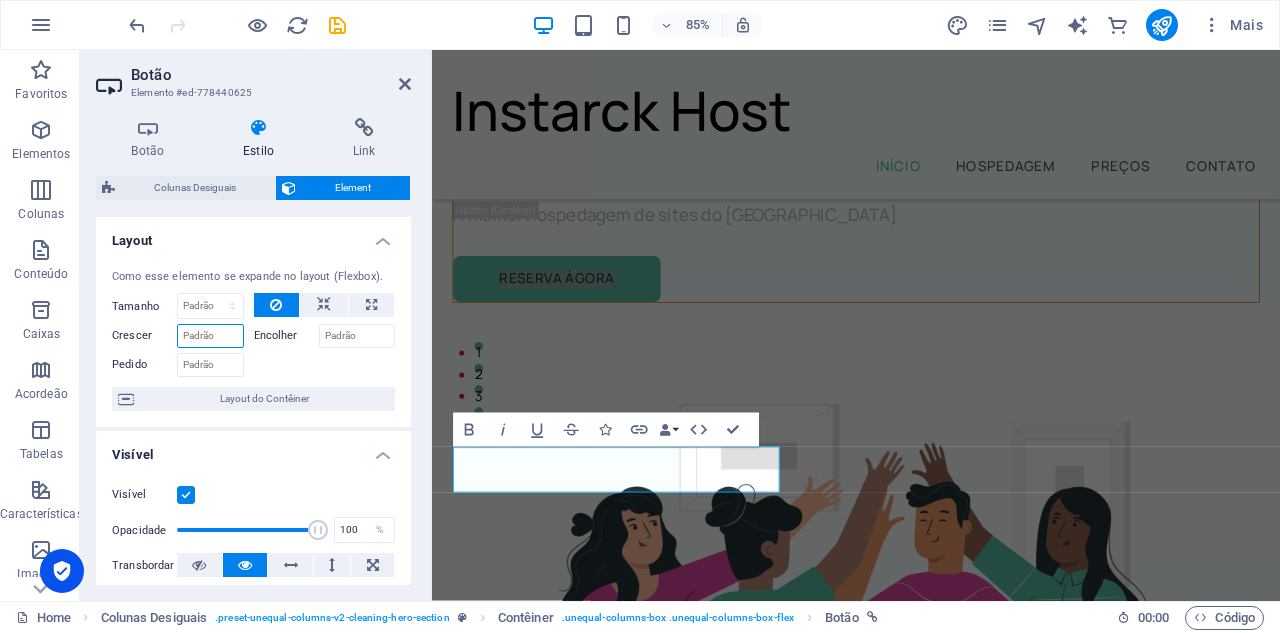 click on "Crescer" at bounding box center [210, 336] 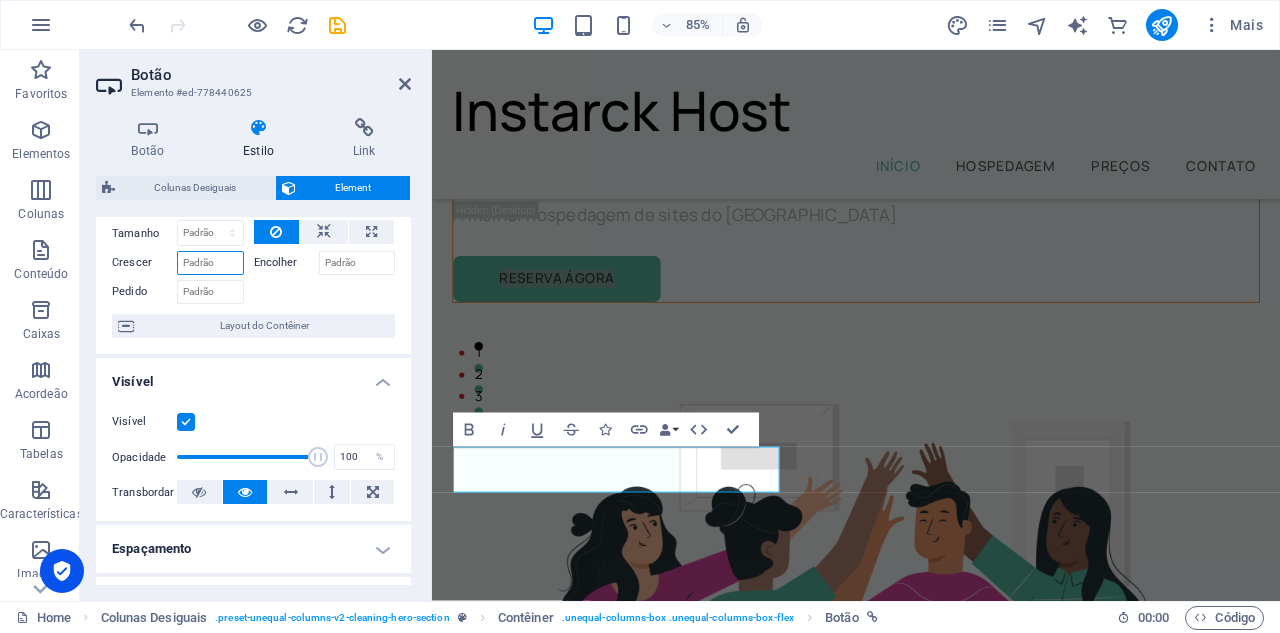scroll, scrollTop: 100, scrollLeft: 0, axis: vertical 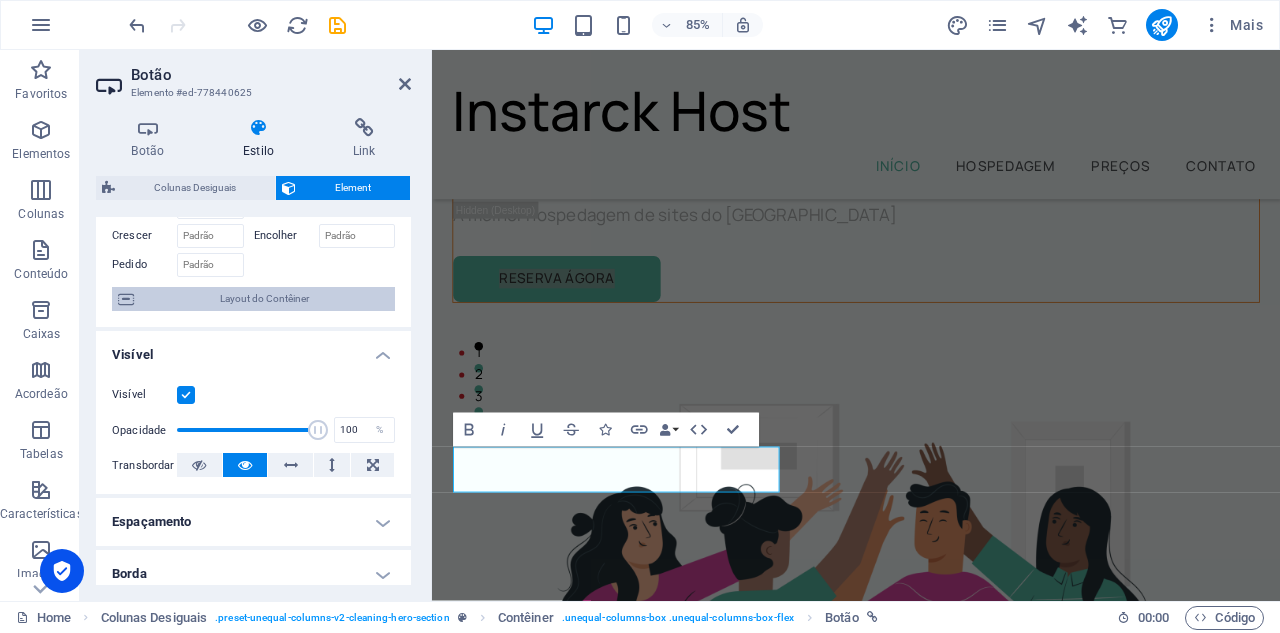 click on "Layout do Contêiner" at bounding box center (264, 299) 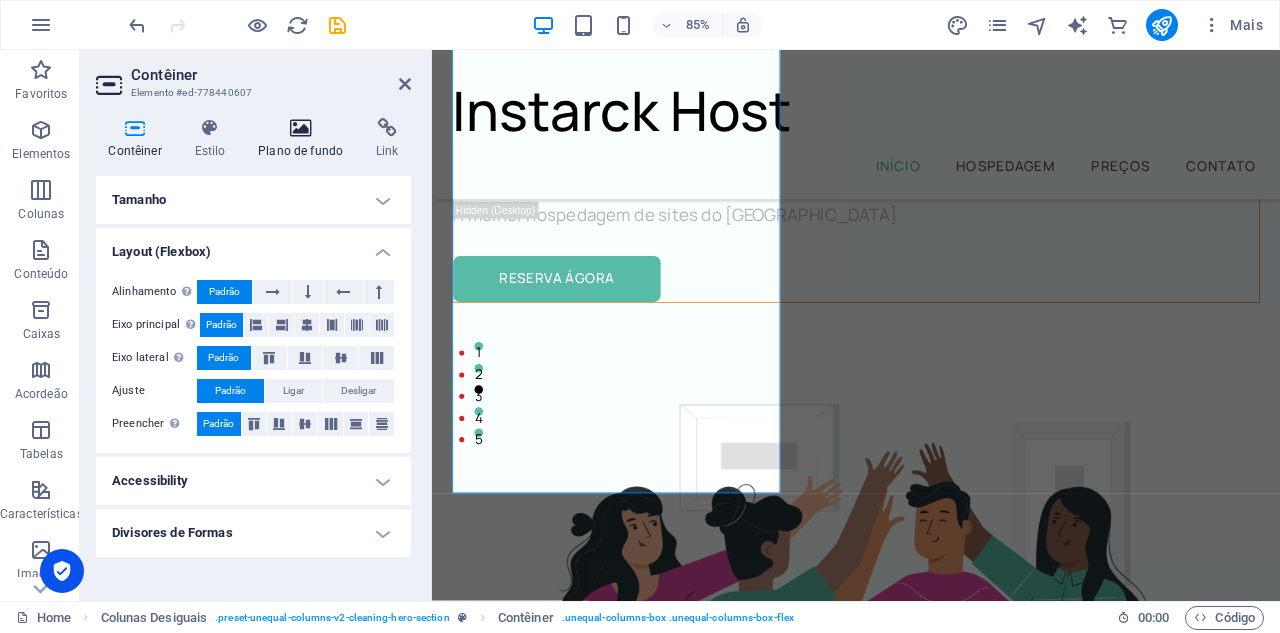 click on "Plano de fundo" at bounding box center [305, 139] 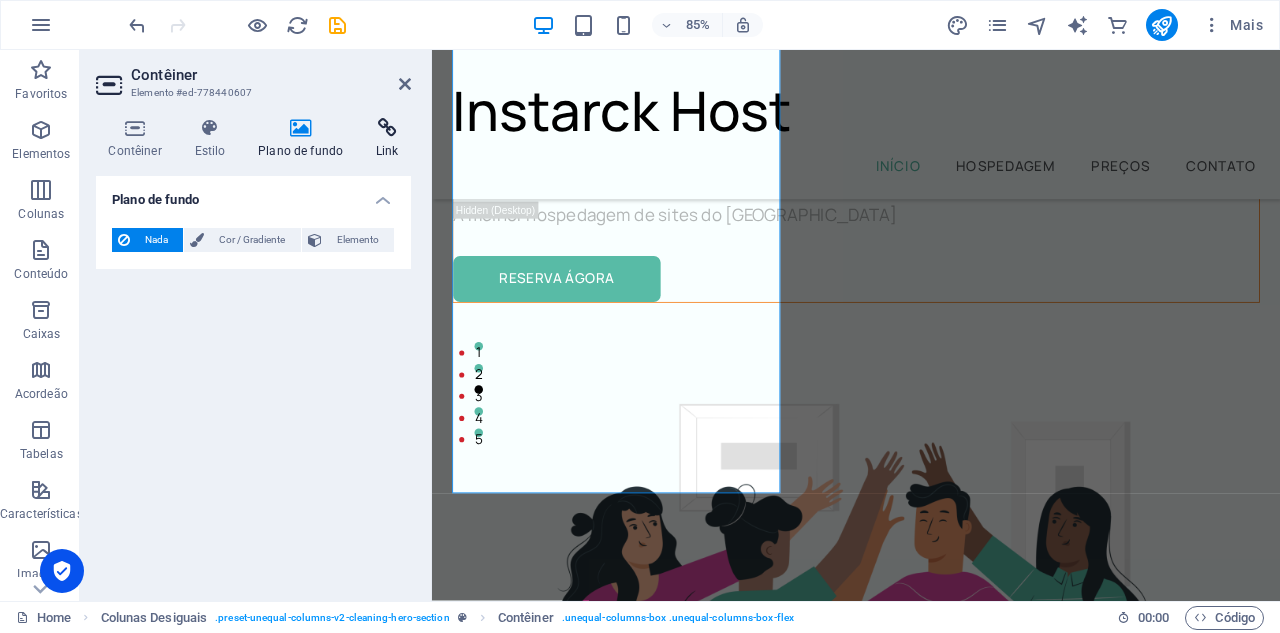 click on "Link" at bounding box center (387, 139) 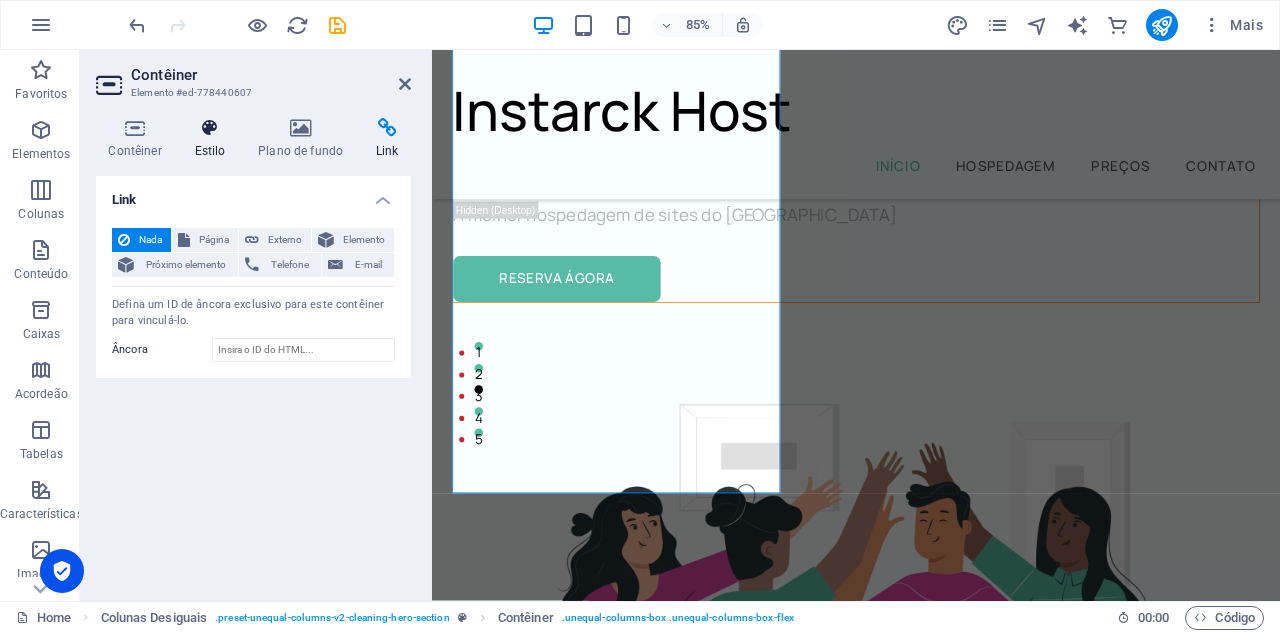 click on "Estilo" at bounding box center (214, 139) 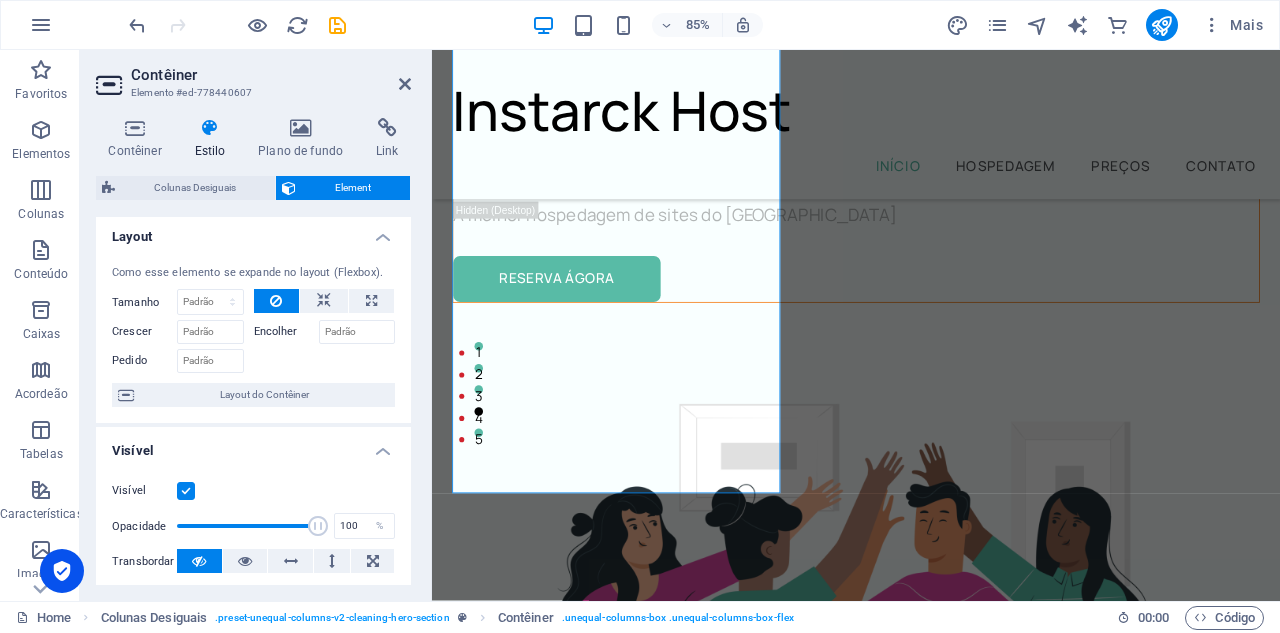 scroll, scrollTop: 0, scrollLeft: 0, axis: both 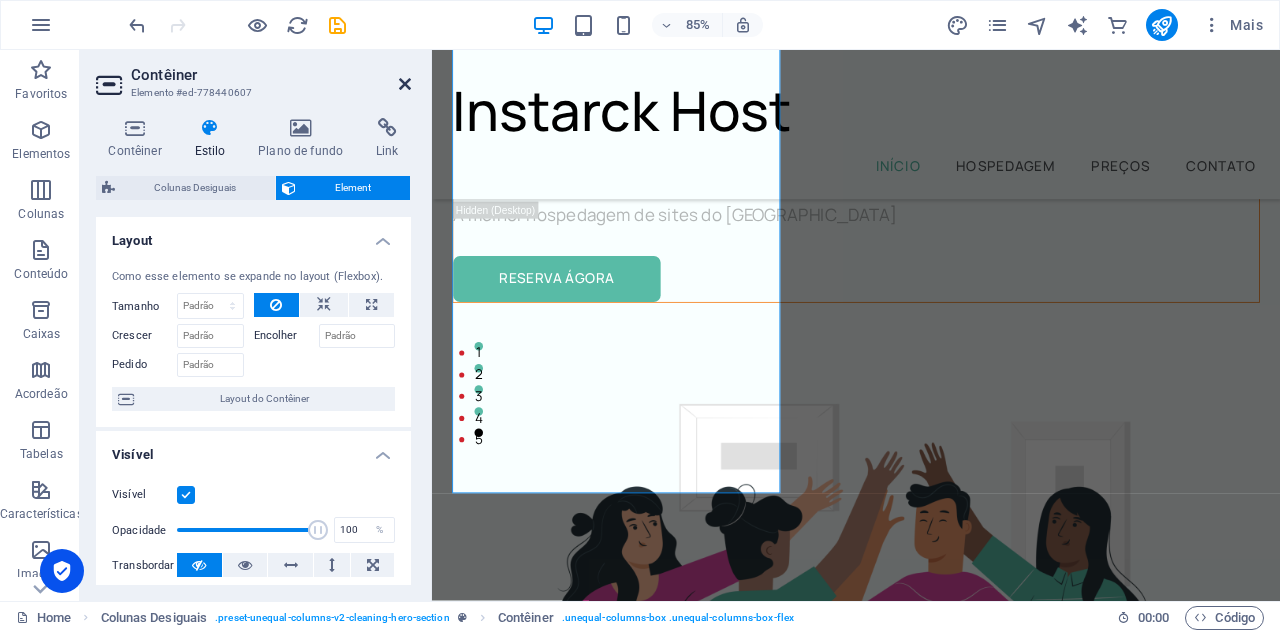 click at bounding box center (405, 84) 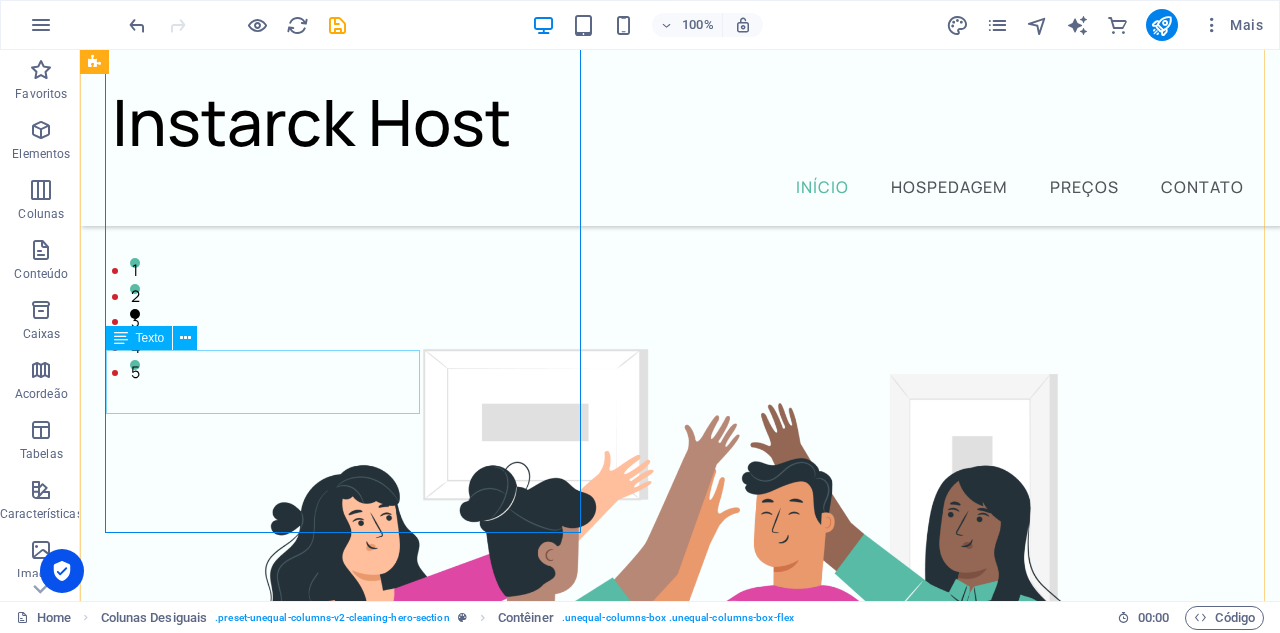 scroll, scrollTop: 400, scrollLeft: 0, axis: vertical 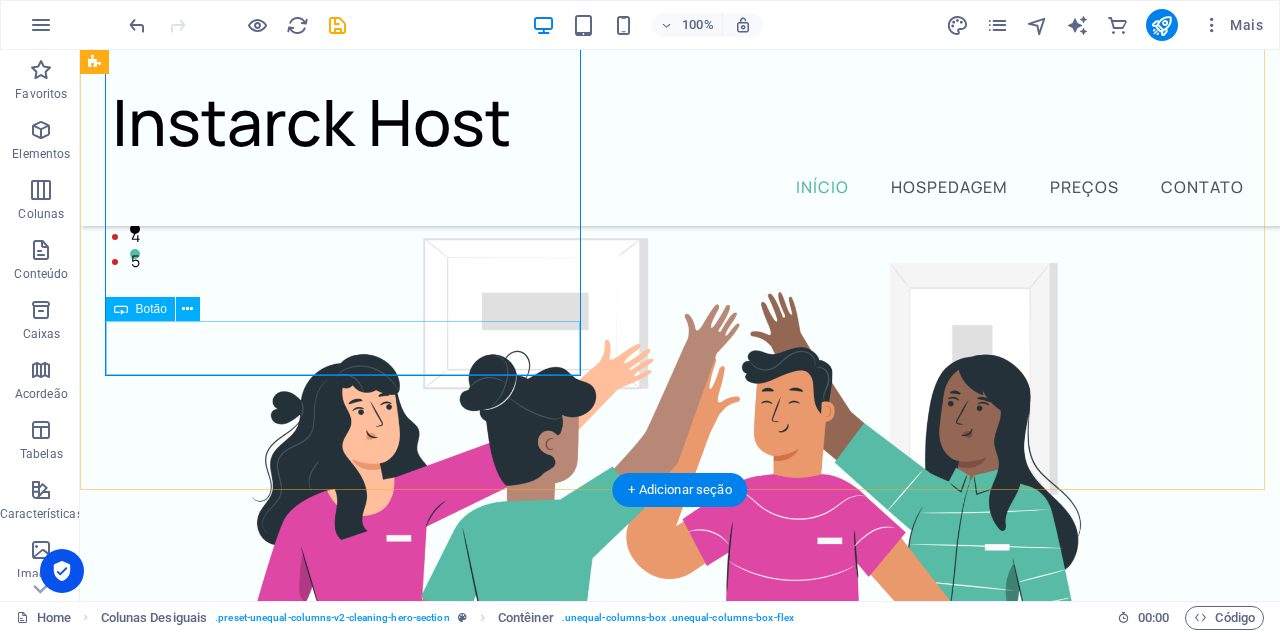 click on "Reserva ágora" at bounding box center (672, 74) 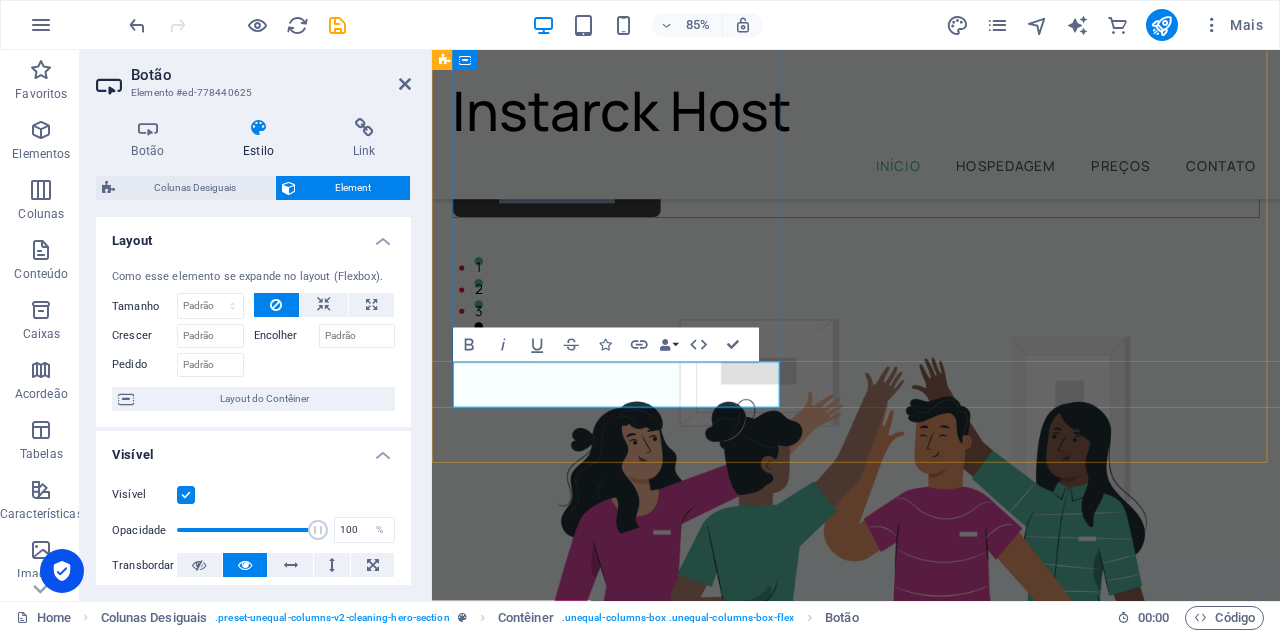 click on "Reserva ágora" at bounding box center [579, 220] 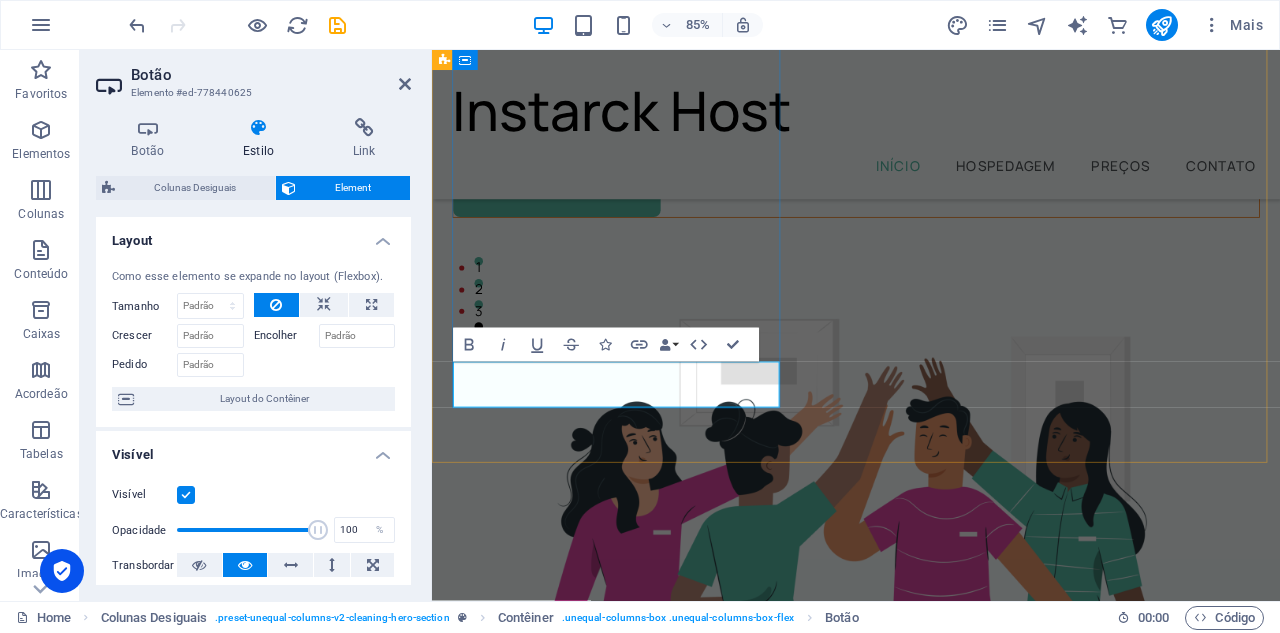 click on "Reserva ágora" at bounding box center [931, 220] 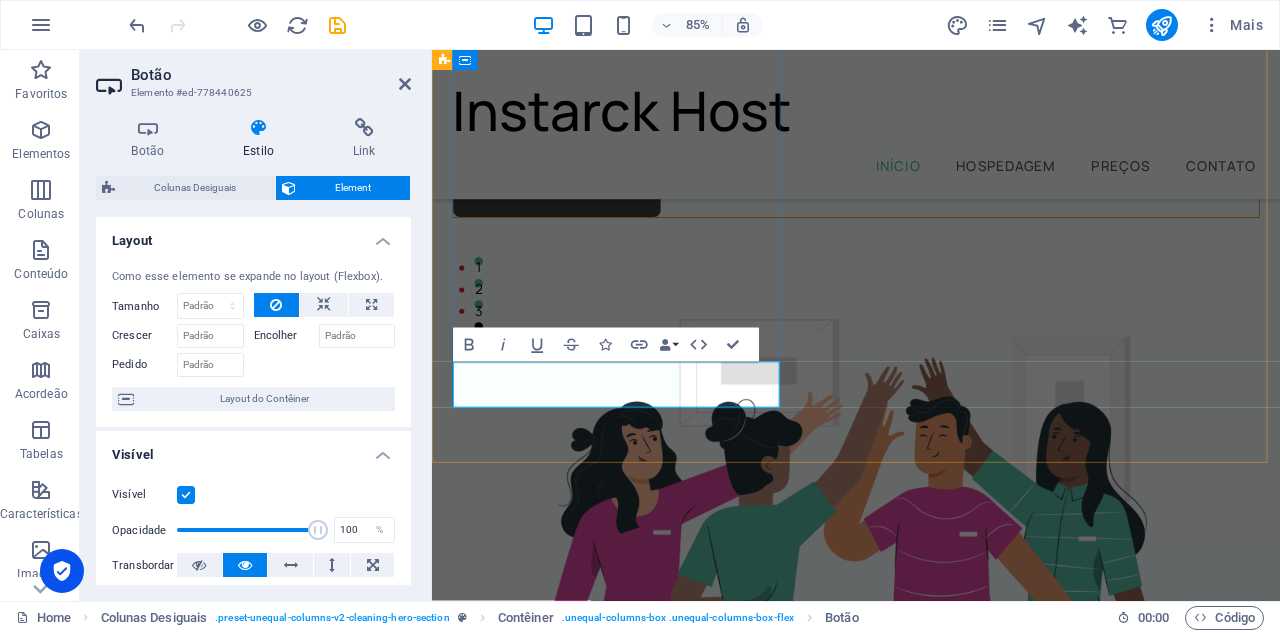 click on "Reserva ágora" at bounding box center (579, 220) 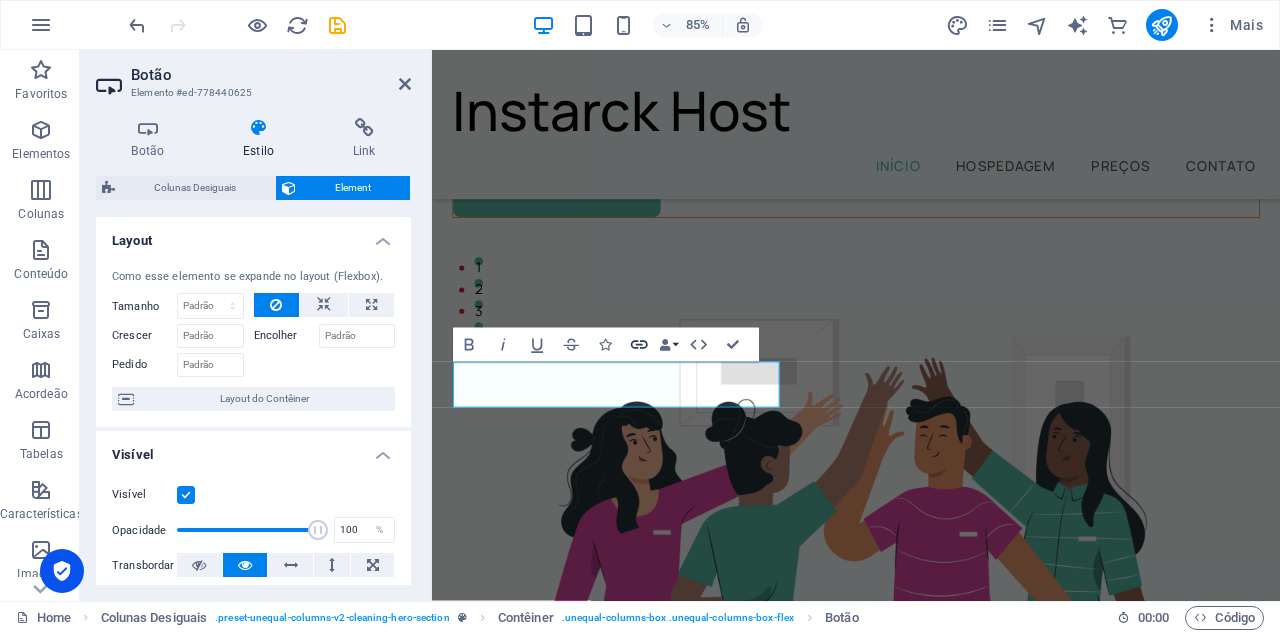 click 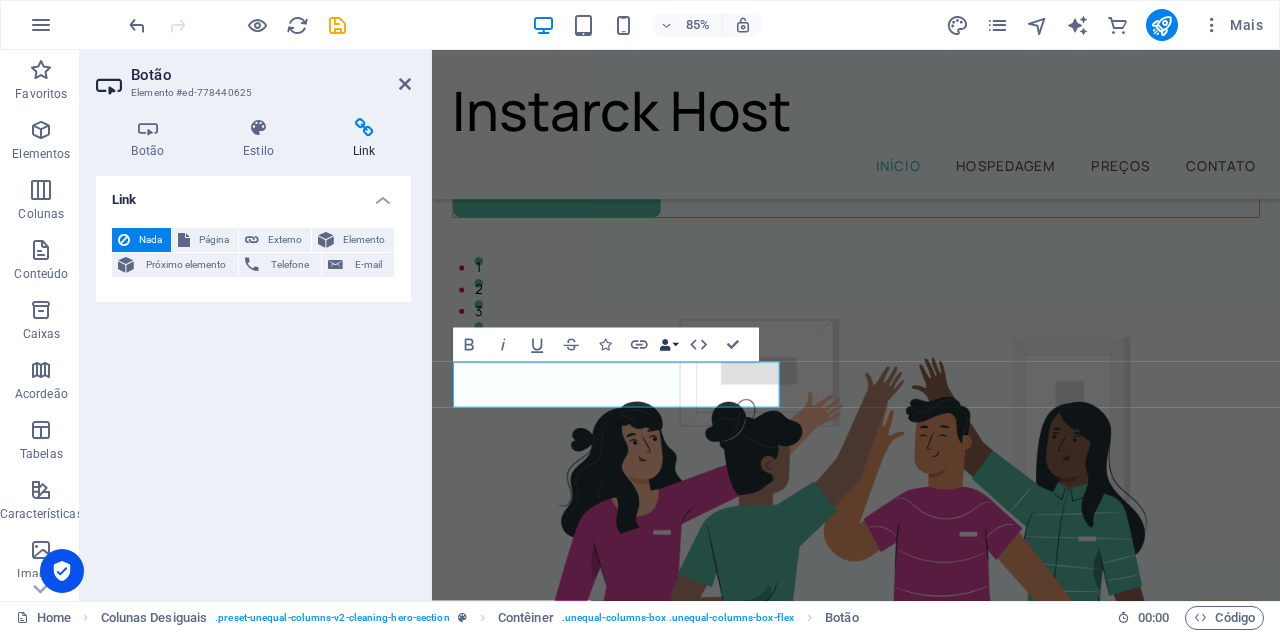 click on "Data Bindings" at bounding box center (669, 345) 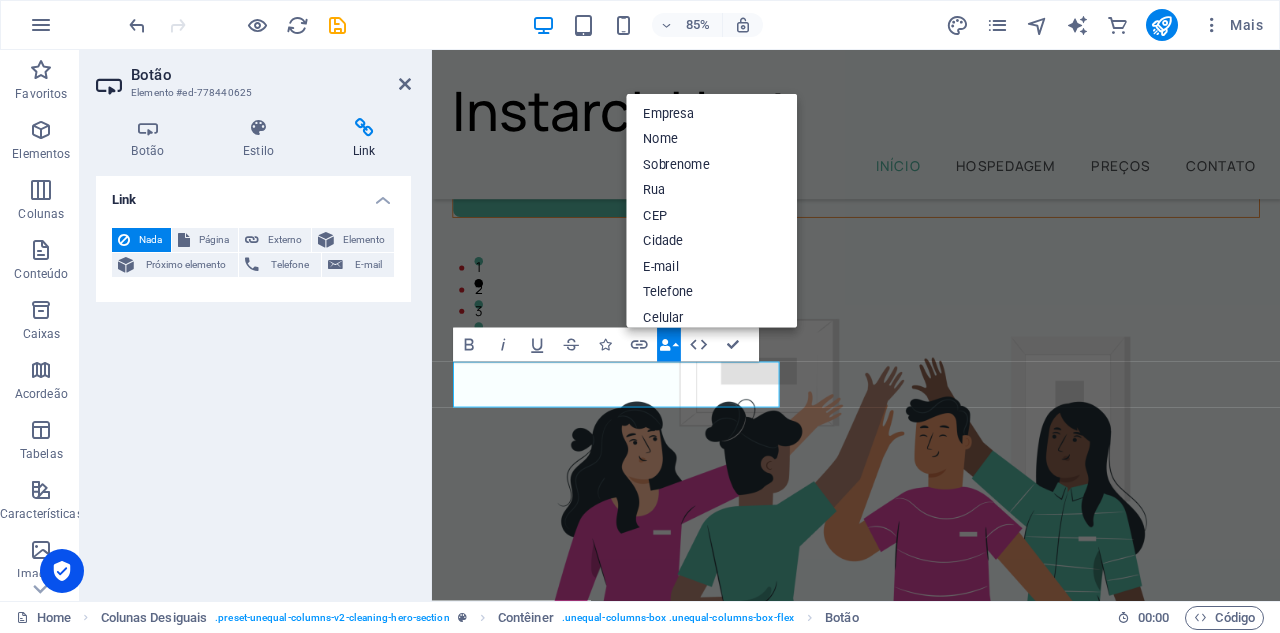 click on "Data Bindings" at bounding box center [669, 345] 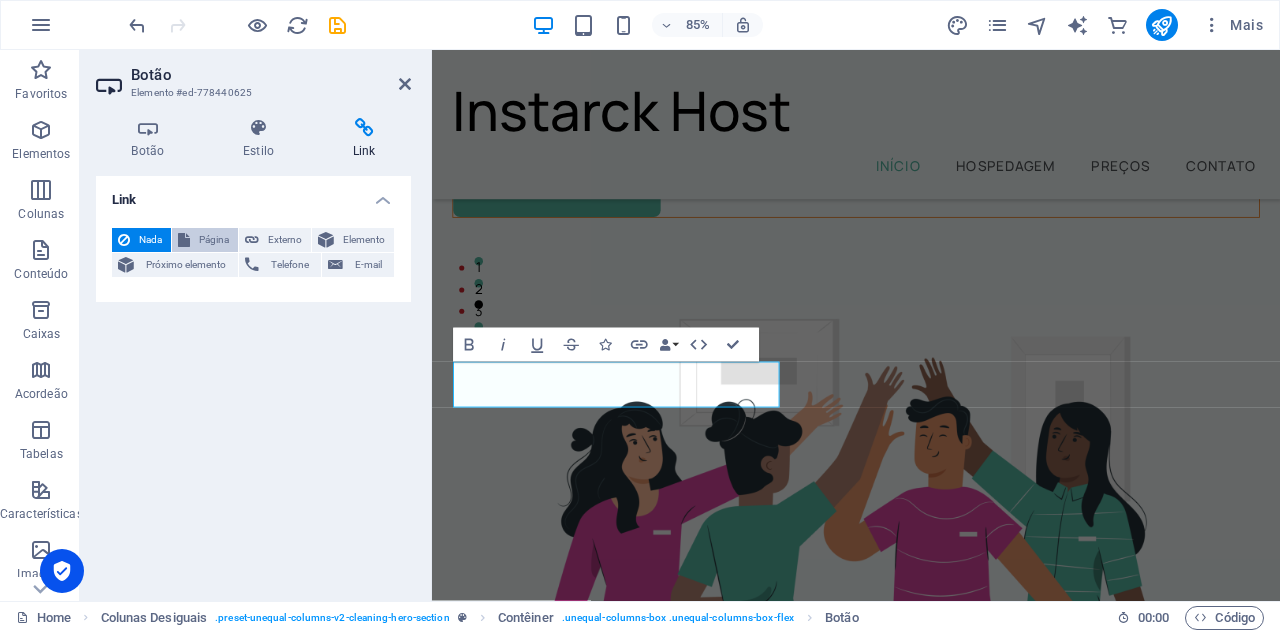 click at bounding box center (184, 240) 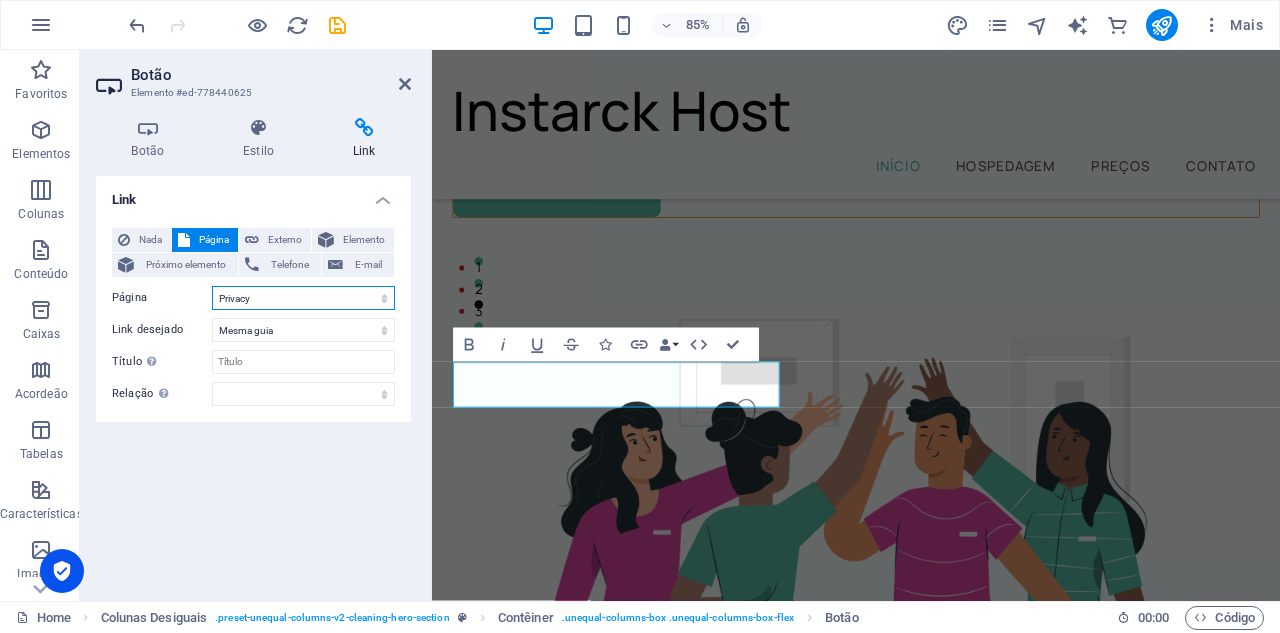 click on "Home Legal Notice Privacy Subpage" at bounding box center (303, 298) 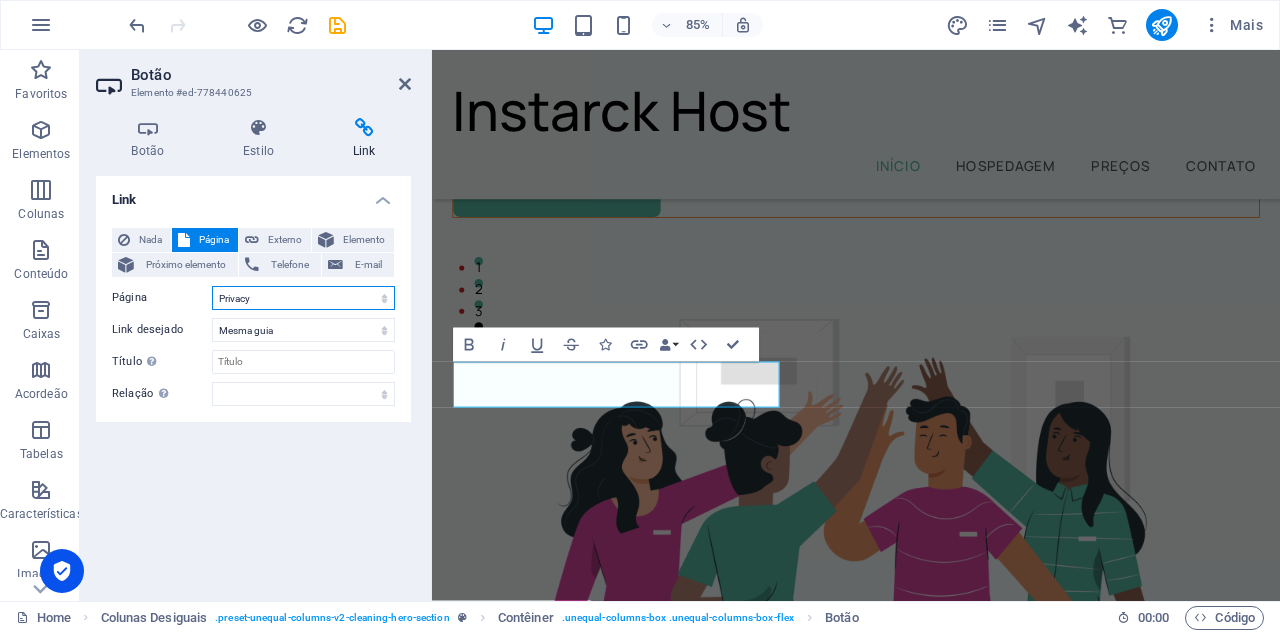 select on "0" 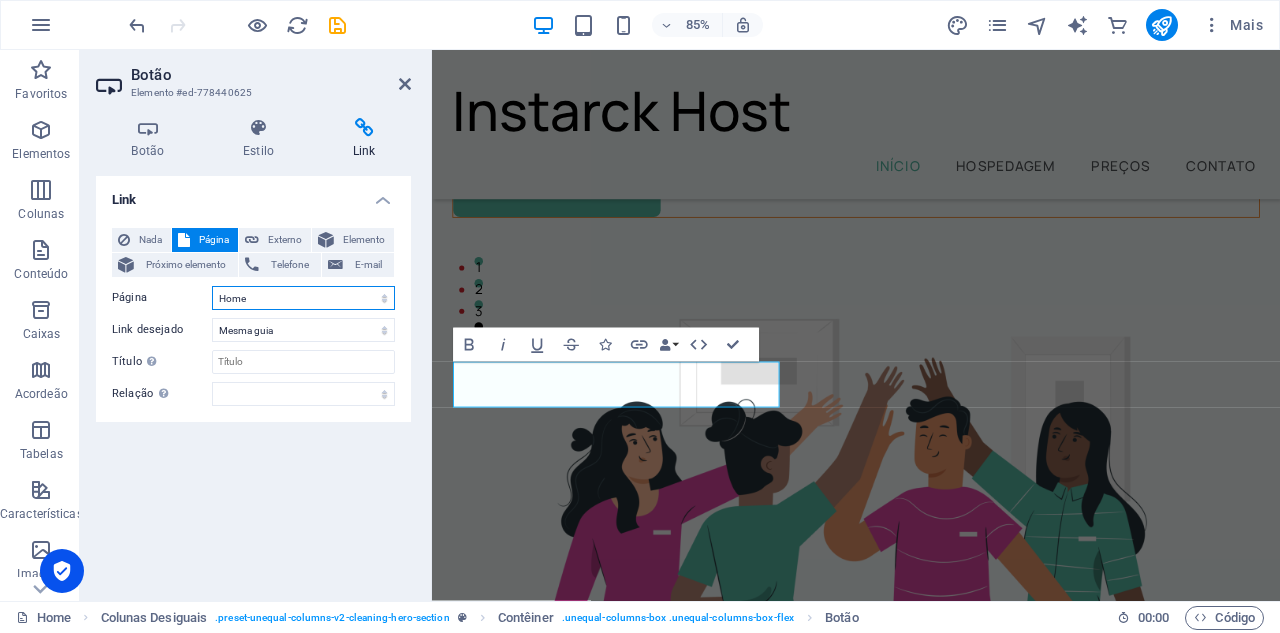 click on "Home Legal Notice Privacy Subpage" at bounding box center (303, 298) 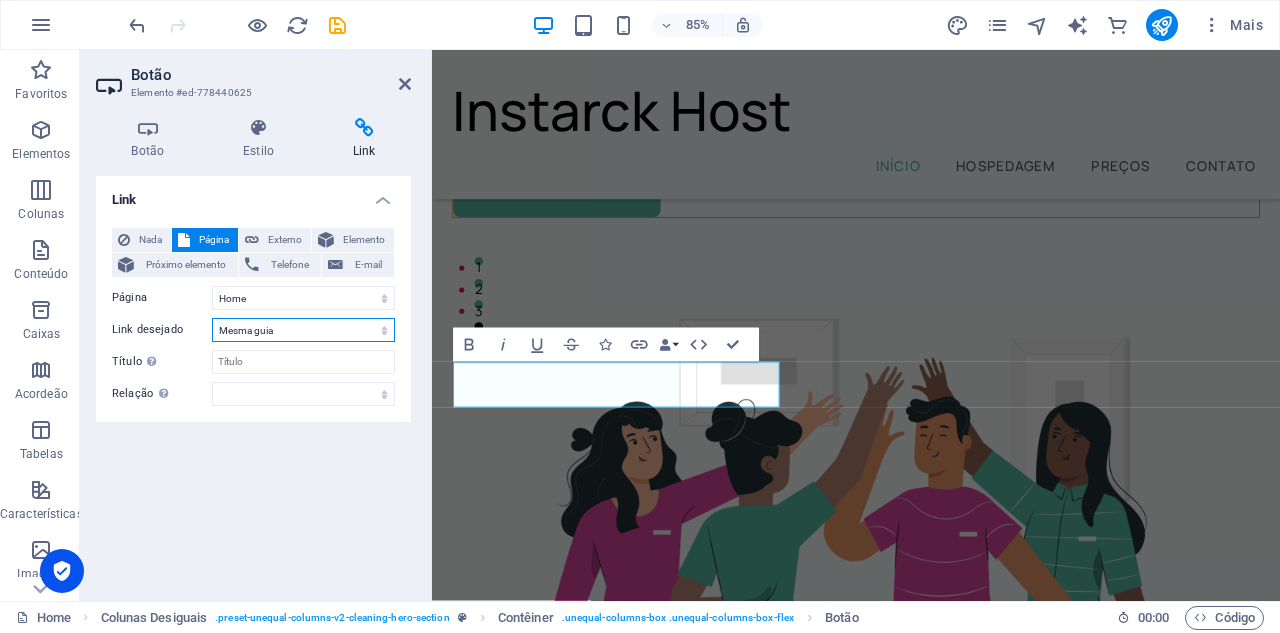 click on "Nova guia Mesma guia Sobreposição" at bounding box center (303, 330) 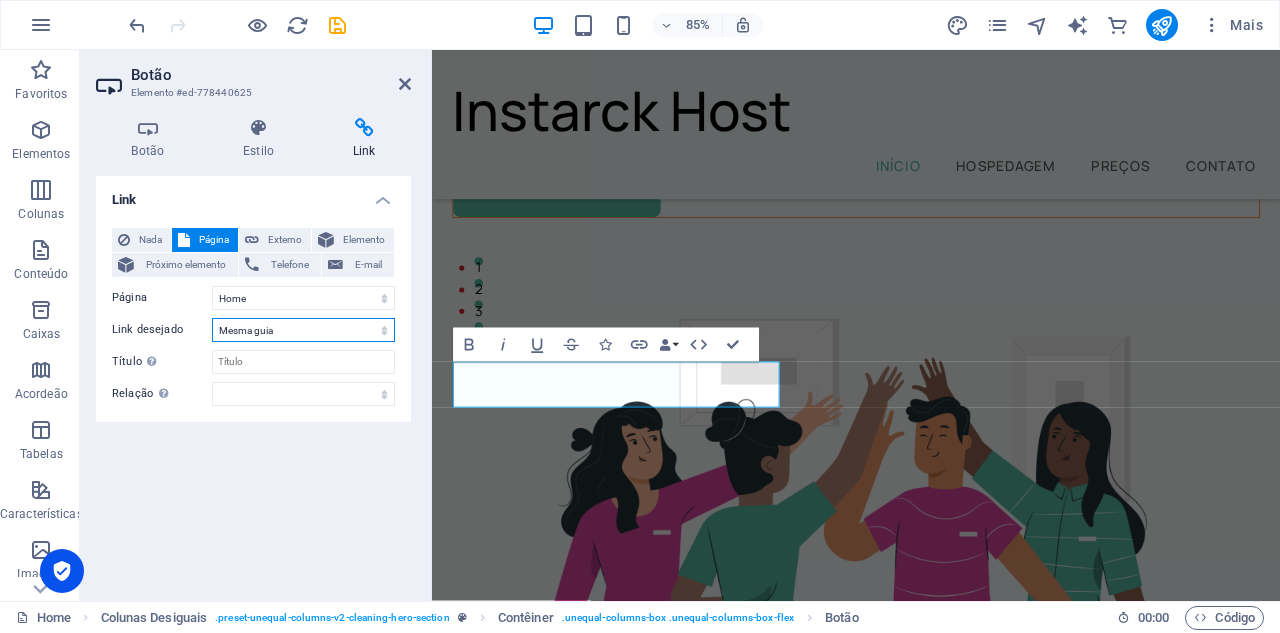 click on "Nova guia Mesma guia Sobreposição" at bounding box center (303, 330) 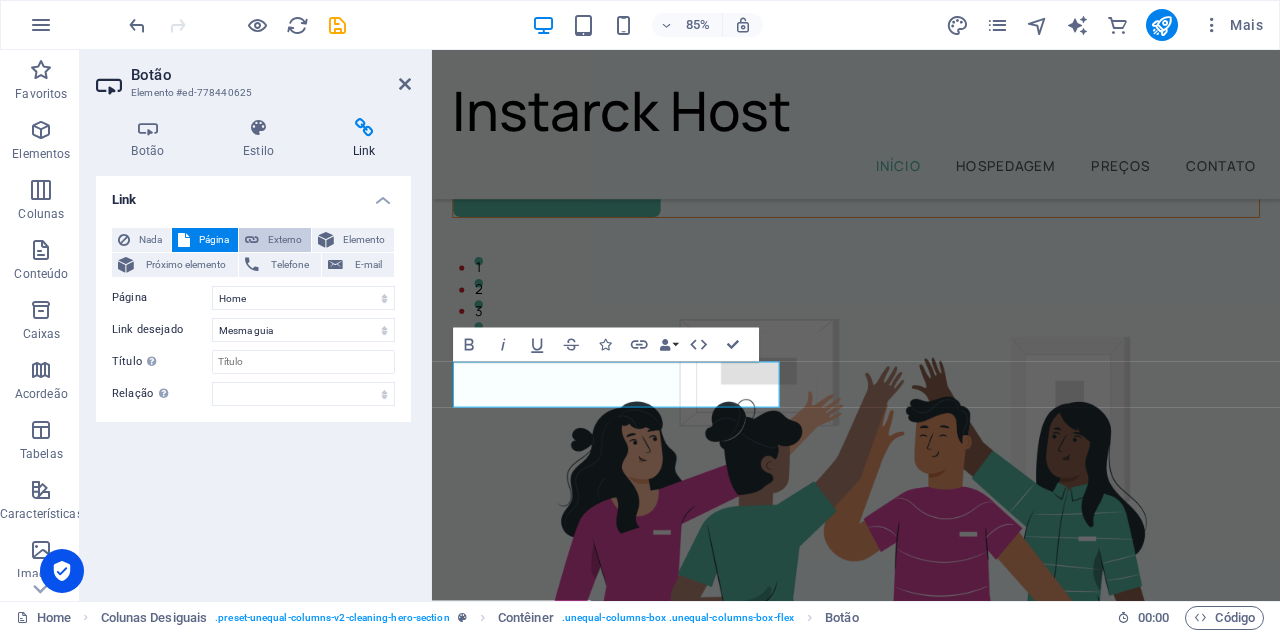 click on "Externo" at bounding box center [285, 240] 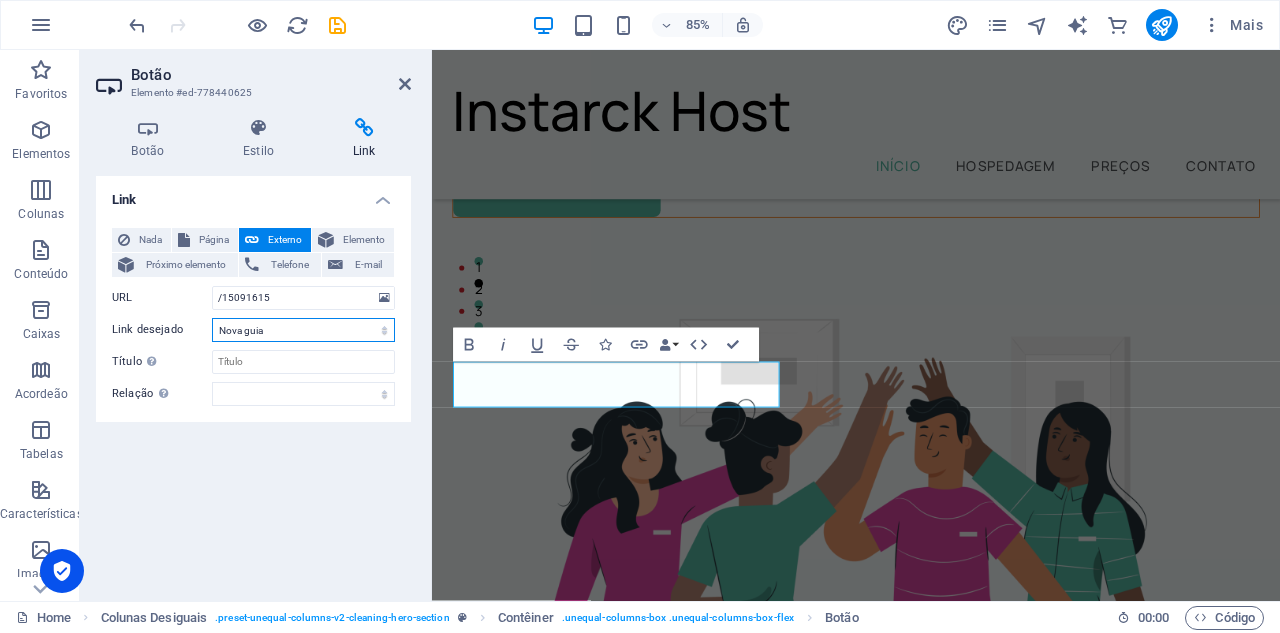 click on "Nova guia Mesma guia Sobreposição" at bounding box center [303, 330] 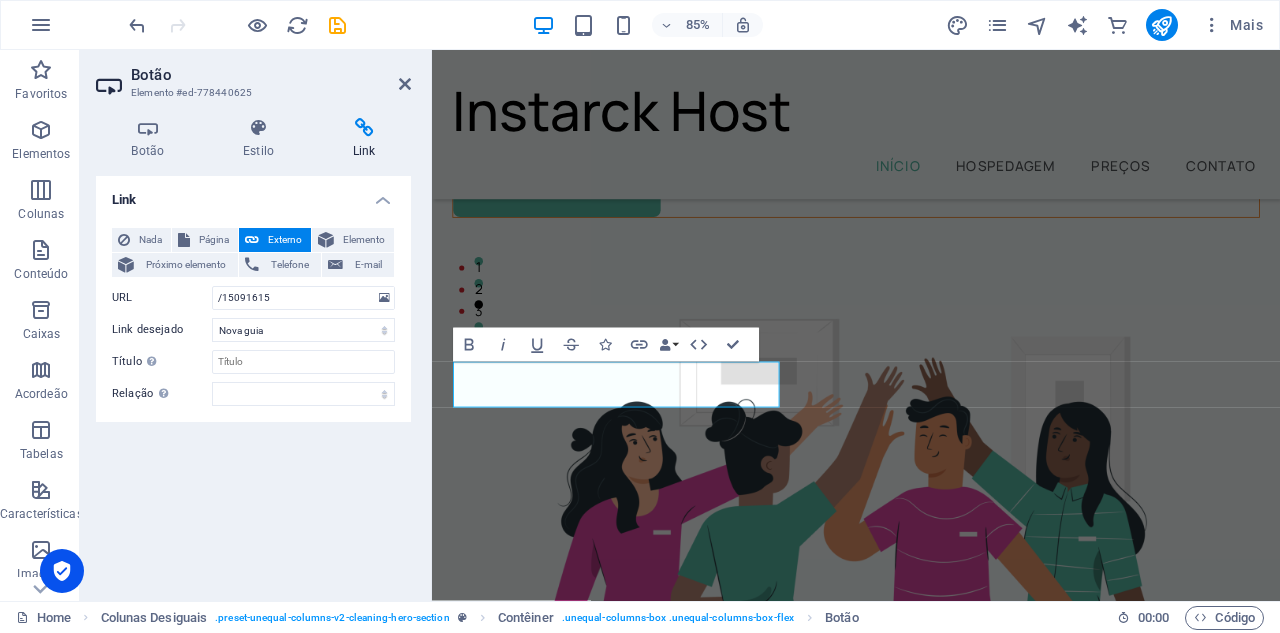 click on "Link Nada Página Externo Elemento Próximo elemento Telefone E-mail Página Home Legal Notice Privacy Subpage Elemento
URL /15091615 Telefone E-mail Link desejado Nova guia Mesma guia Sobreposição Título A descrição adicional do link não deve ser igual ao texto do link. O título é geralmente mostrado como um texto de dica de ferramenta quando o mouse se move sobre o elemento. Deixe em branco se tiver dúvidas. Relação Define o  relacionamento deste link com o destino do link . Por exemplo, o valor "nofollow" instrui os mecanismos de pesquisa a não seguir o link. Pode ser deixado vazio. alternado autor guia de favoritos externo ajuda licença avançar nofollow noreferrer noopener prev busca marcar" at bounding box center [253, 380] 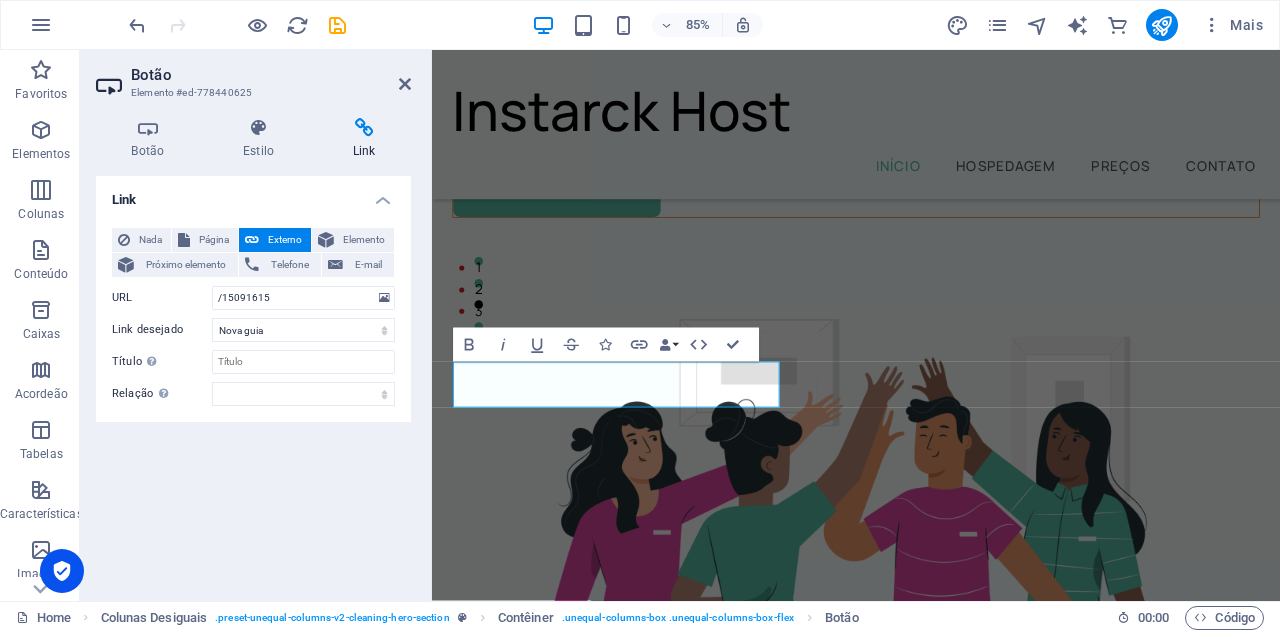click at bounding box center (364, 128) 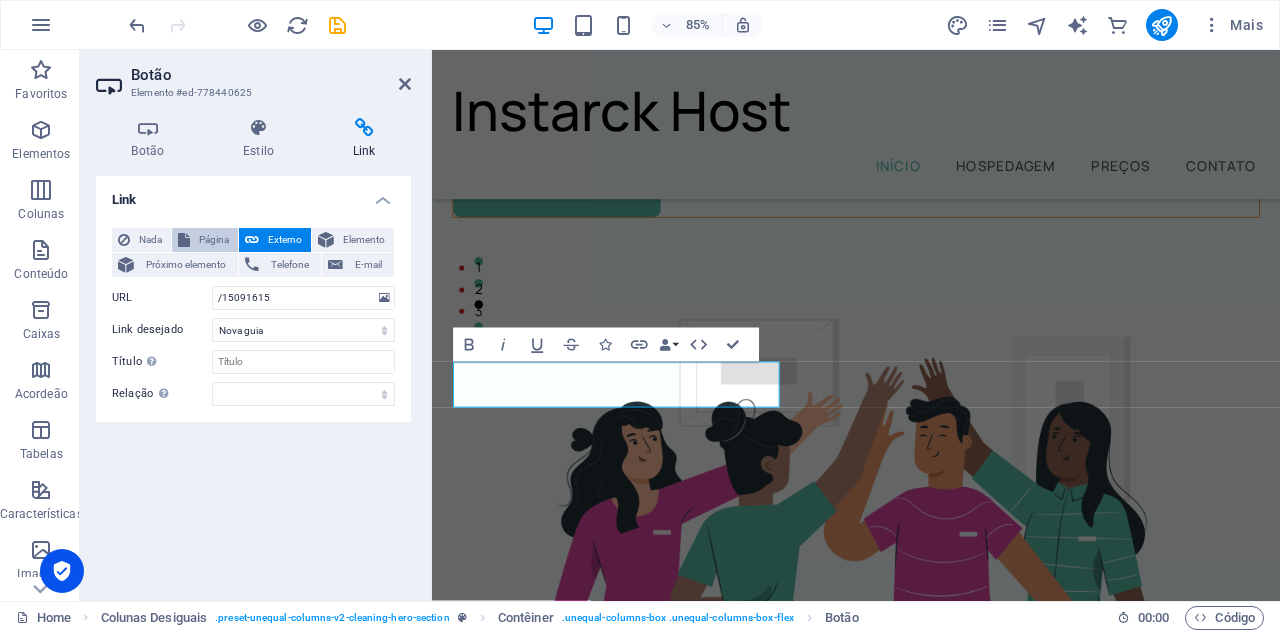 click on "Página" at bounding box center (214, 240) 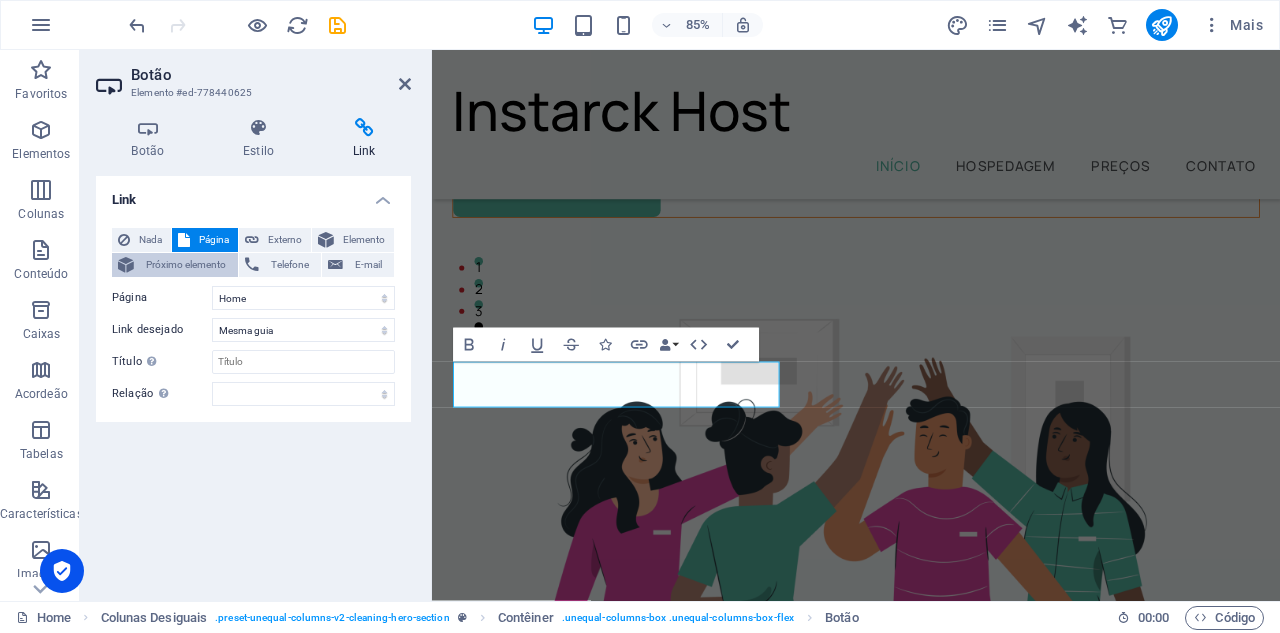 click on "Próximo elemento" at bounding box center (186, 265) 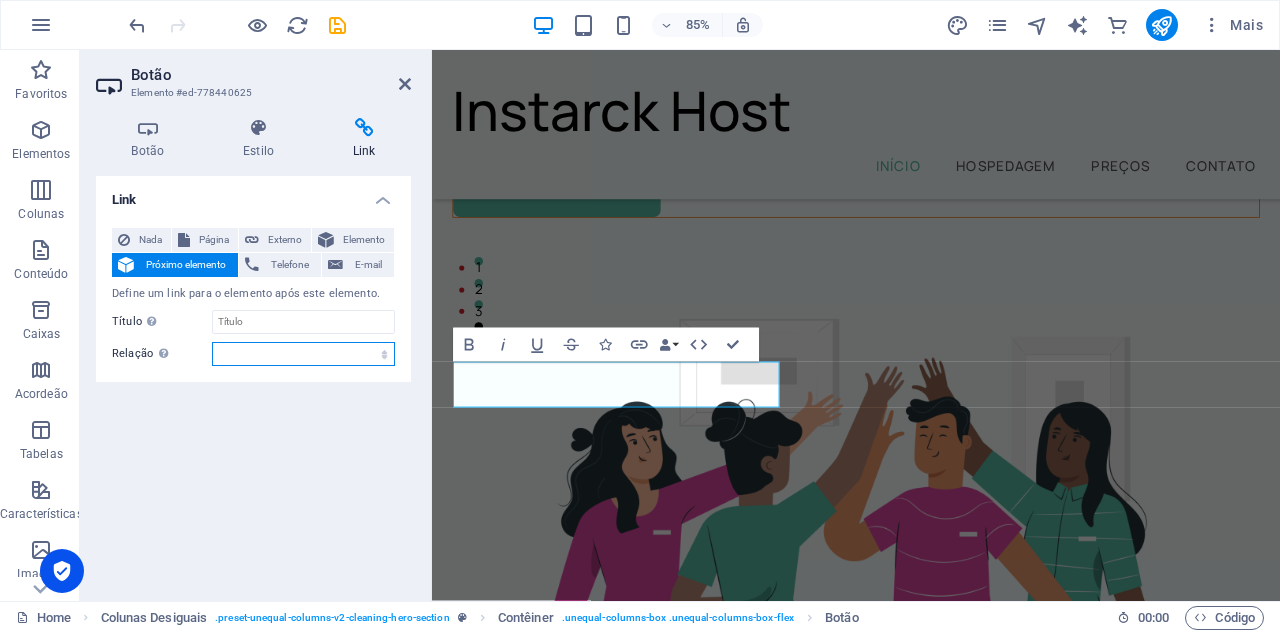 click on "alternado autor guia de favoritos externo ajuda licença avançar nofollow noreferrer noopener prev busca marcar" at bounding box center [303, 354] 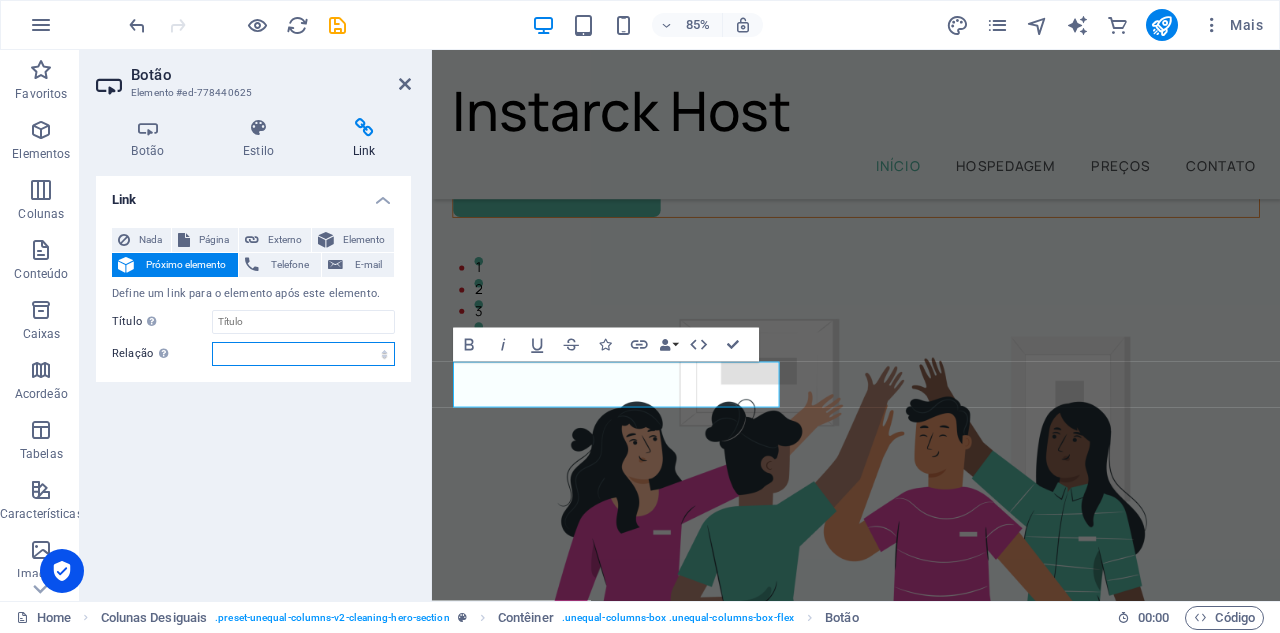 click on "alternado autor guia de favoritos externo ajuda licença avançar nofollow noreferrer noopener prev busca marcar" at bounding box center [303, 354] 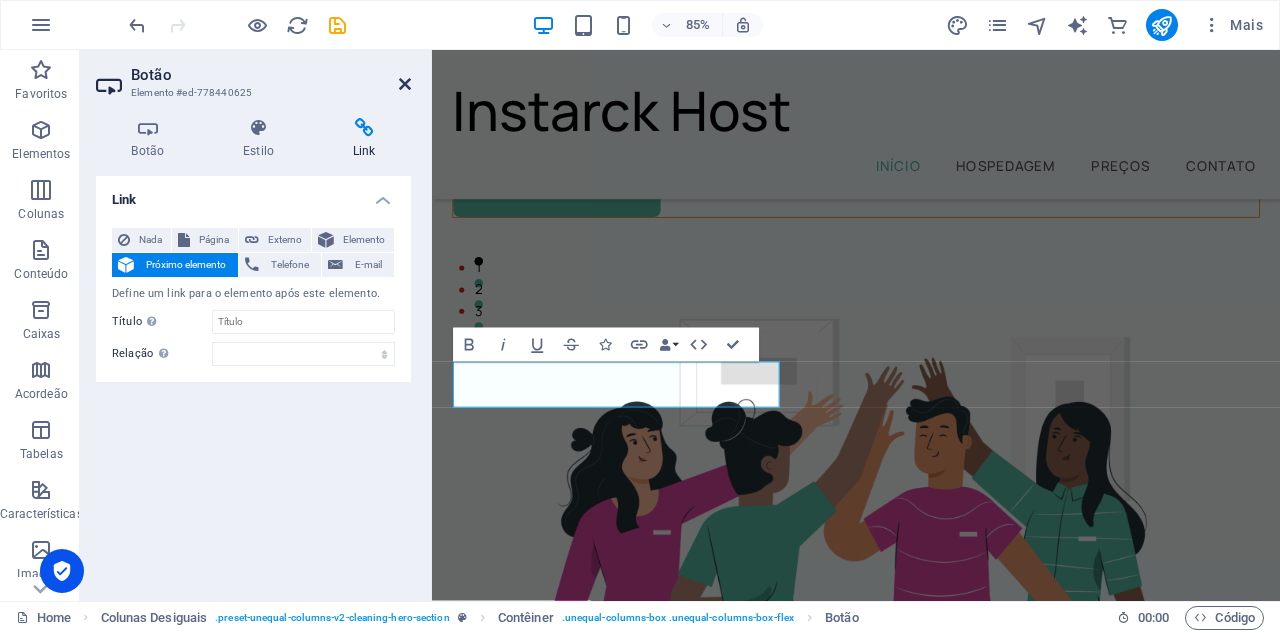 click at bounding box center [405, 84] 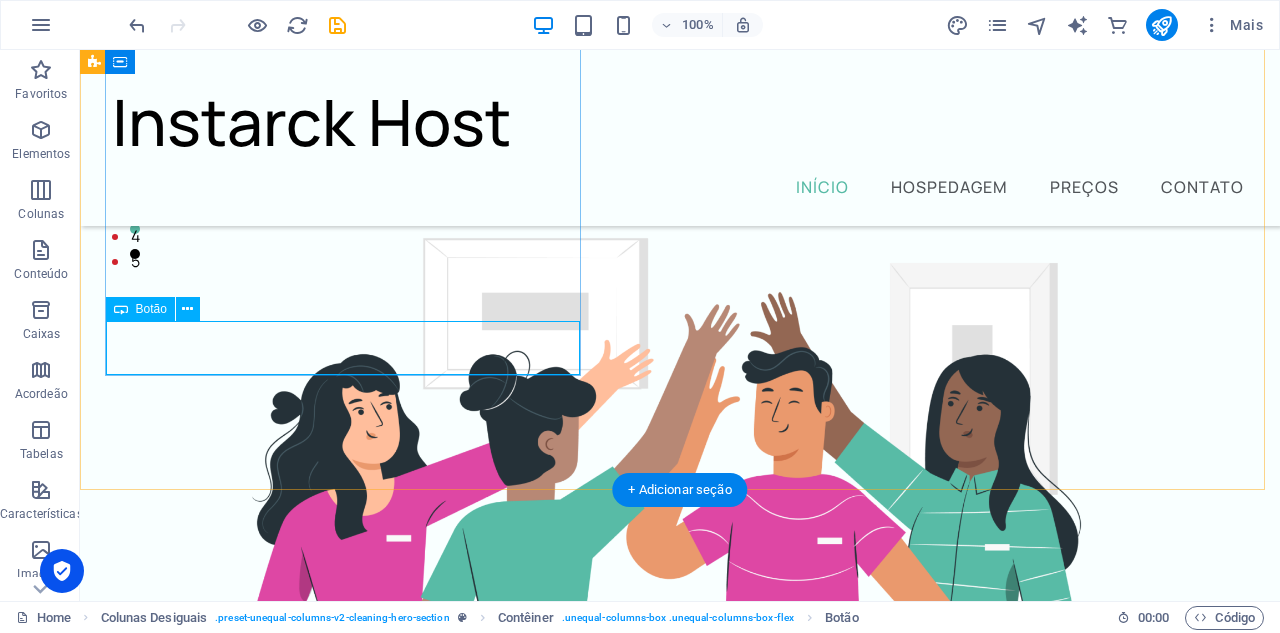 scroll, scrollTop: 0, scrollLeft: 0, axis: both 